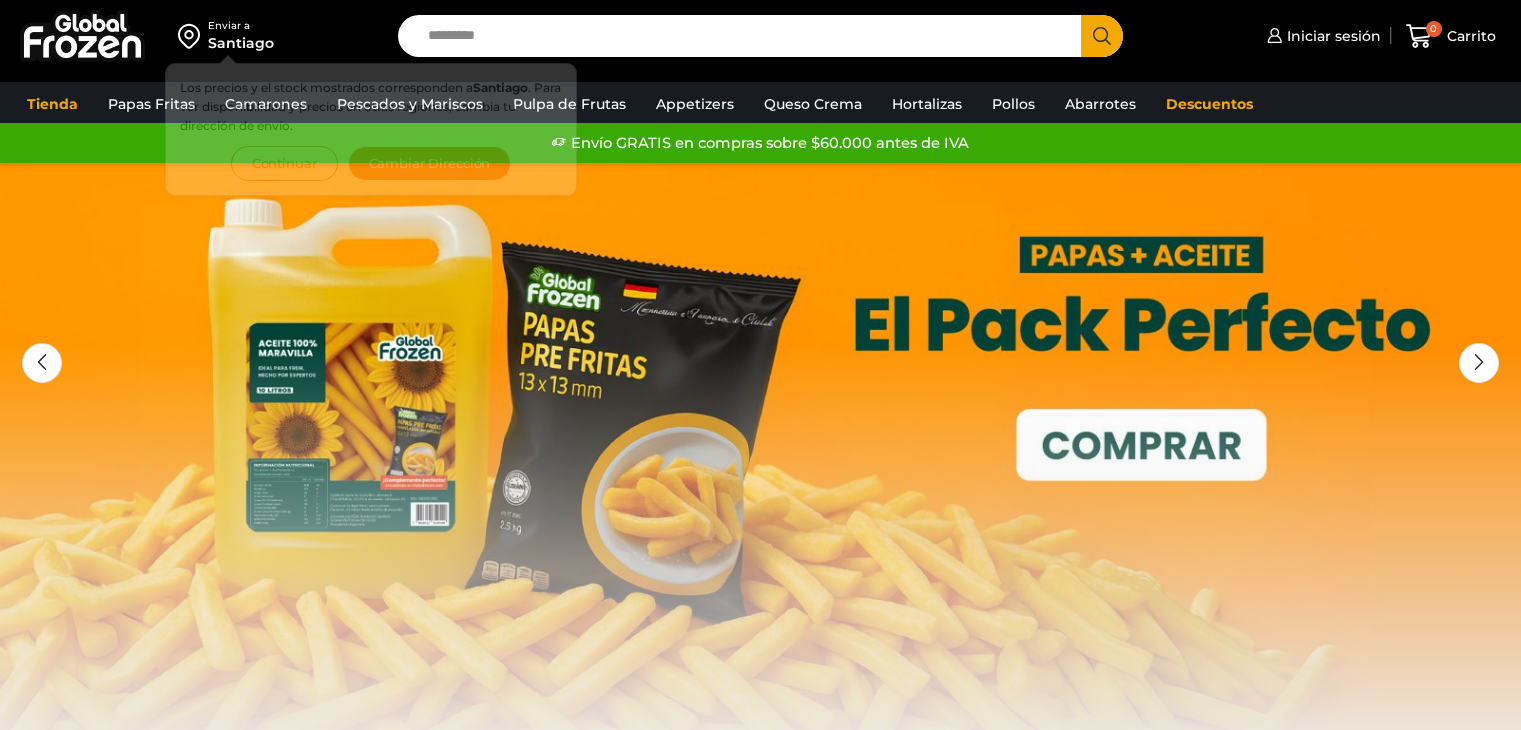 scroll, scrollTop: 0, scrollLeft: 0, axis: both 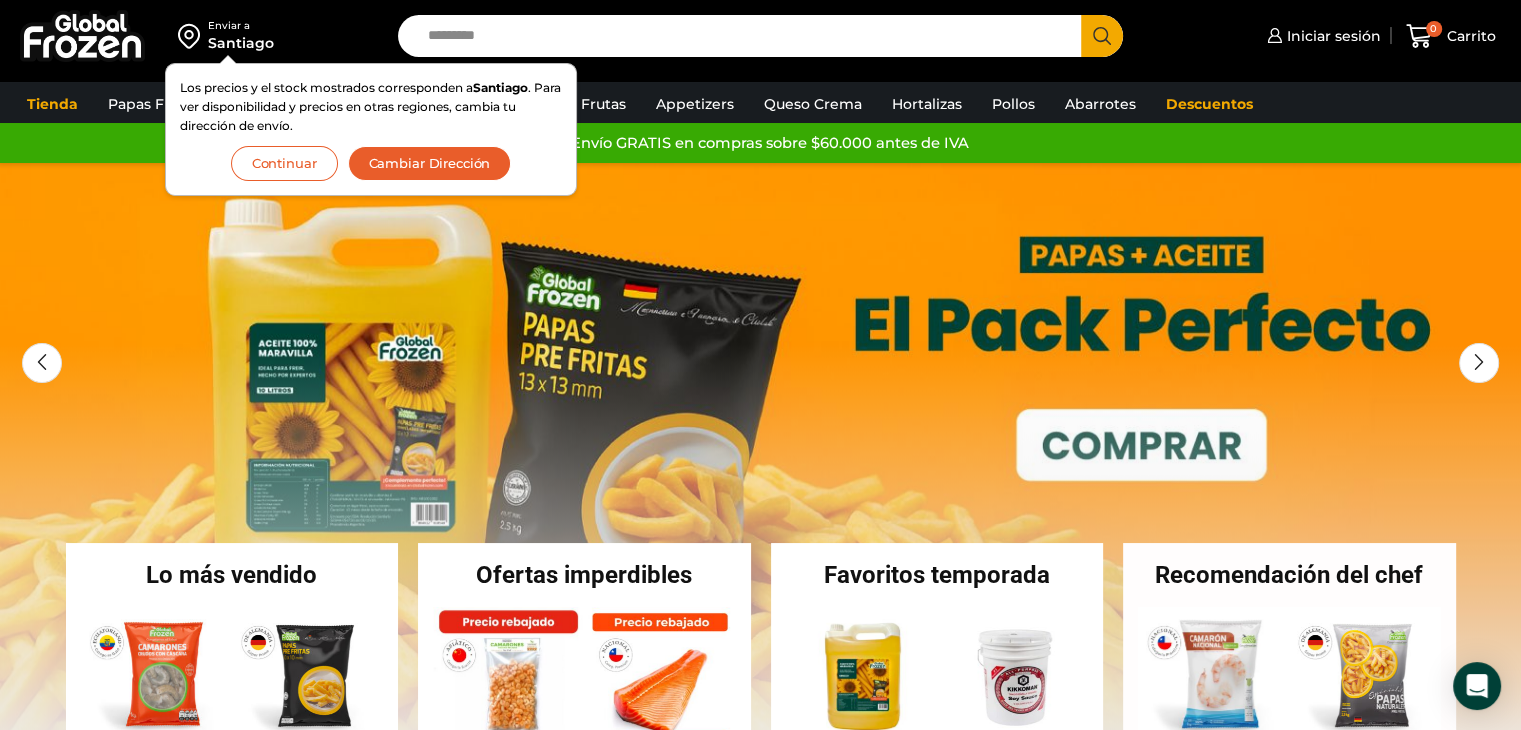 click on "Continuar" at bounding box center [284, 163] 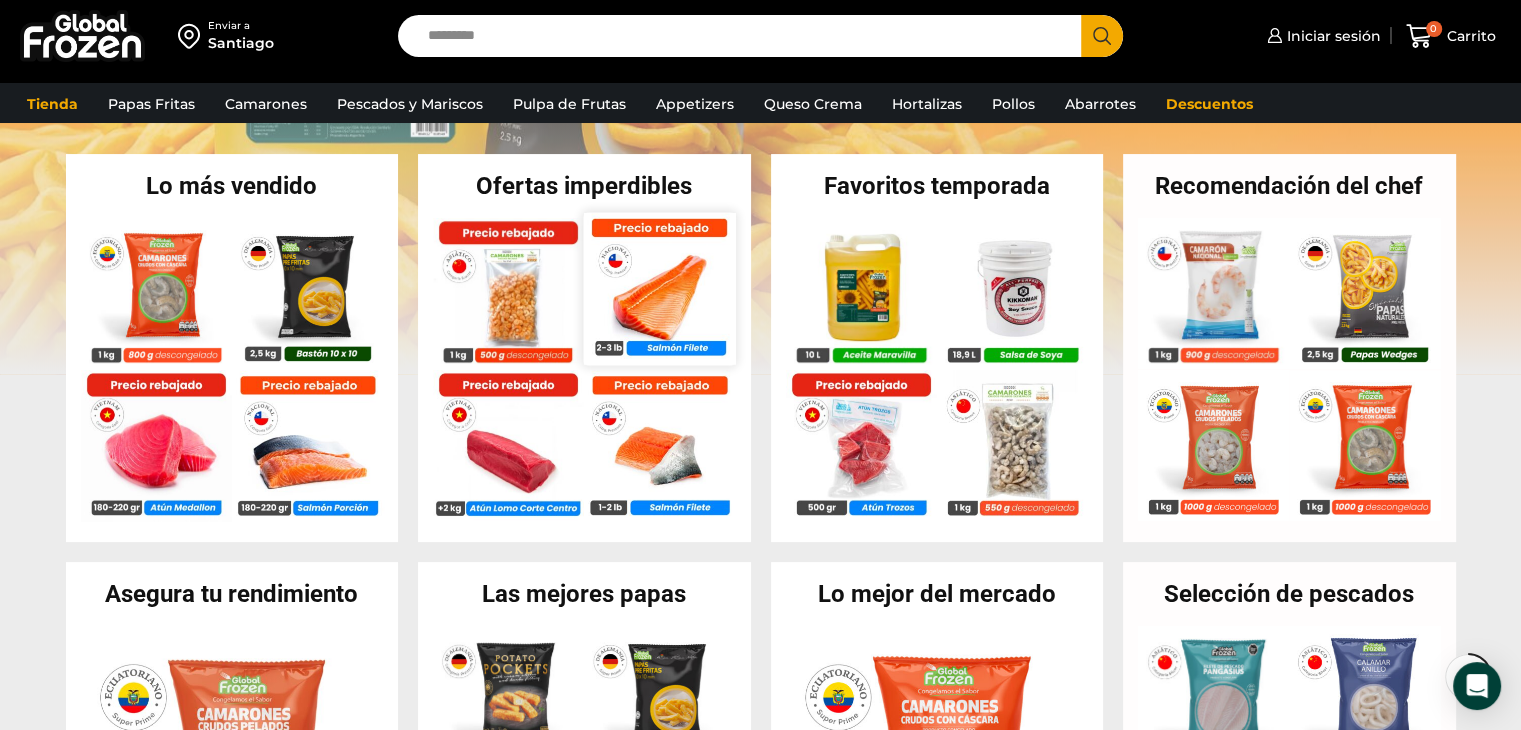 scroll, scrollTop: 400, scrollLeft: 0, axis: vertical 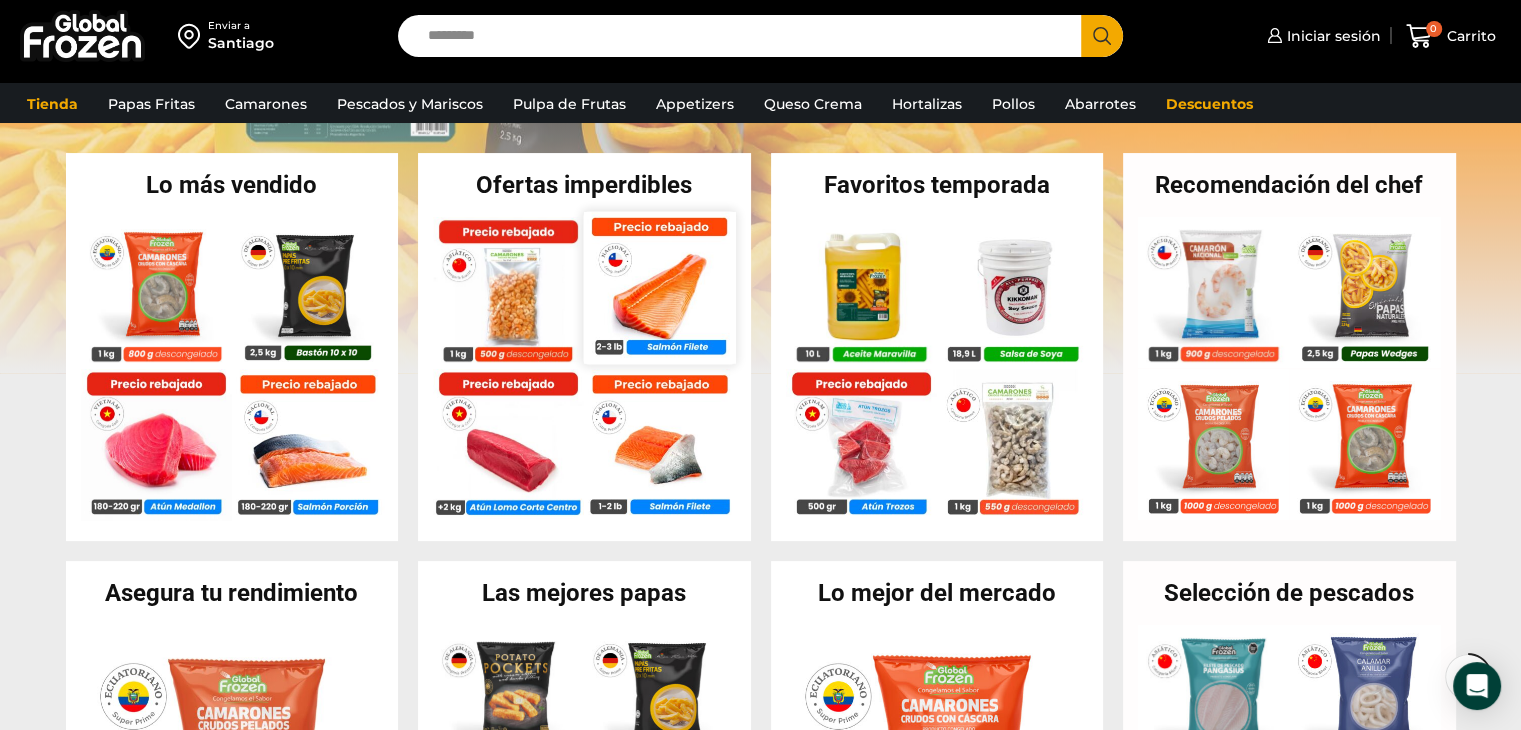 click at bounding box center (660, 287) 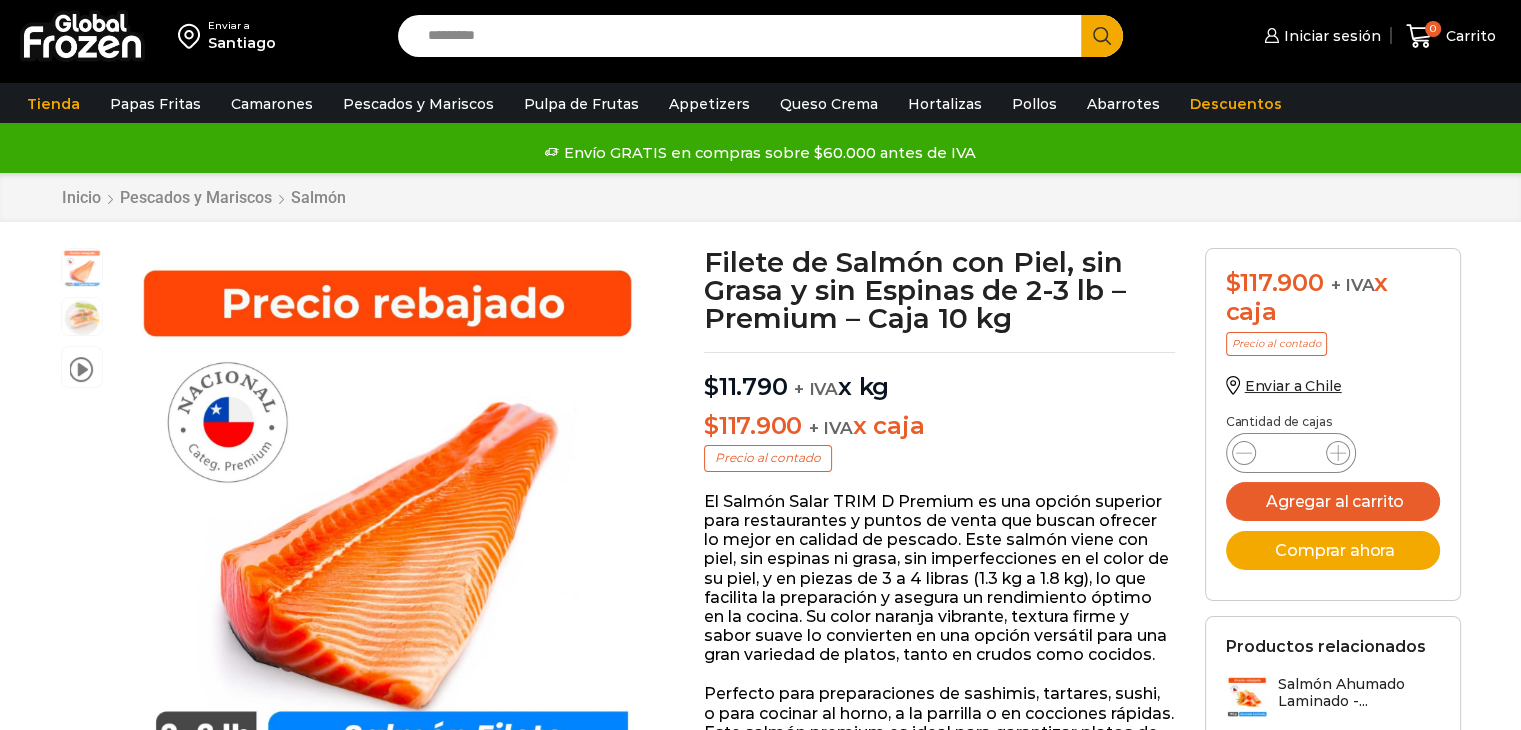 scroll, scrollTop: 0, scrollLeft: 0, axis: both 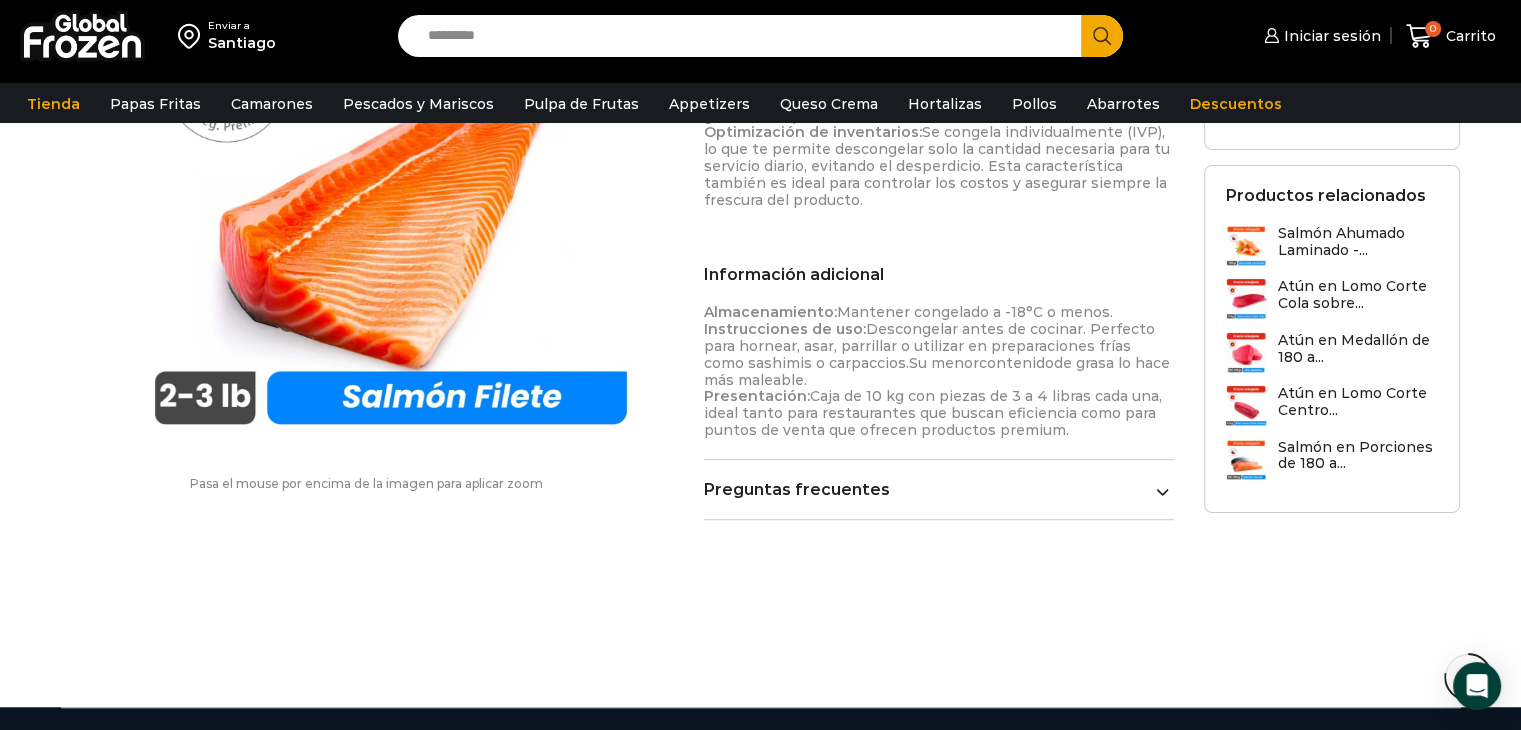 click on "Preguntas frecuentes
¿Cómo debo almacenar este producto?
El salmón Salar debe mantenerse congelado a -18°C o menos para asegurar su calidad.
¿Es necesario descongelar el producto antes de usarlo?
Sí, se recomienda descongelar el salmón en el refrigerador entre 12 y 24 horas antes de su uso para obtener los mejores resultados.
¿Cuántos filetes de salmón vienen en una caja de 10 kg si pesan entre 1300 y 1800 gramos?
En una caja de 10 kg, puede haber entre 5 y 7 filetes de salmón, dependiendo del peso de cada filete, que varía entre 1300 y 1800 gramos.
¿Qué preparaciones se recomiendan para este salmón?
El salmón Salar es ideal para una variedad de técnicas, desde crudos como sashimi y carpaccios hasta preparaciones cocidas al horno, parrilla o plancha." at bounding box center (939, 500) 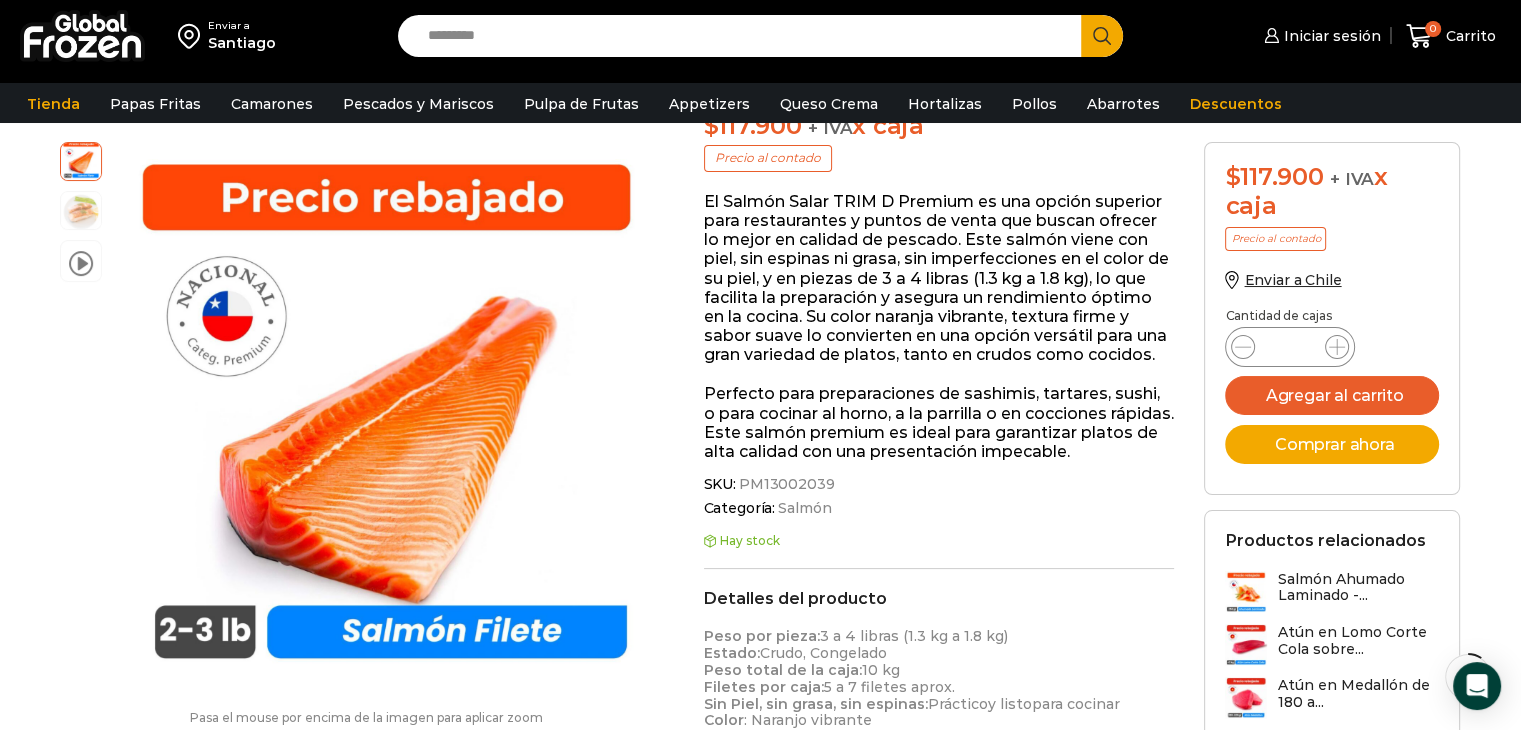 scroll, scrollTop: 0, scrollLeft: 0, axis: both 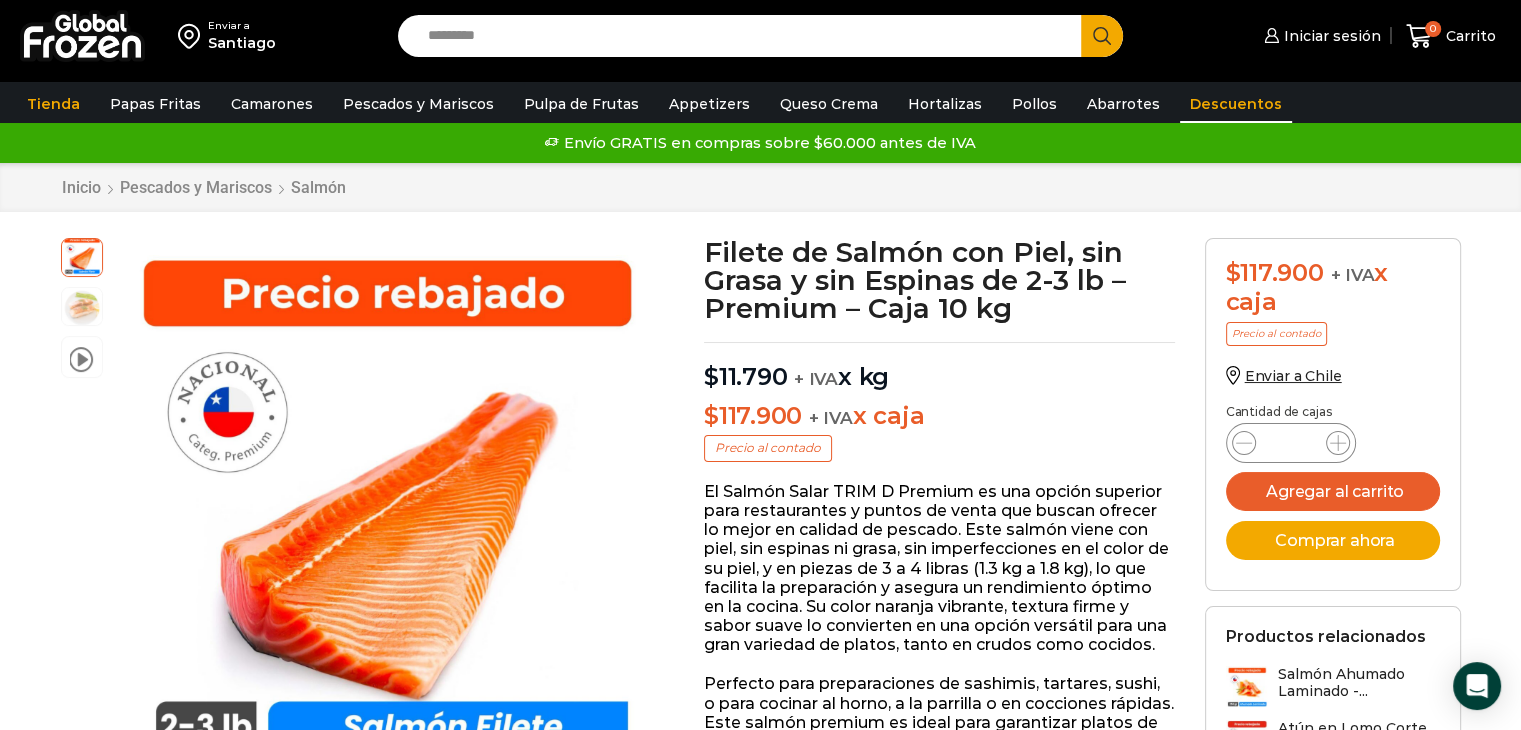 click on "Descuentos" at bounding box center (1236, 104) 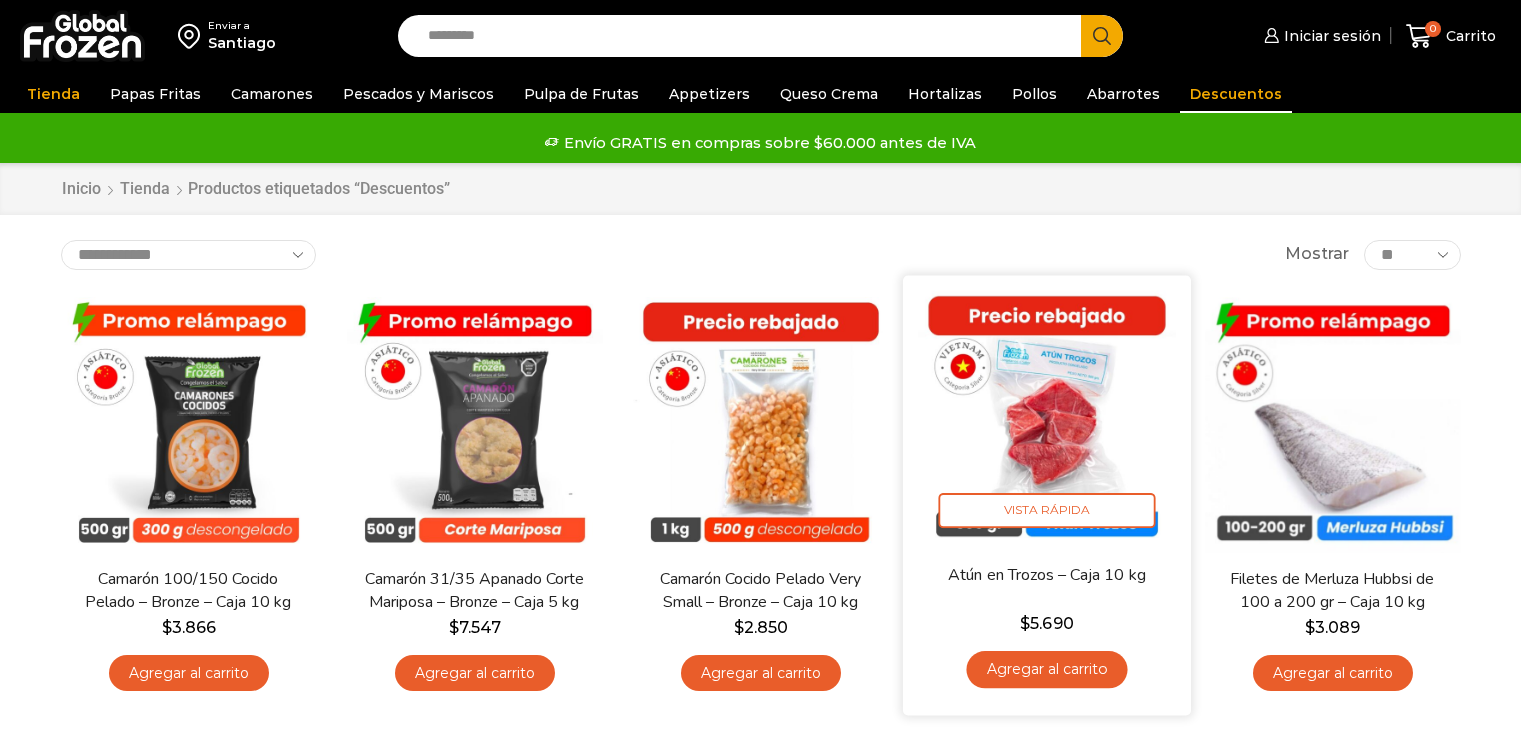scroll, scrollTop: 0, scrollLeft: 0, axis: both 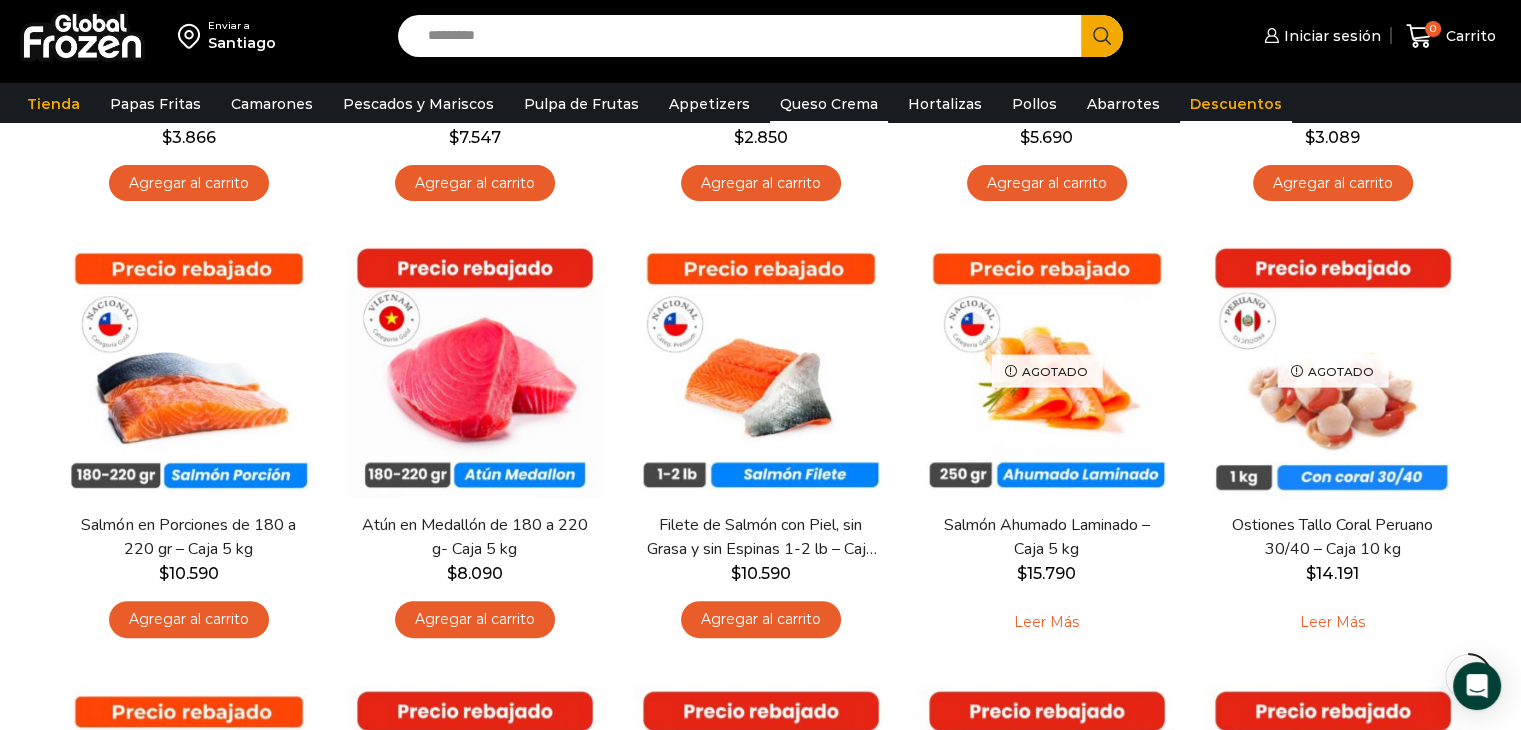click on "Queso Crema" at bounding box center (829, 104) 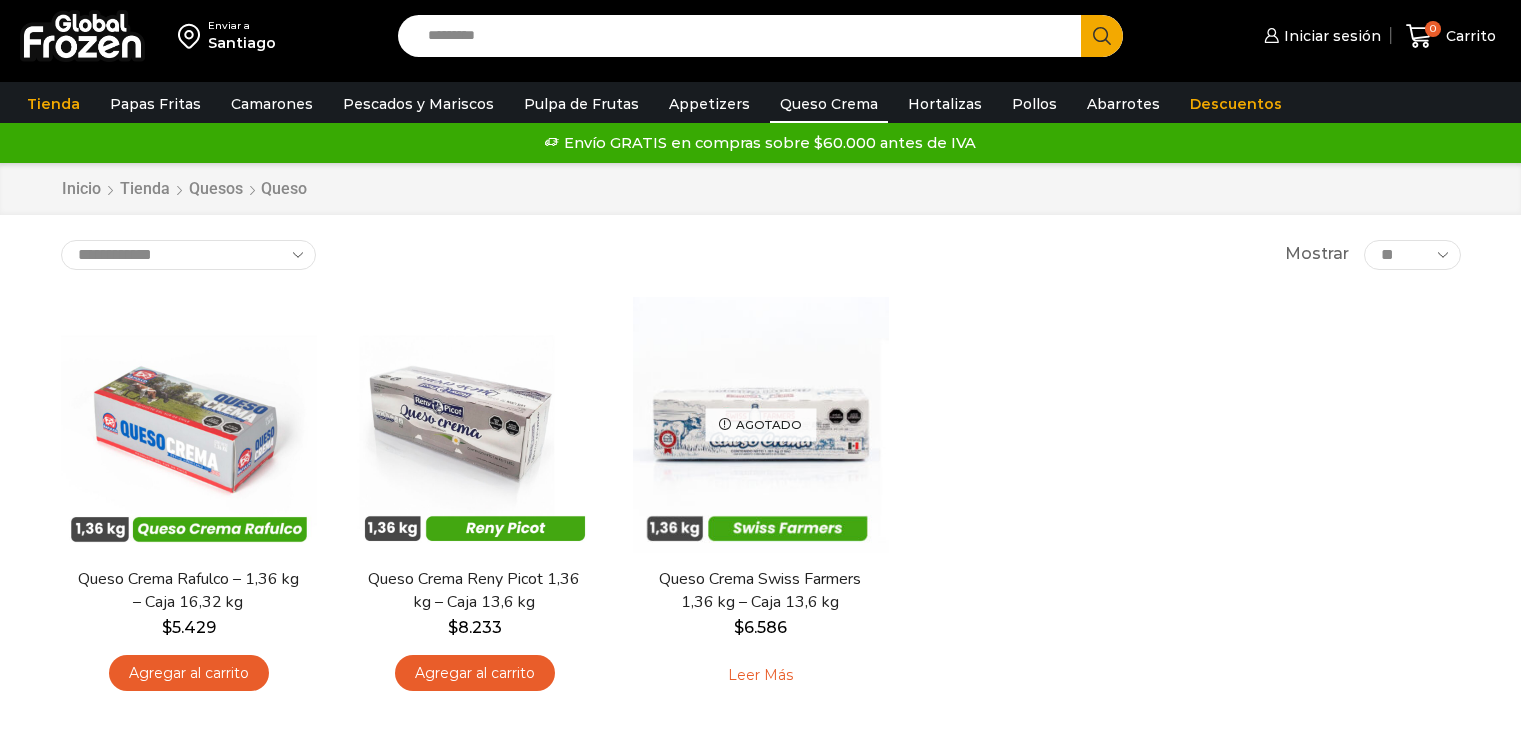 scroll, scrollTop: 0, scrollLeft: 0, axis: both 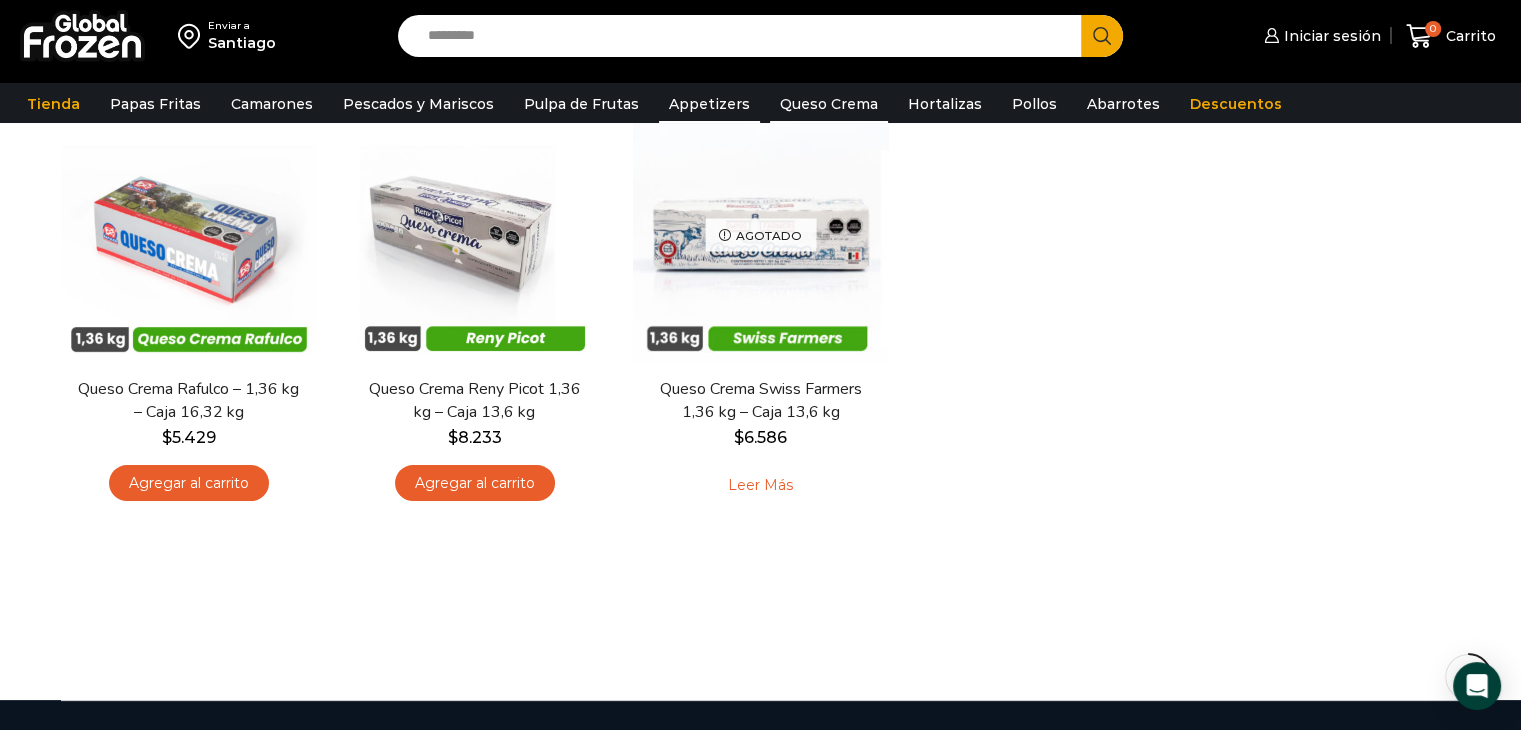 click on "Appetizers" at bounding box center [709, 104] 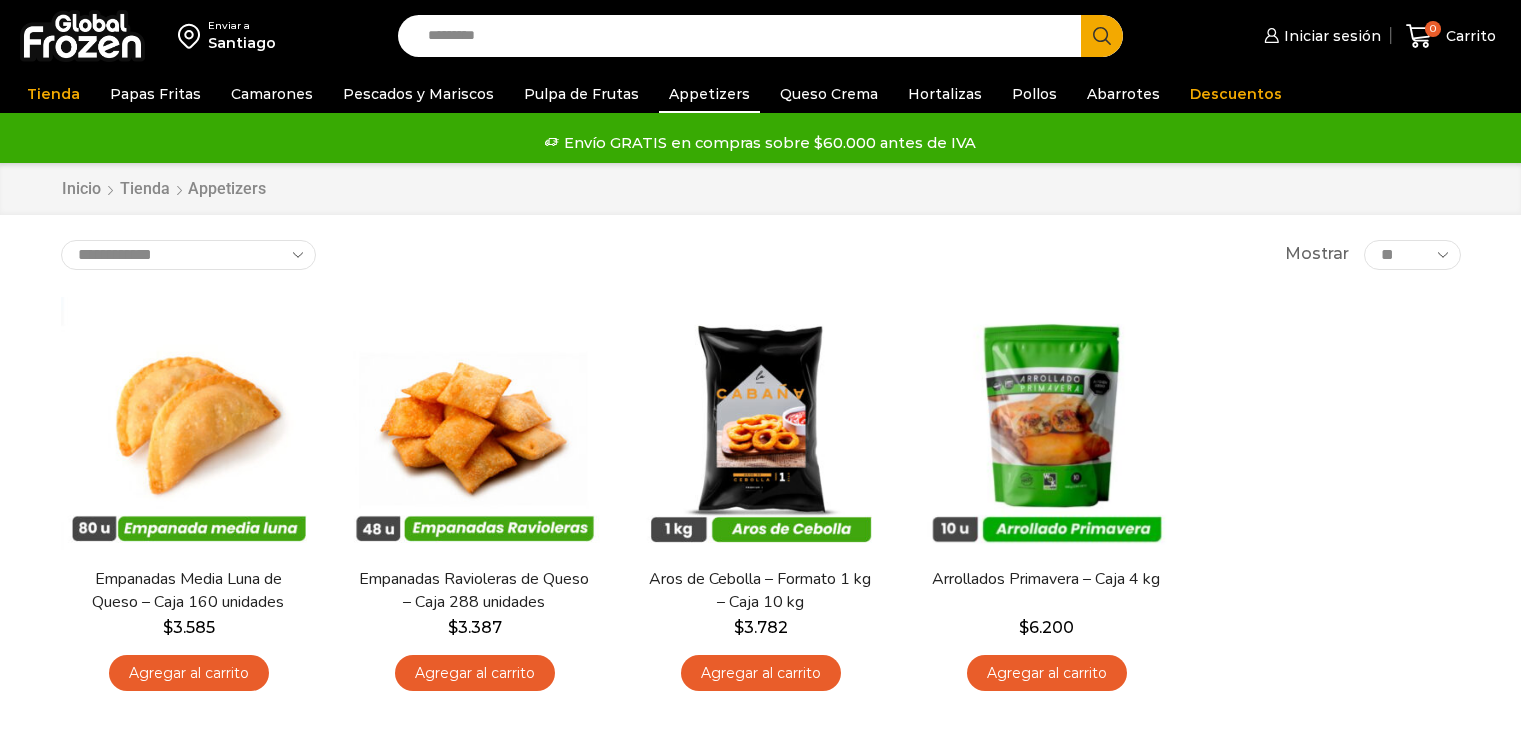 scroll, scrollTop: 0, scrollLeft: 0, axis: both 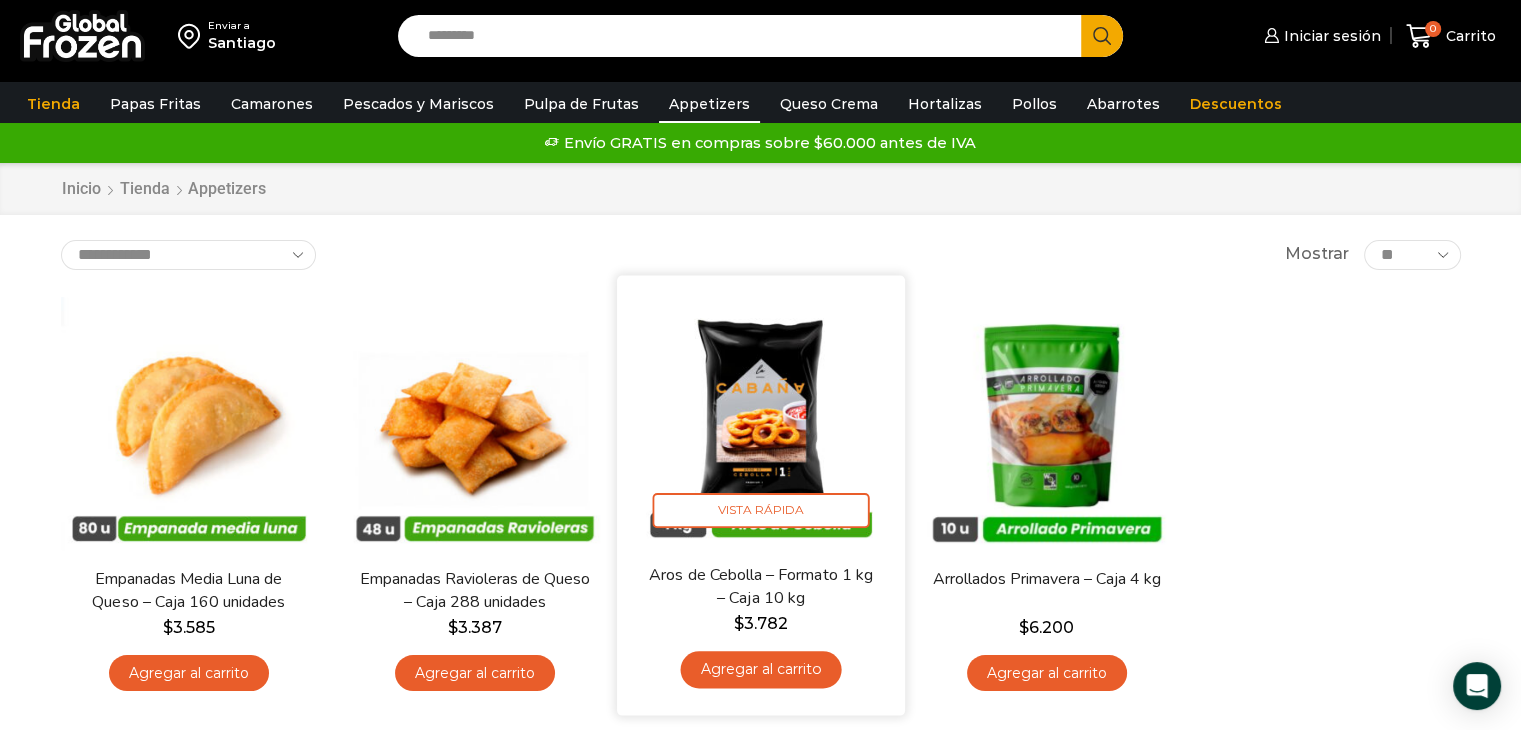 click on "Agregar al carrito" at bounding box center [760, 669] 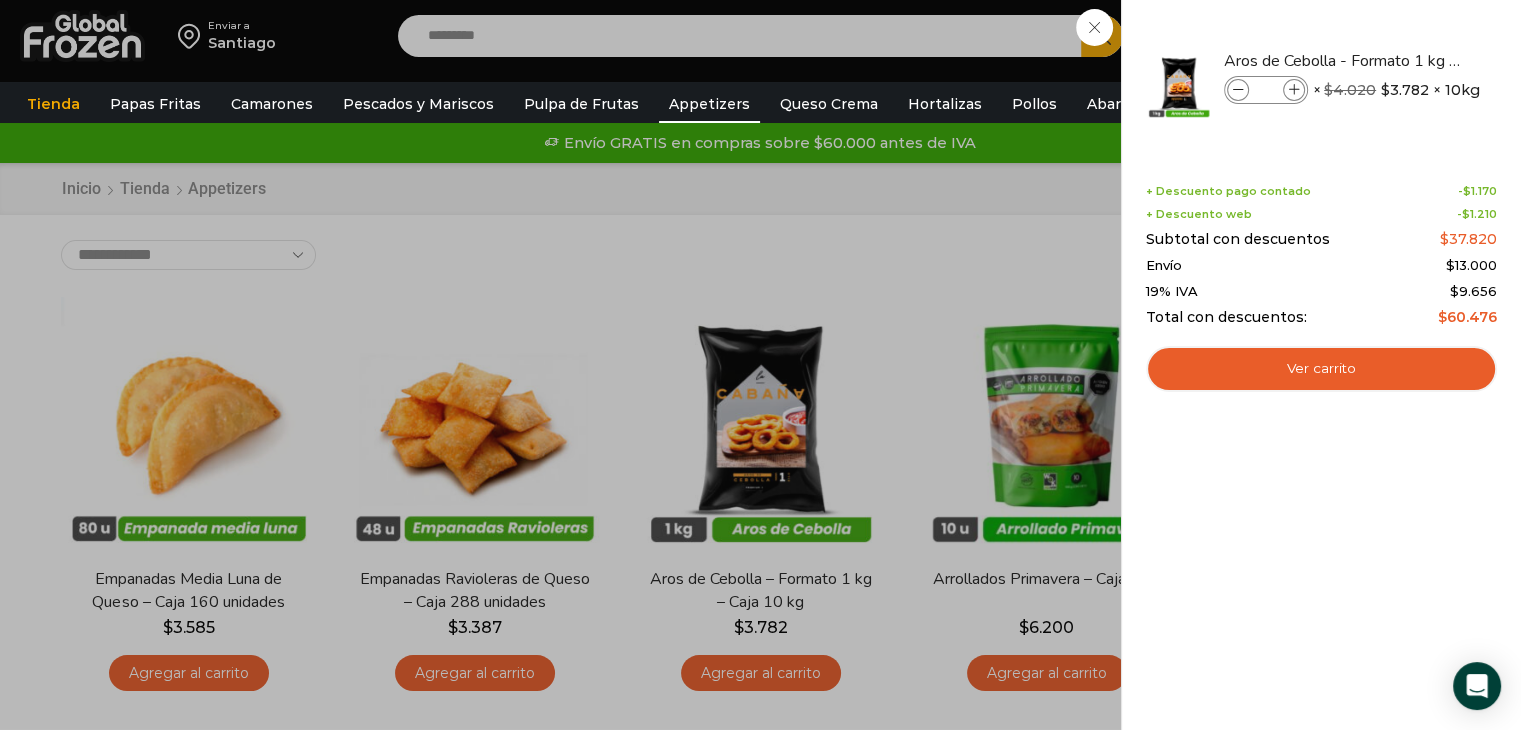 click on "1
Carrito
1
1
Shopping Cart
*" at bounding box center [1451, 36] 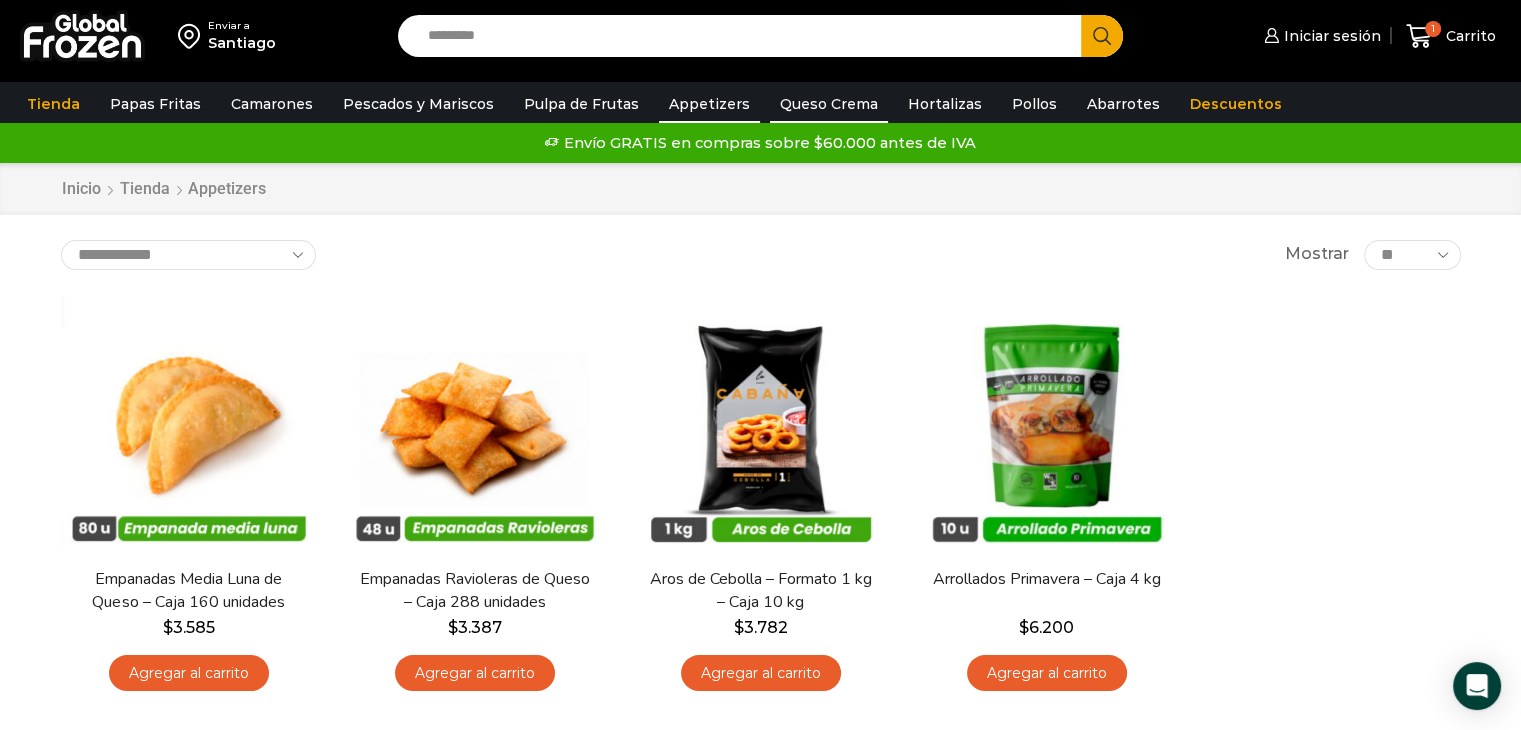 click on "Queso Crema" at bounding box center [829, 104] 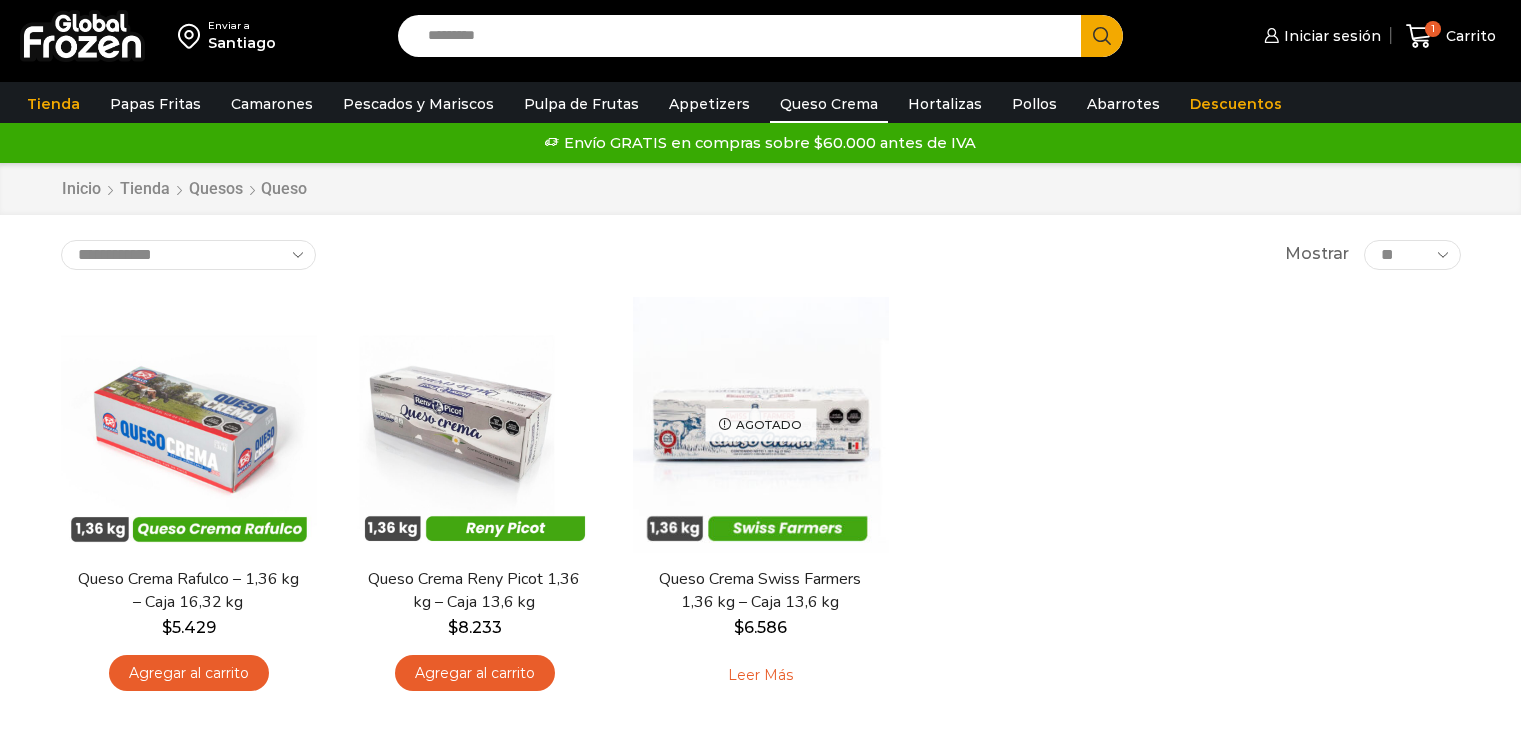 scroll, scrollTop: 0, scrollLeft: 0, axis: both 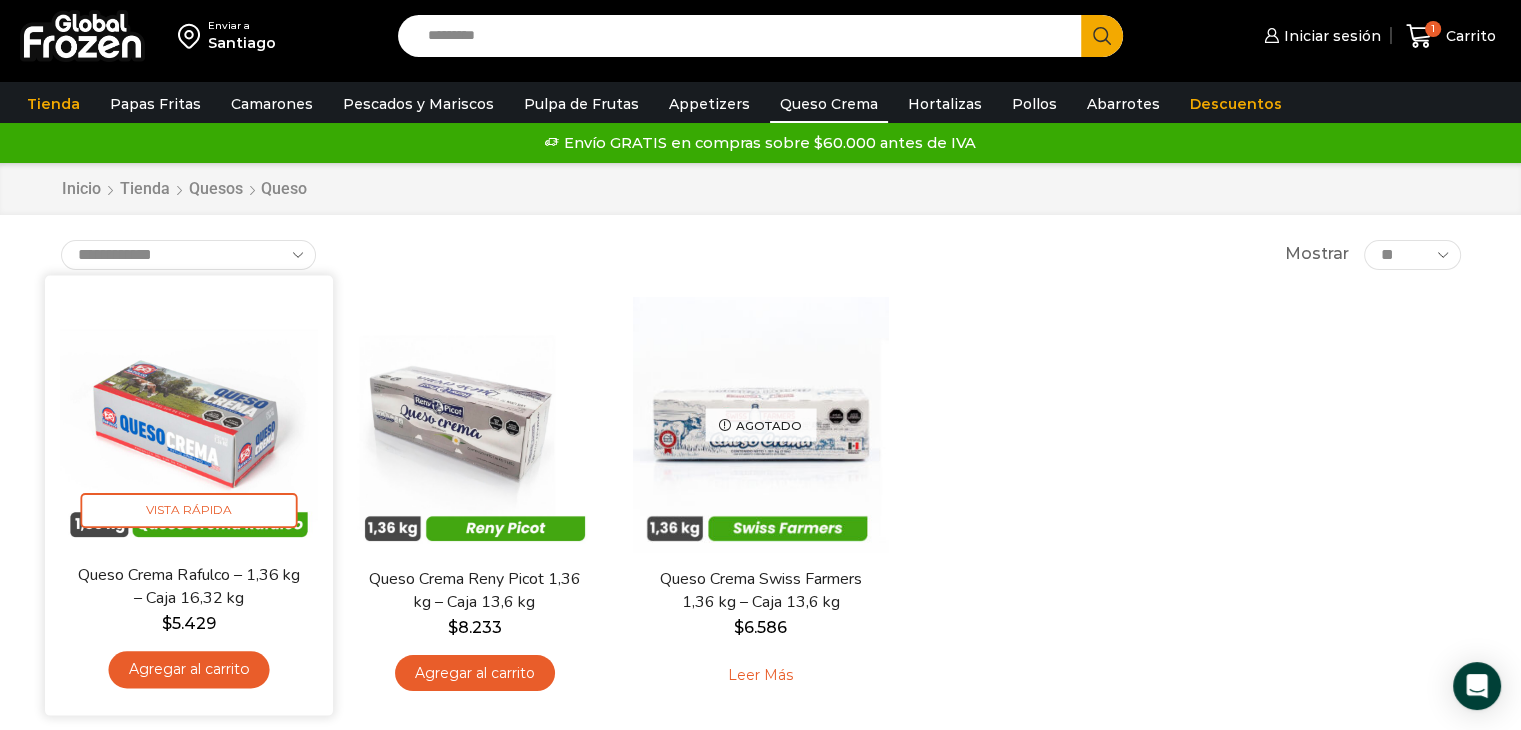 click on "Agregar al carrito" at bounding box center [188, 669] 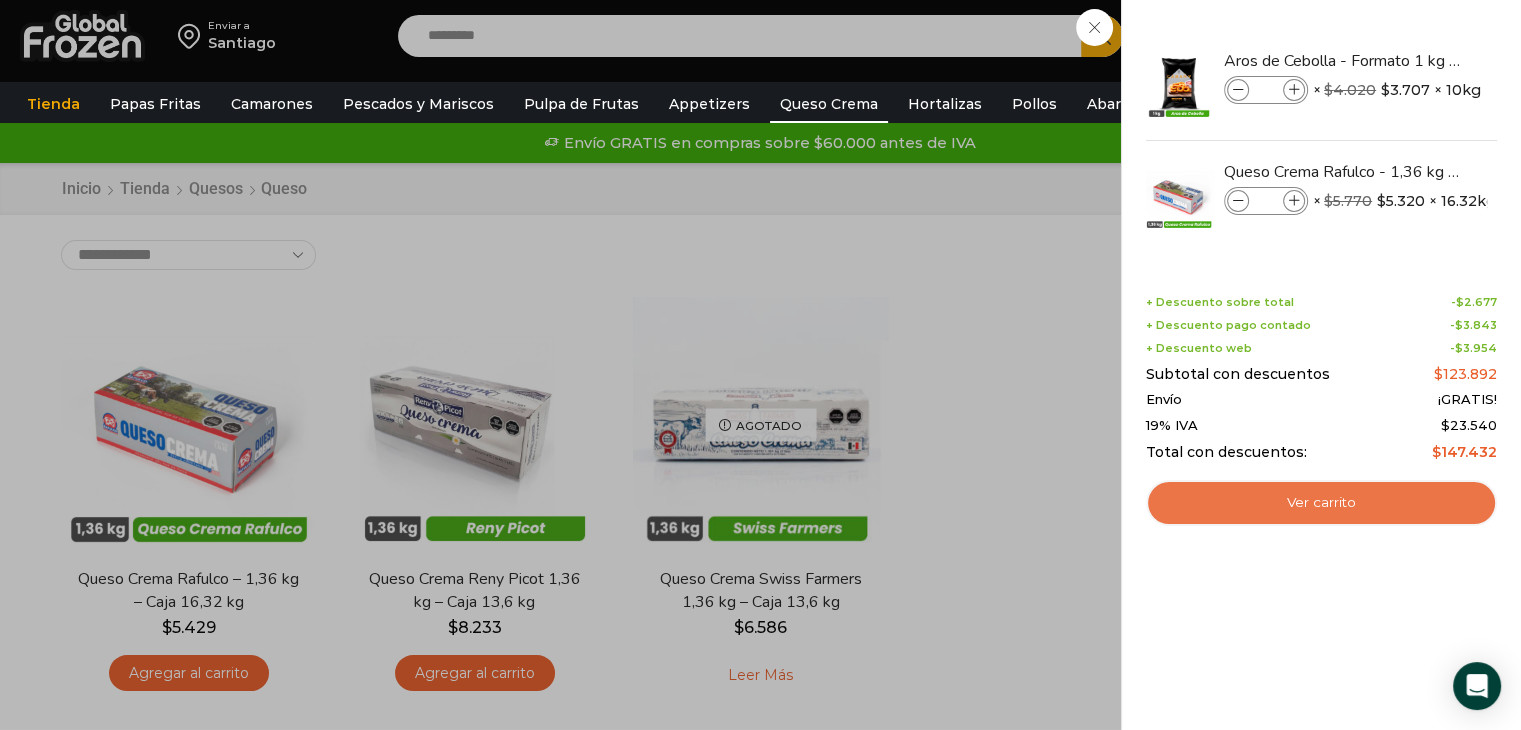 click on "Ver carrito" at bounding box center (1321, 503) 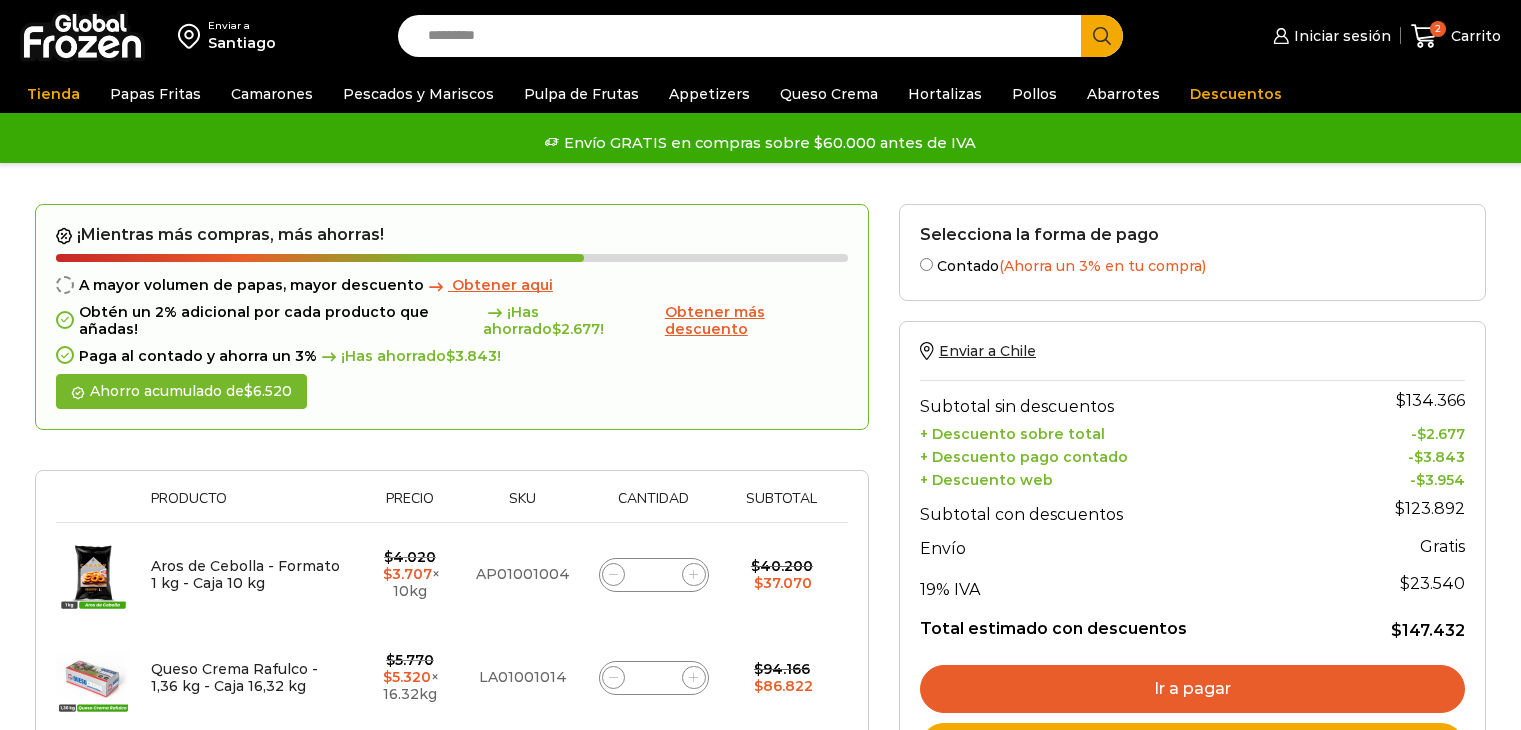 scroll, scrollTop: 0, scrollLeft: 0, axis: both 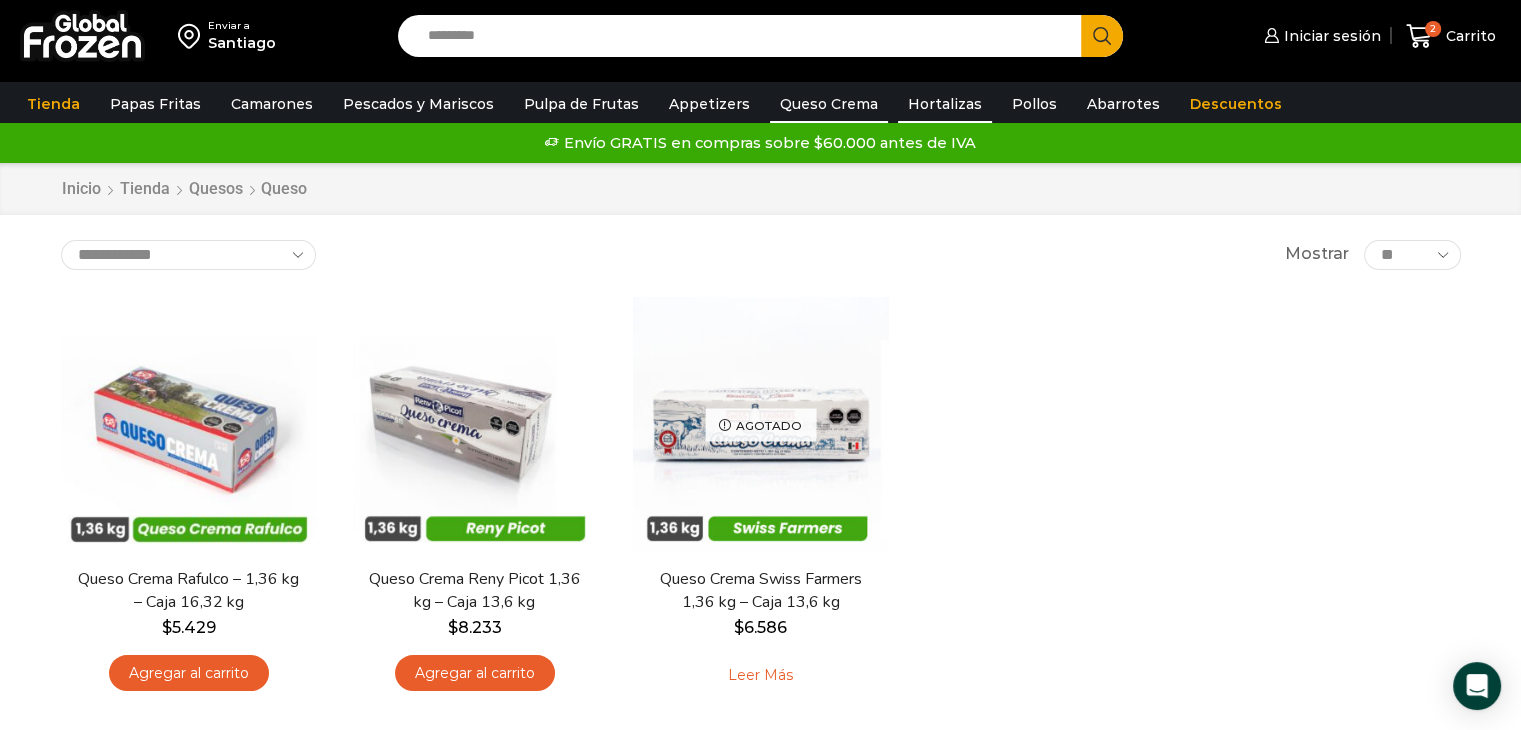 click on "Hortalizas" at bounding box center (945, 104) 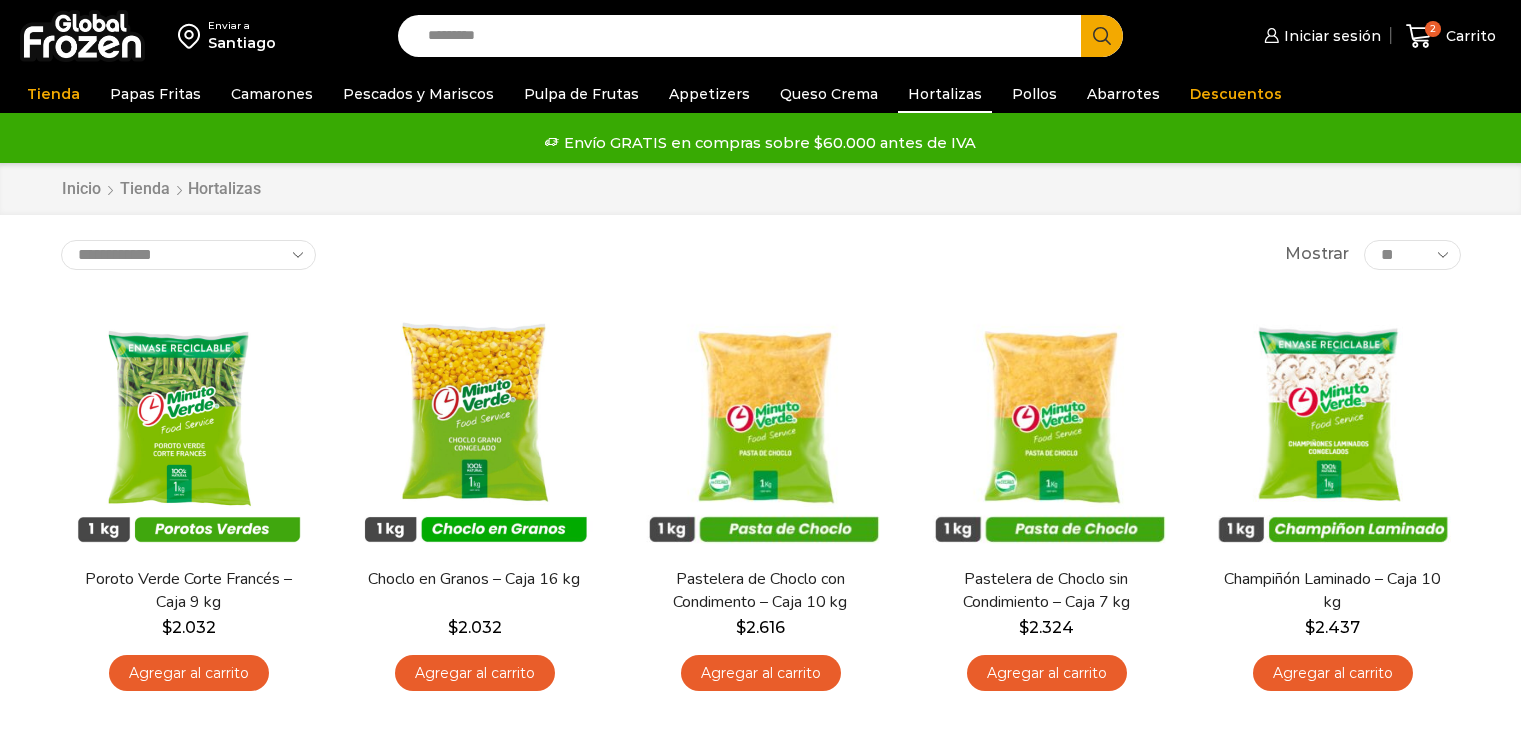 scroll, scrollTop: 0, scrollLeft: 0, axis: both 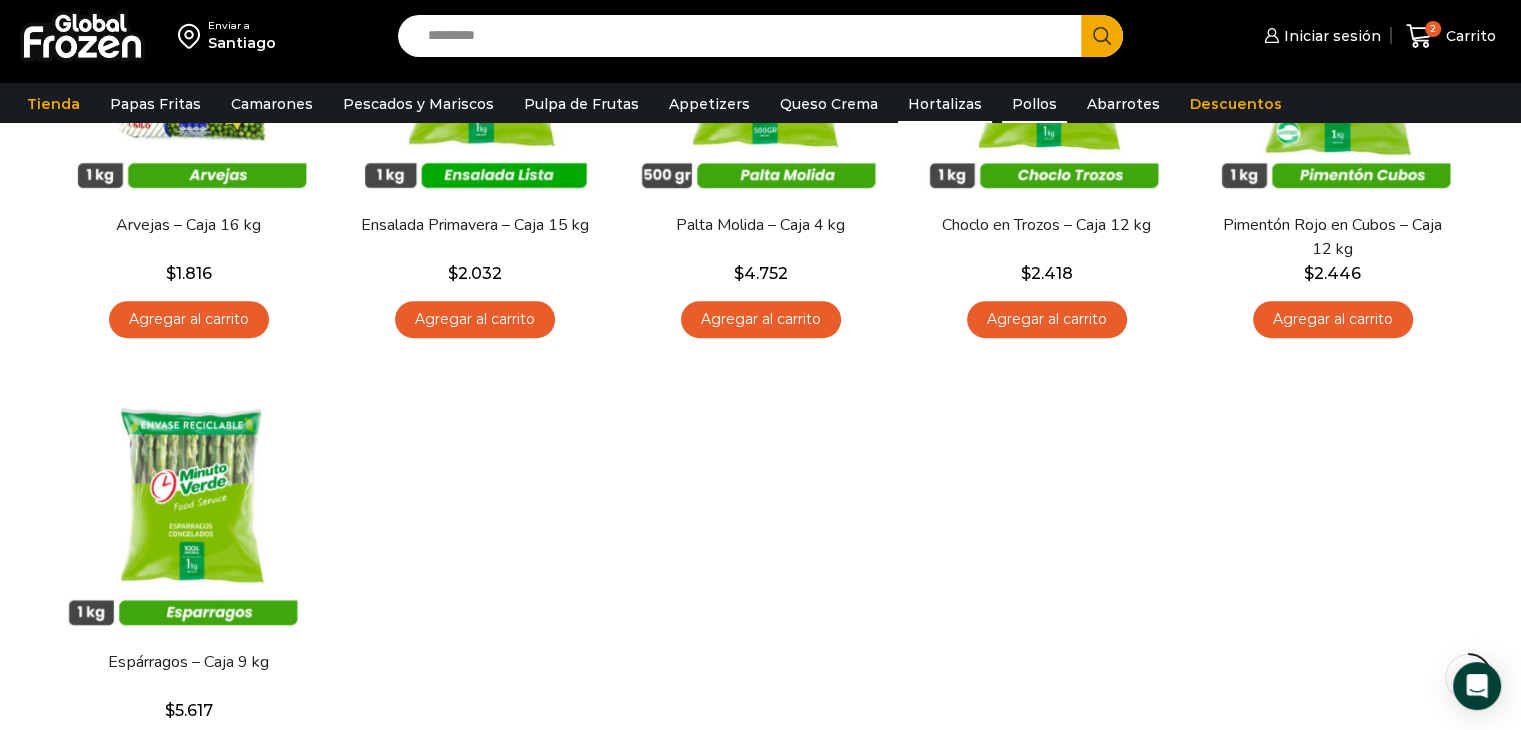 click on "Pollos" at bounding box center [1034, 104] 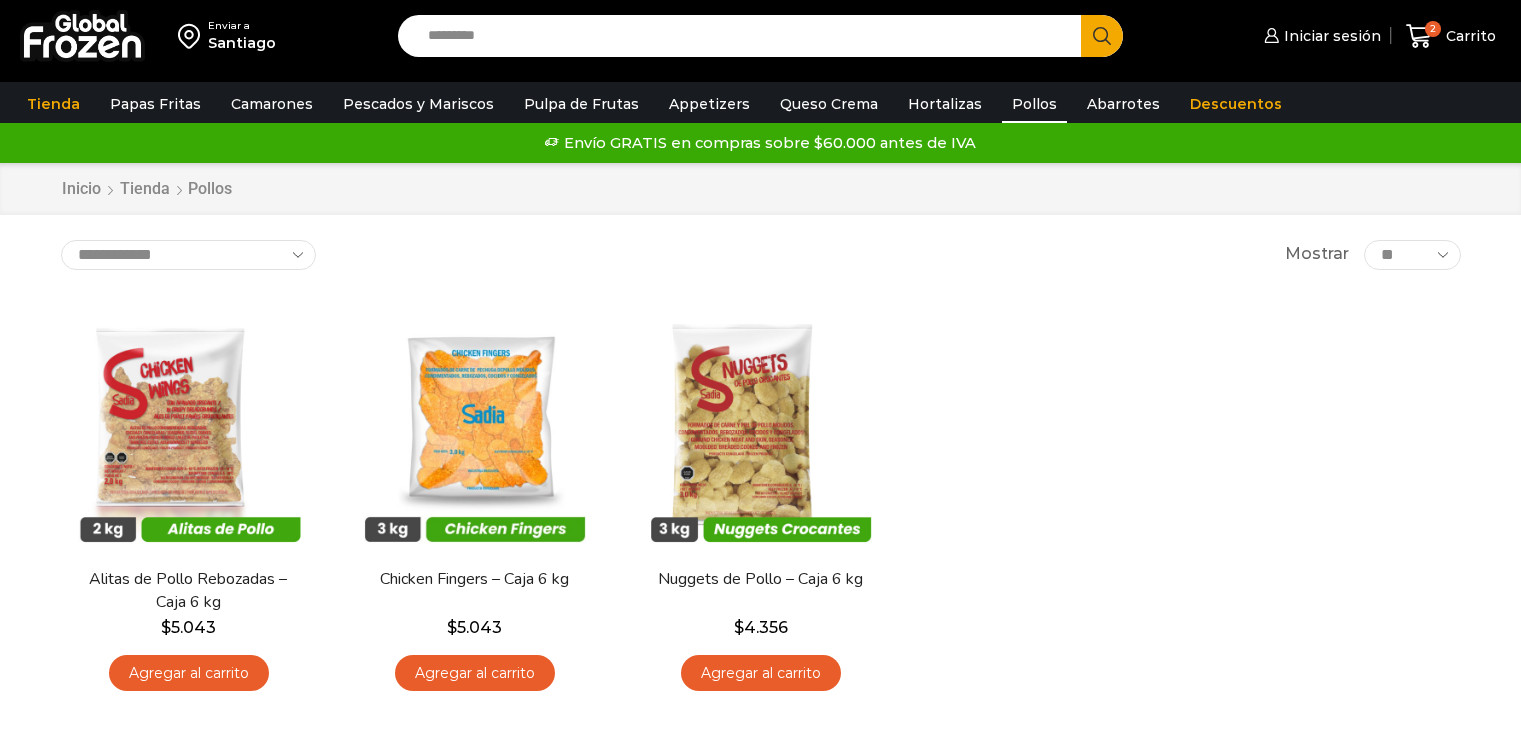 scroll, scrollTop: 0, scrollLeft: 0, axis: both 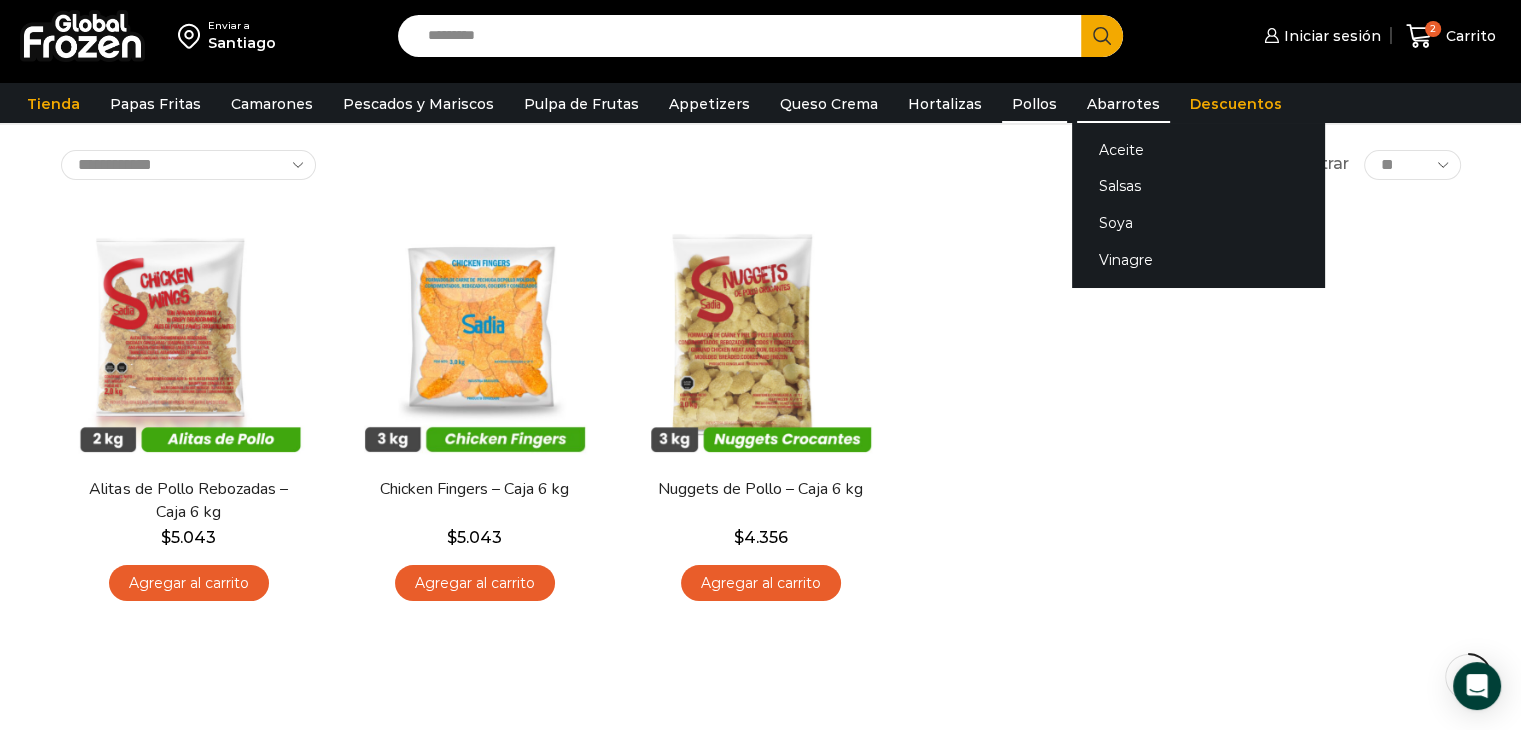 click on "Abarrotes" at bounding box center [1123, 104] 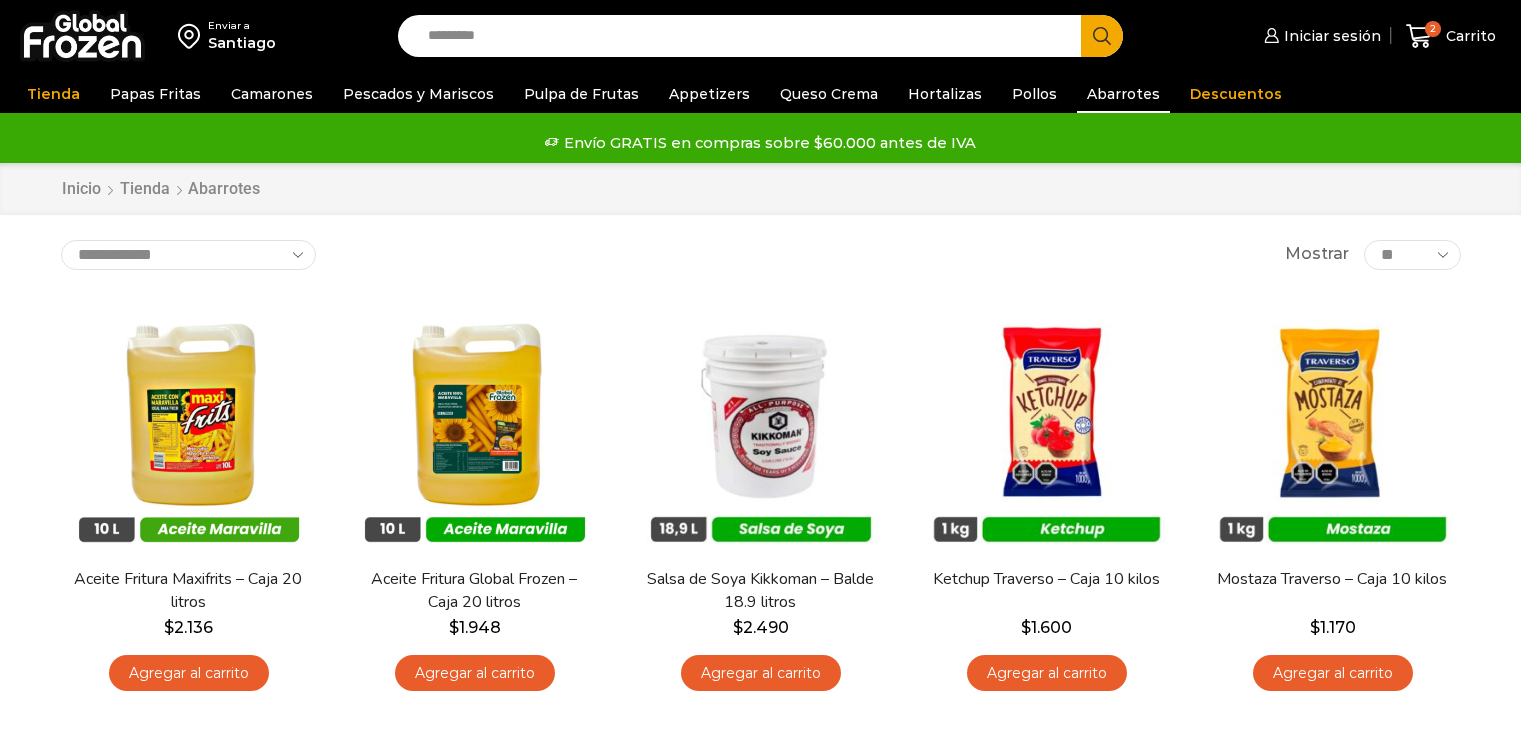 scroll, scrollTop: 0, scrollLeft: 0, axis: both 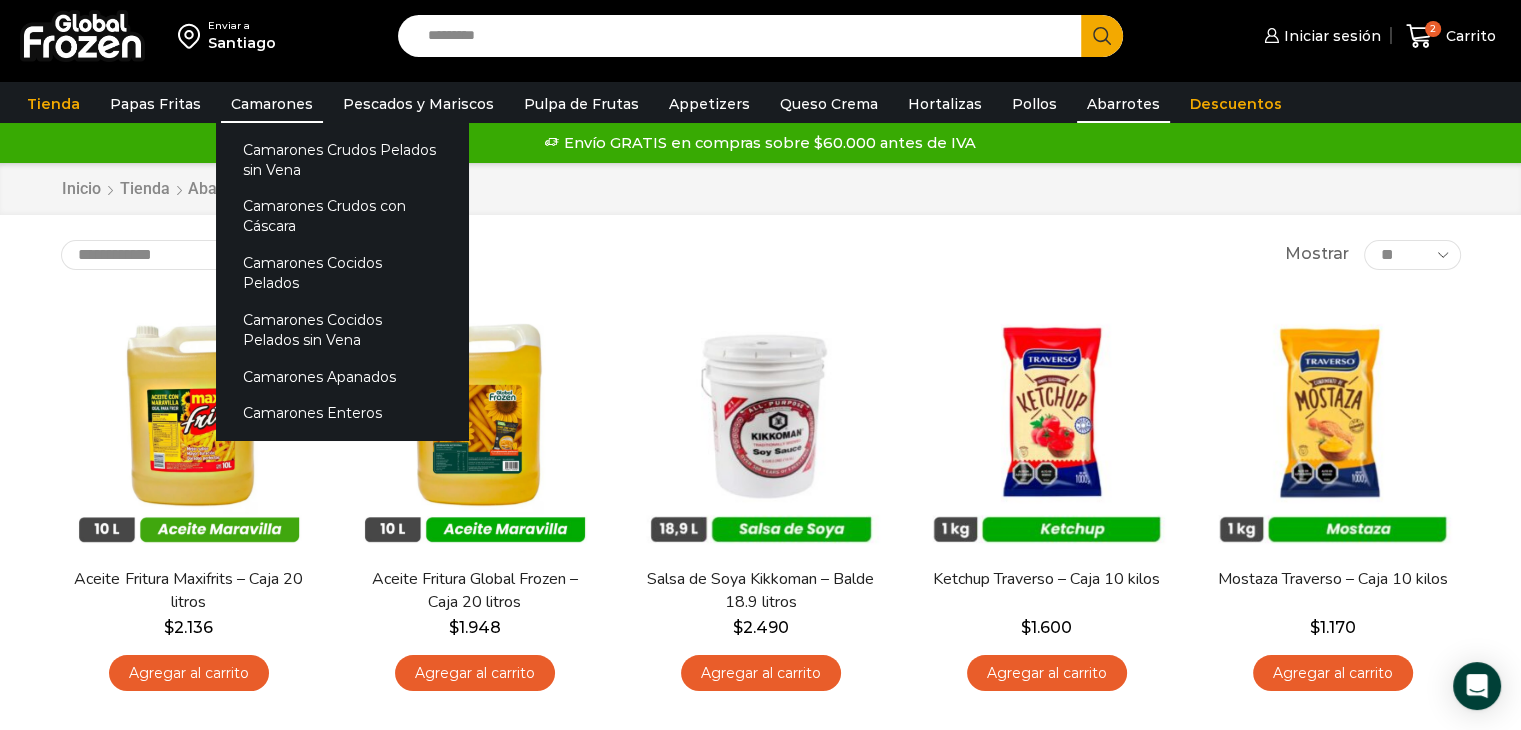 click on "Camarones" at bounding box center (272, 104) 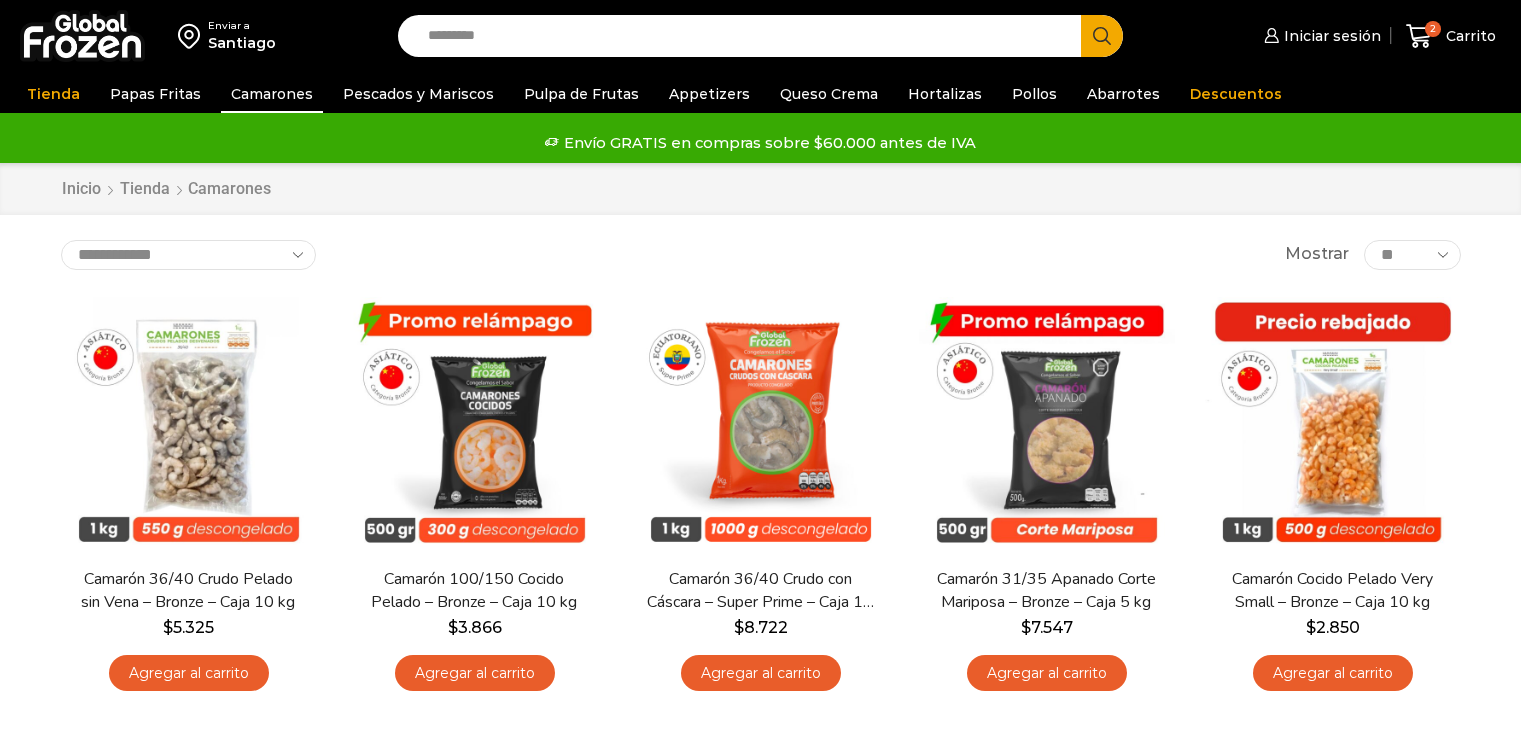 scroll, scrollTop: 0, scrollLeft: 0, axis: both 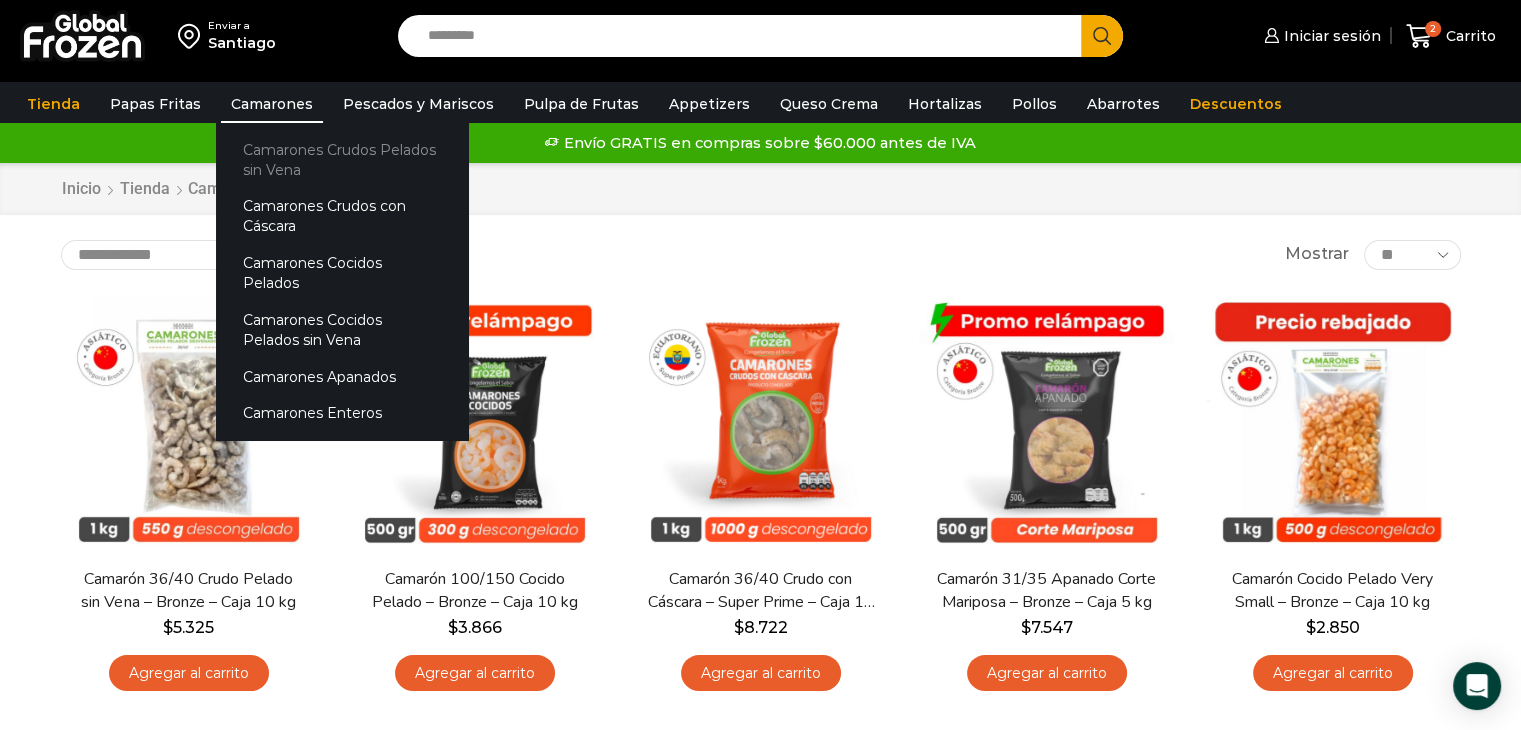click on "Camarones Crudos Pelados sin Vena" at bounding box center (342, 159) 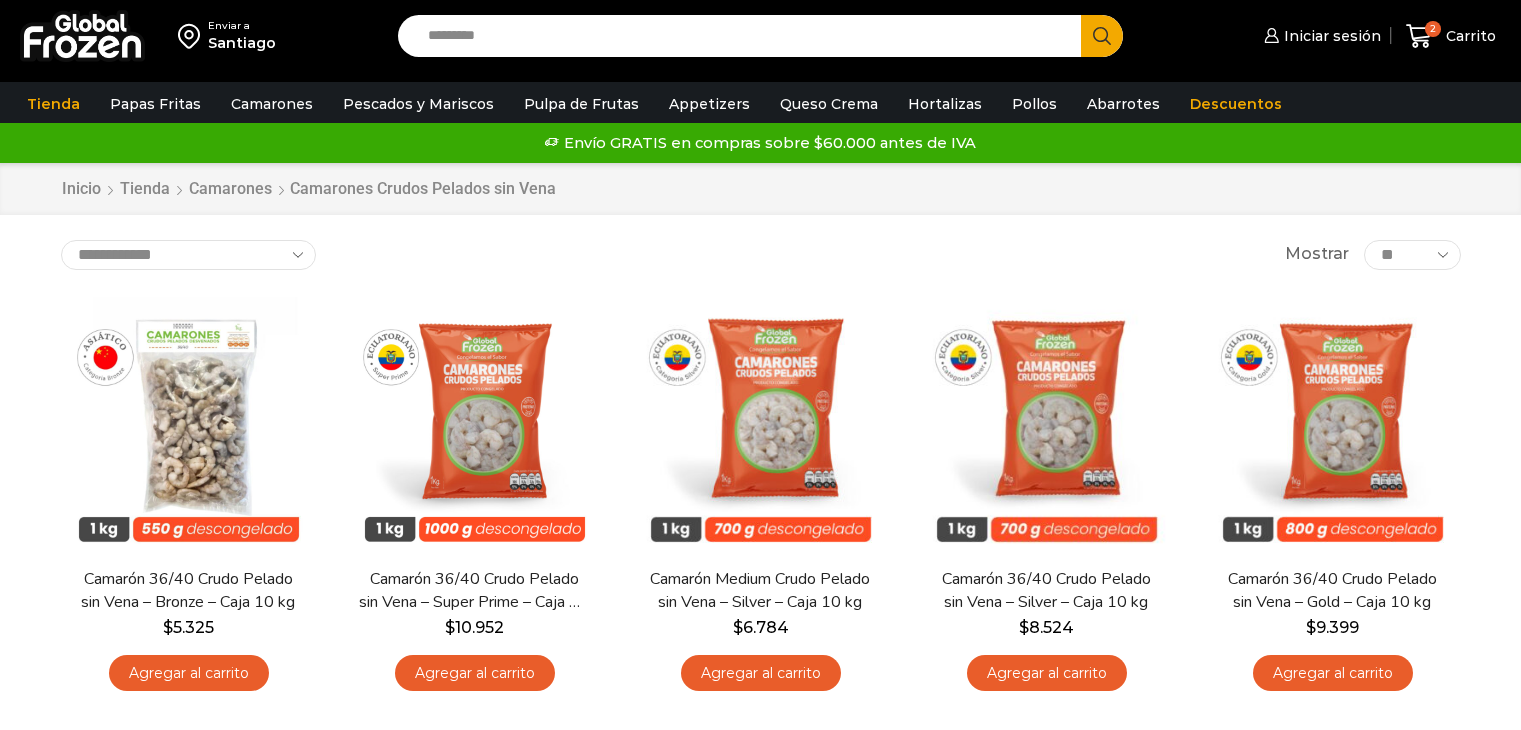 scroll, scrollTop: 0, scrollLeft: 0, axis: both 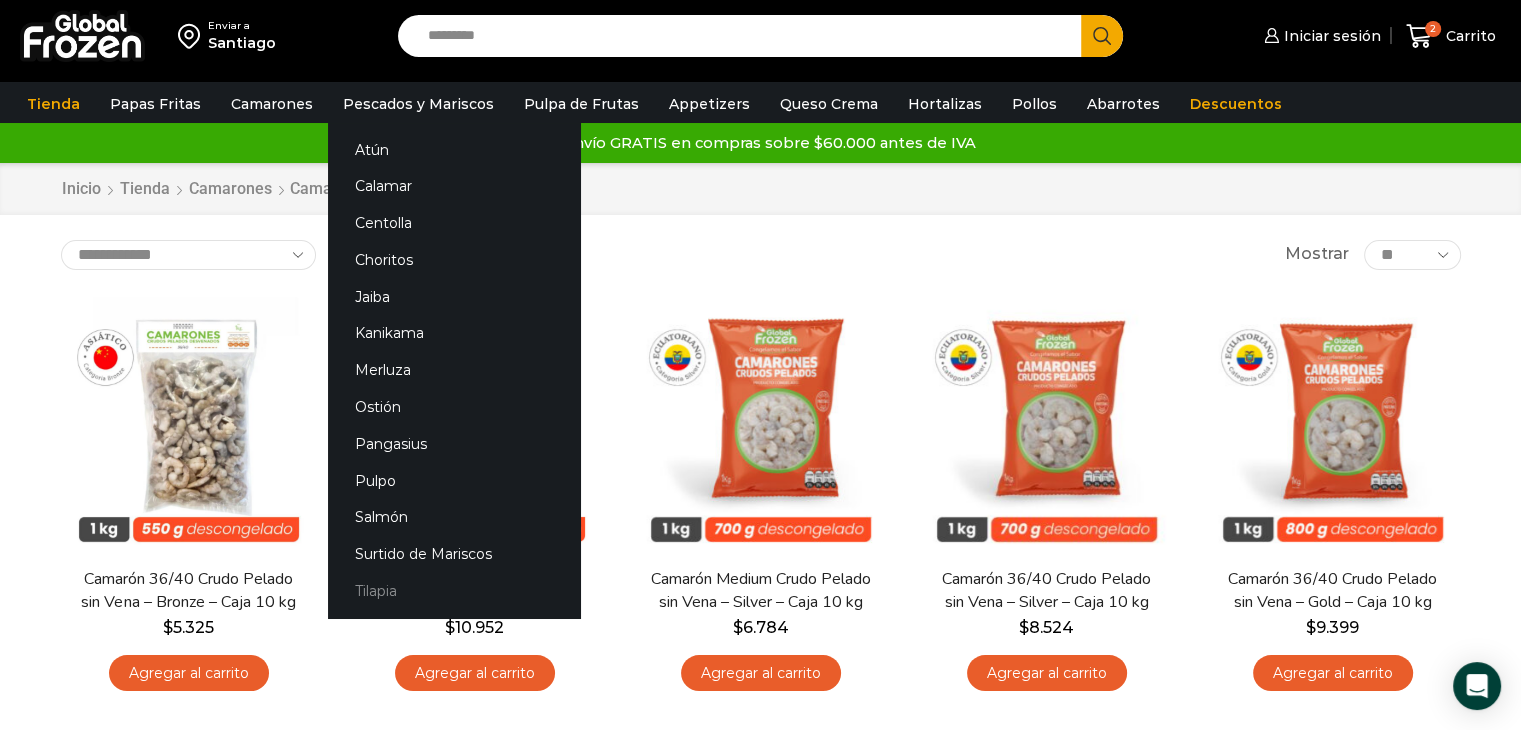 click on "Tilapia" at bounding box center (454, 591) 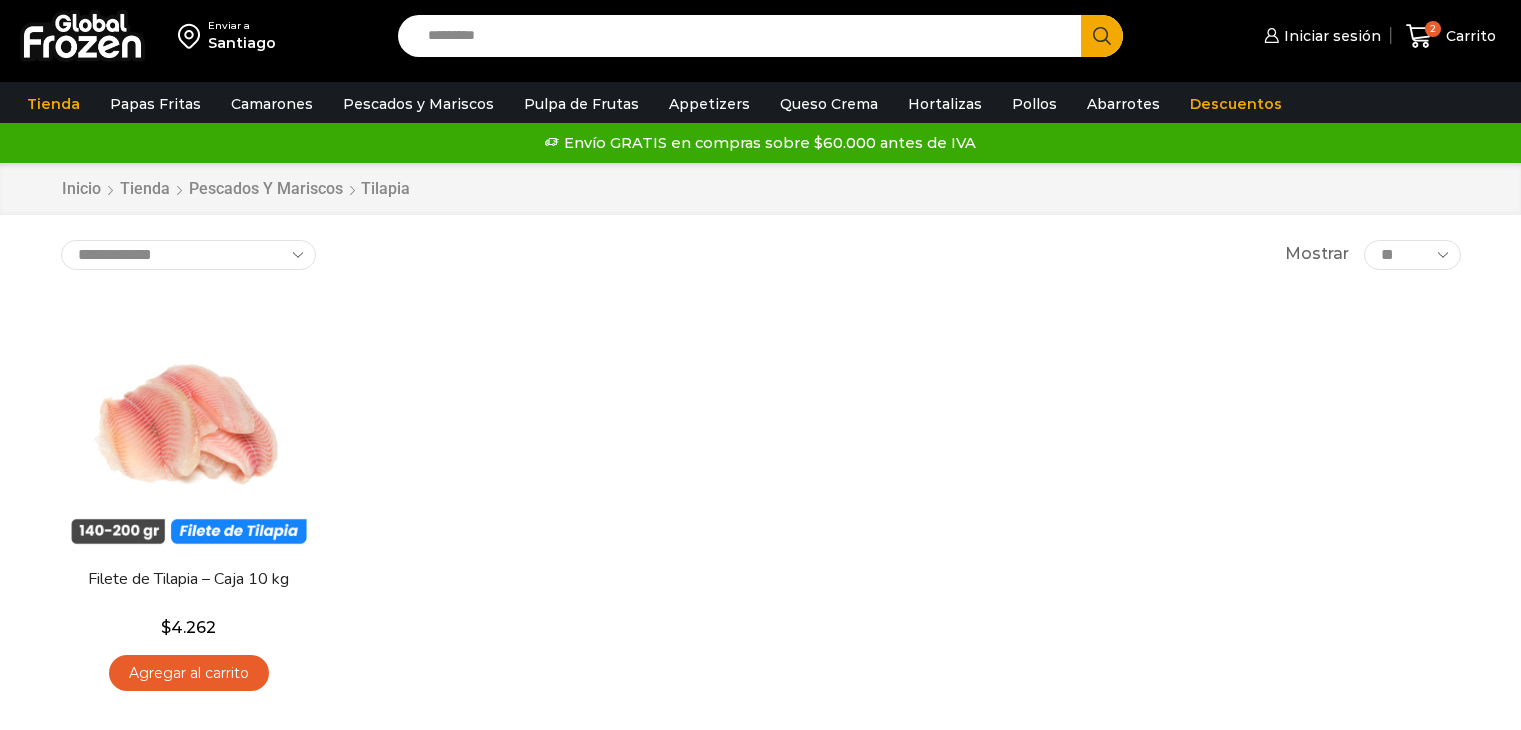 scroll, scrollTop: 0, scrollLeft: 0, axis: both 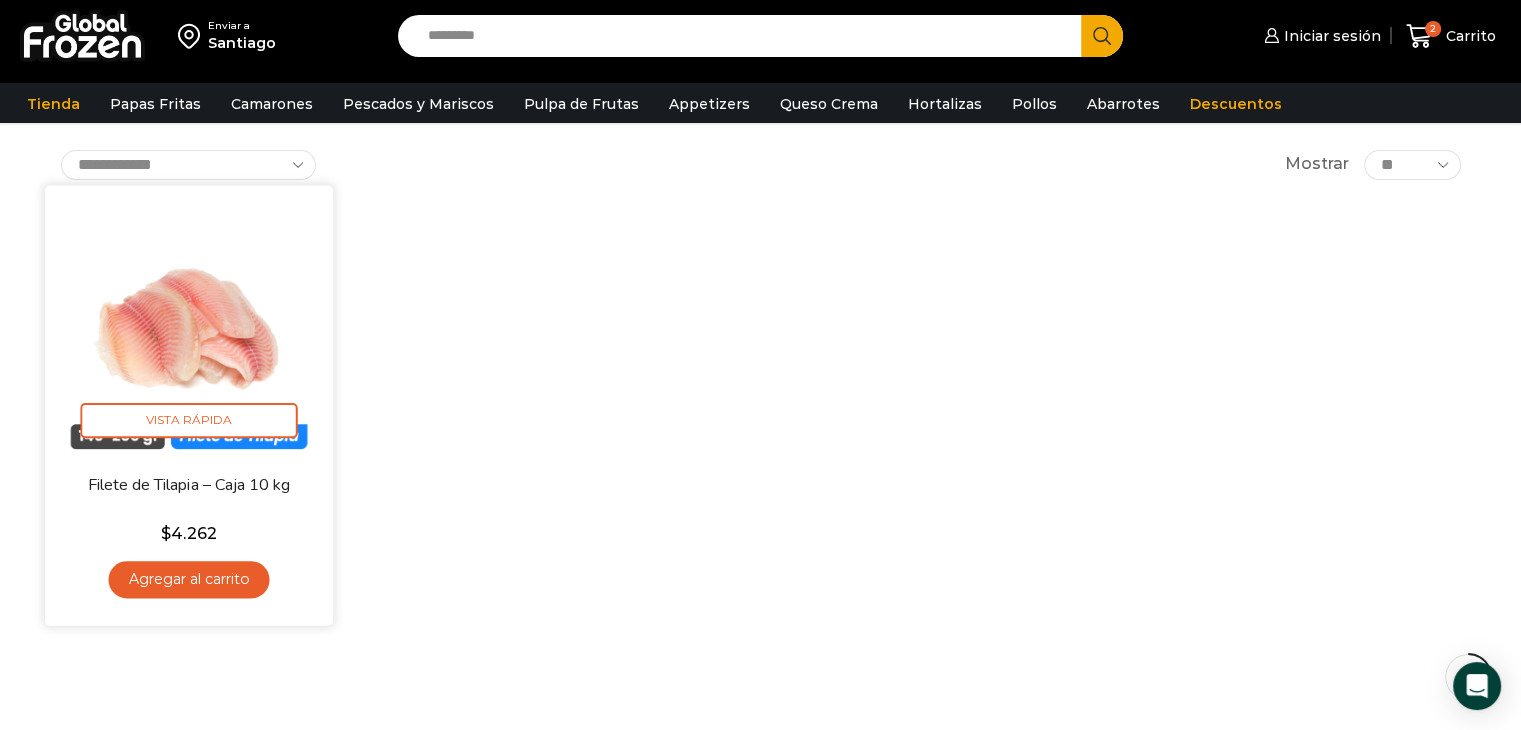 click on "Agregar al carrito" at bounding box center [188, 579] 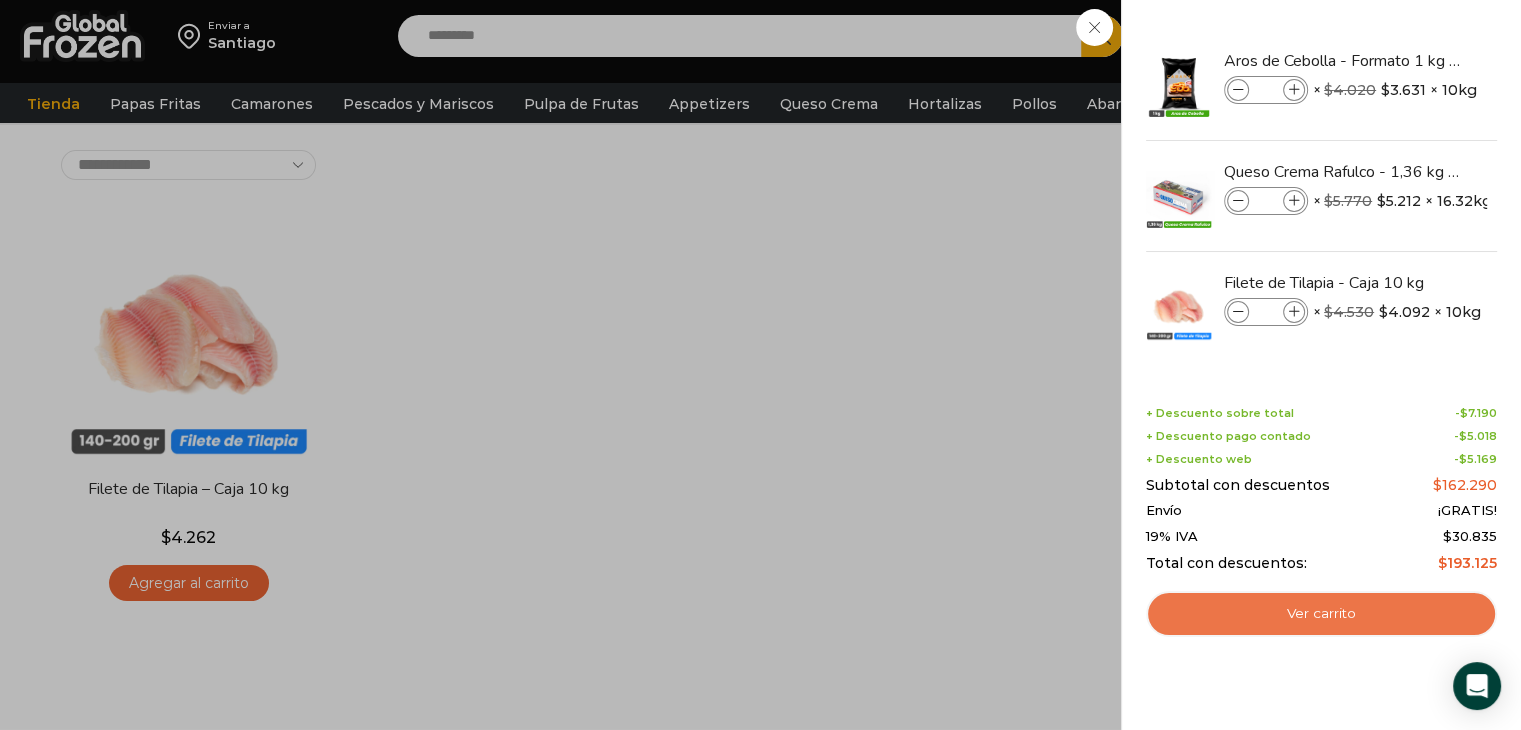 click on "Ver carrito" at bounding box center [1321, 614] 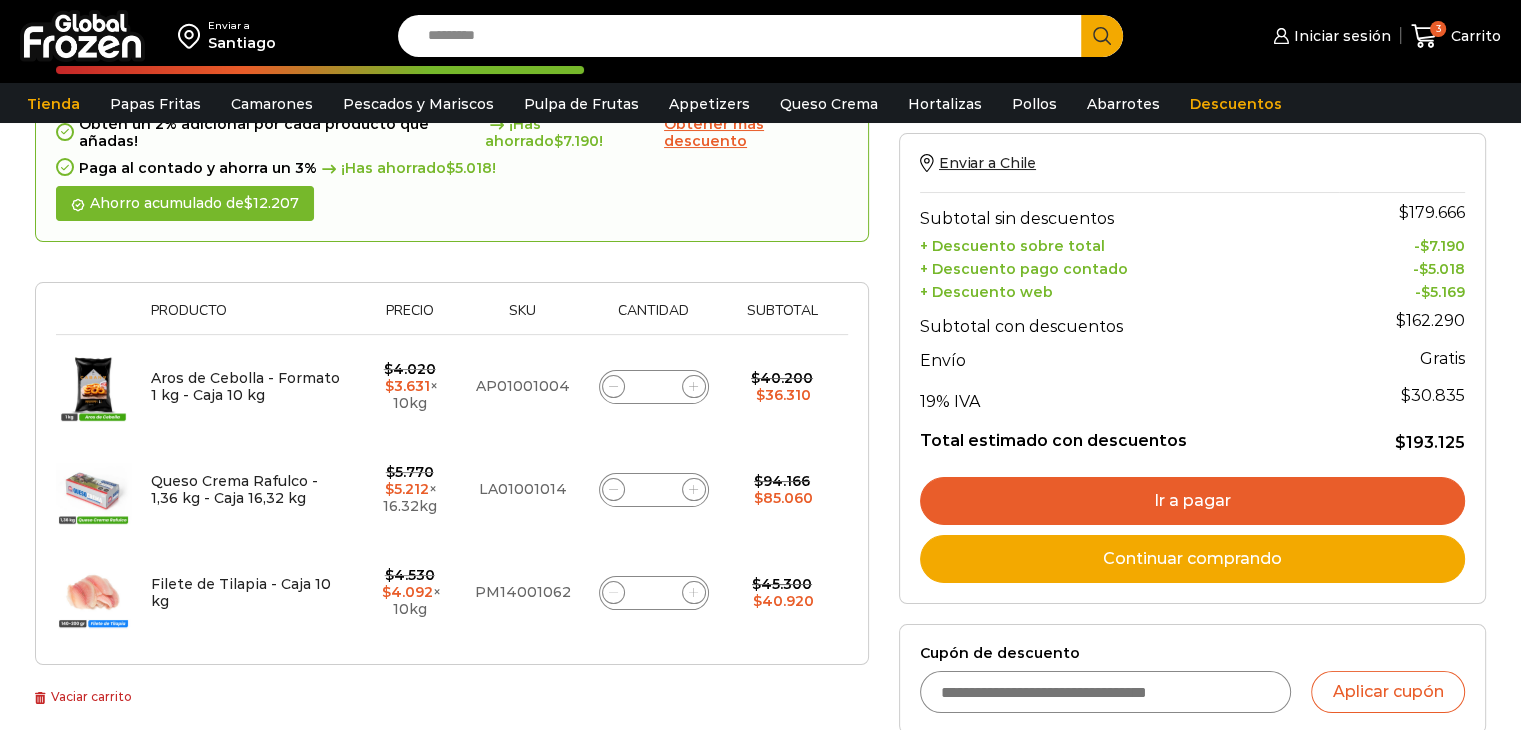scroll, scrollTop: 300, scrollLeft: 0, axis: vertical 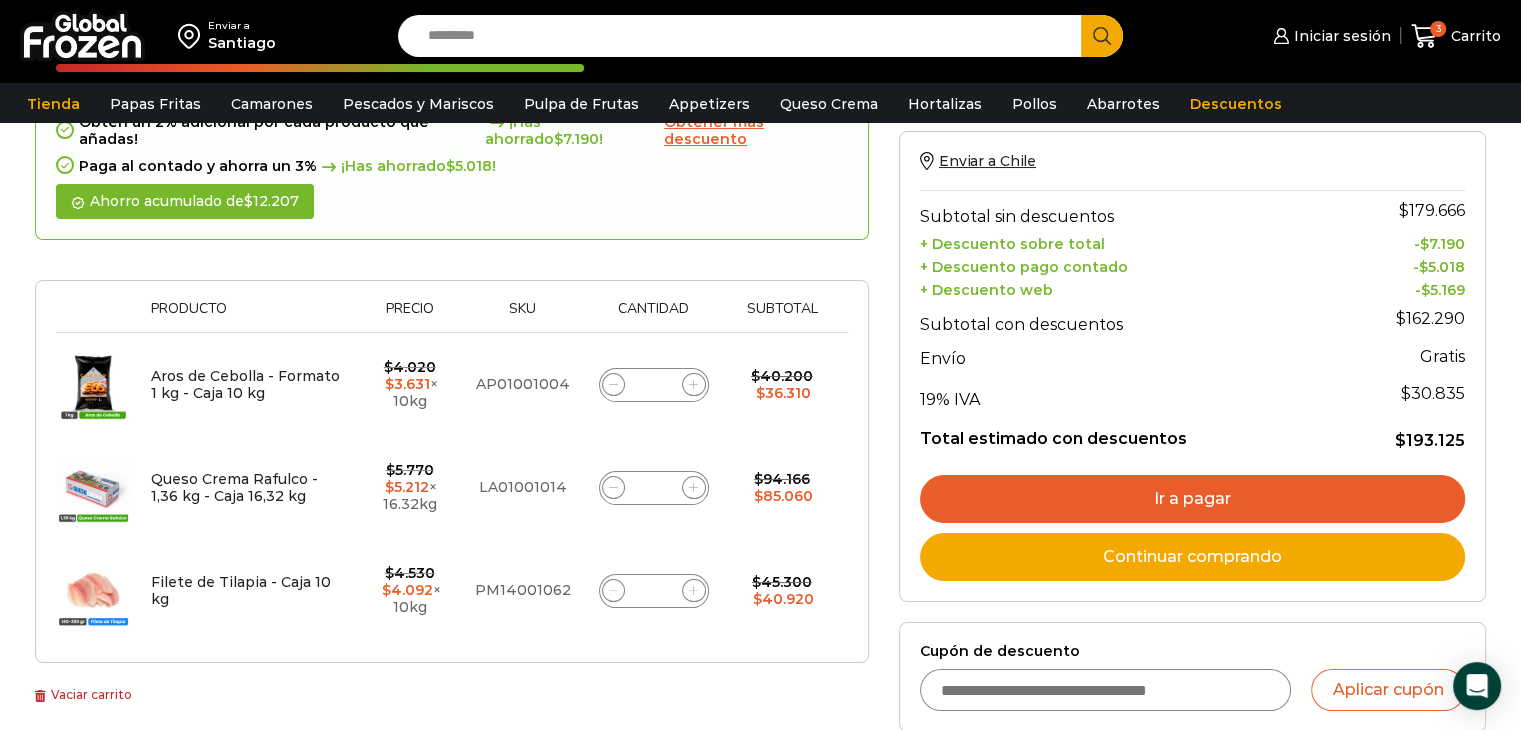 click on "$ 5.770   Original price was: $5.770. $ 5.212 Current price is: $5.212.  × 16.32kg" 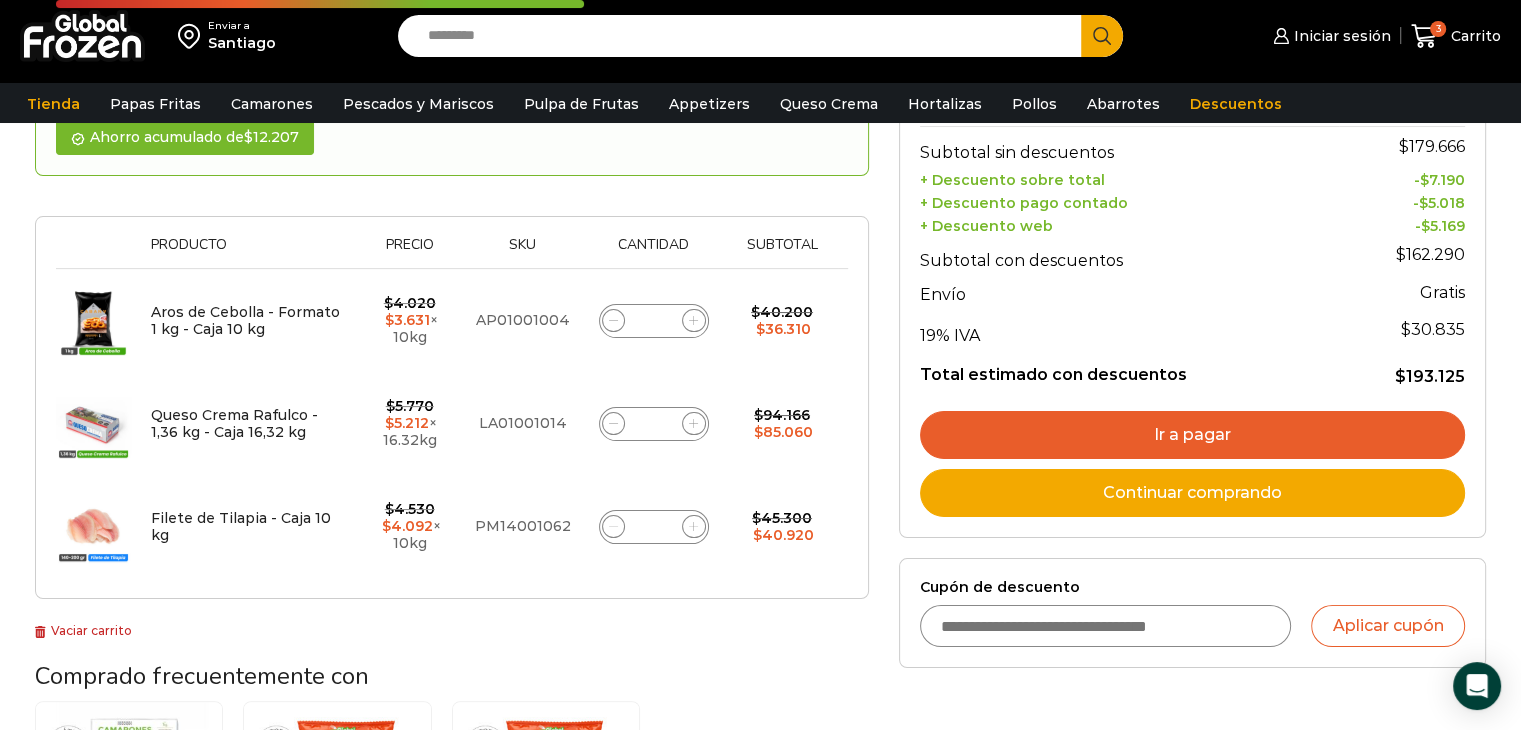 scroll, scrollTop: 300, scrollLeft: 0, axis: vertical 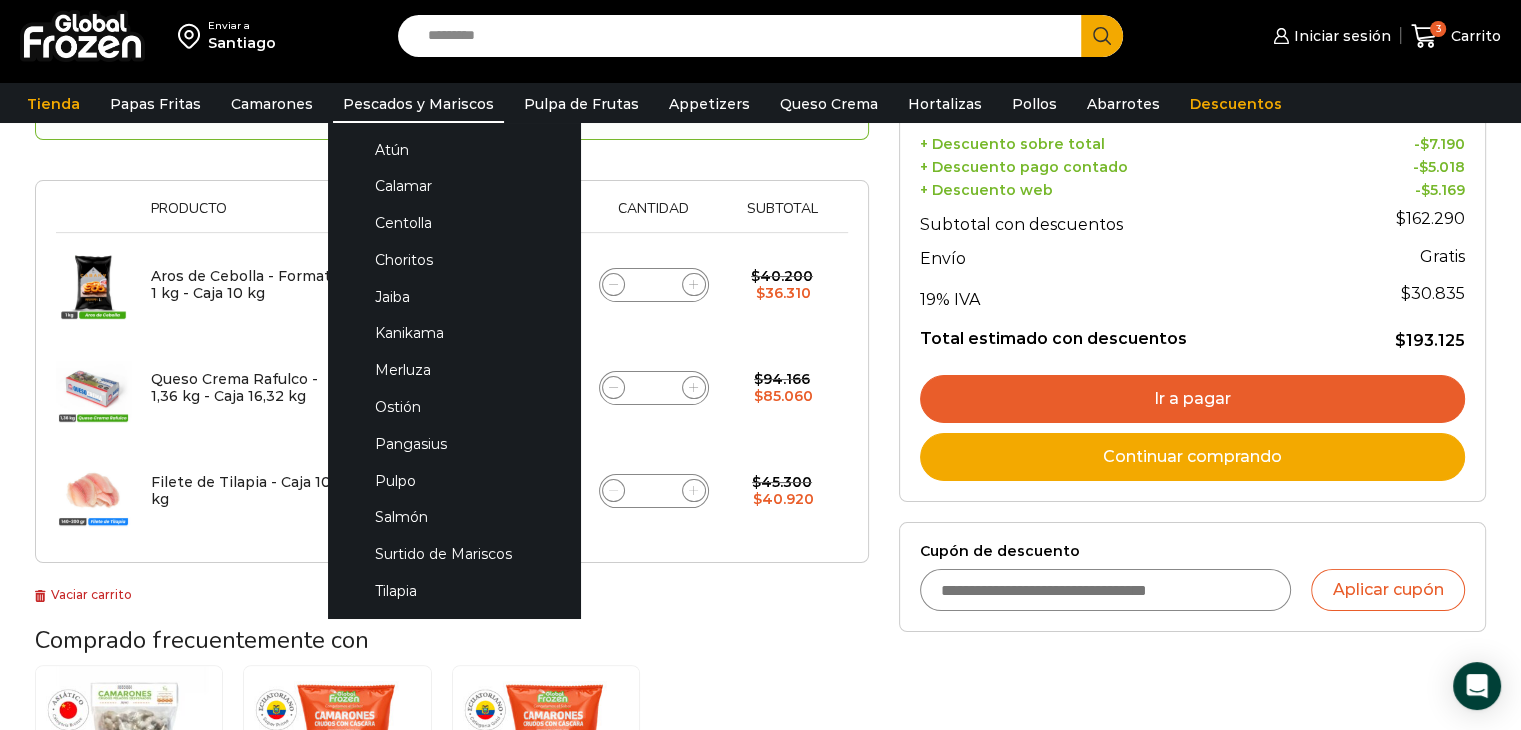 click on "Pescados y Mariscos" at bounding box center [418, 104] 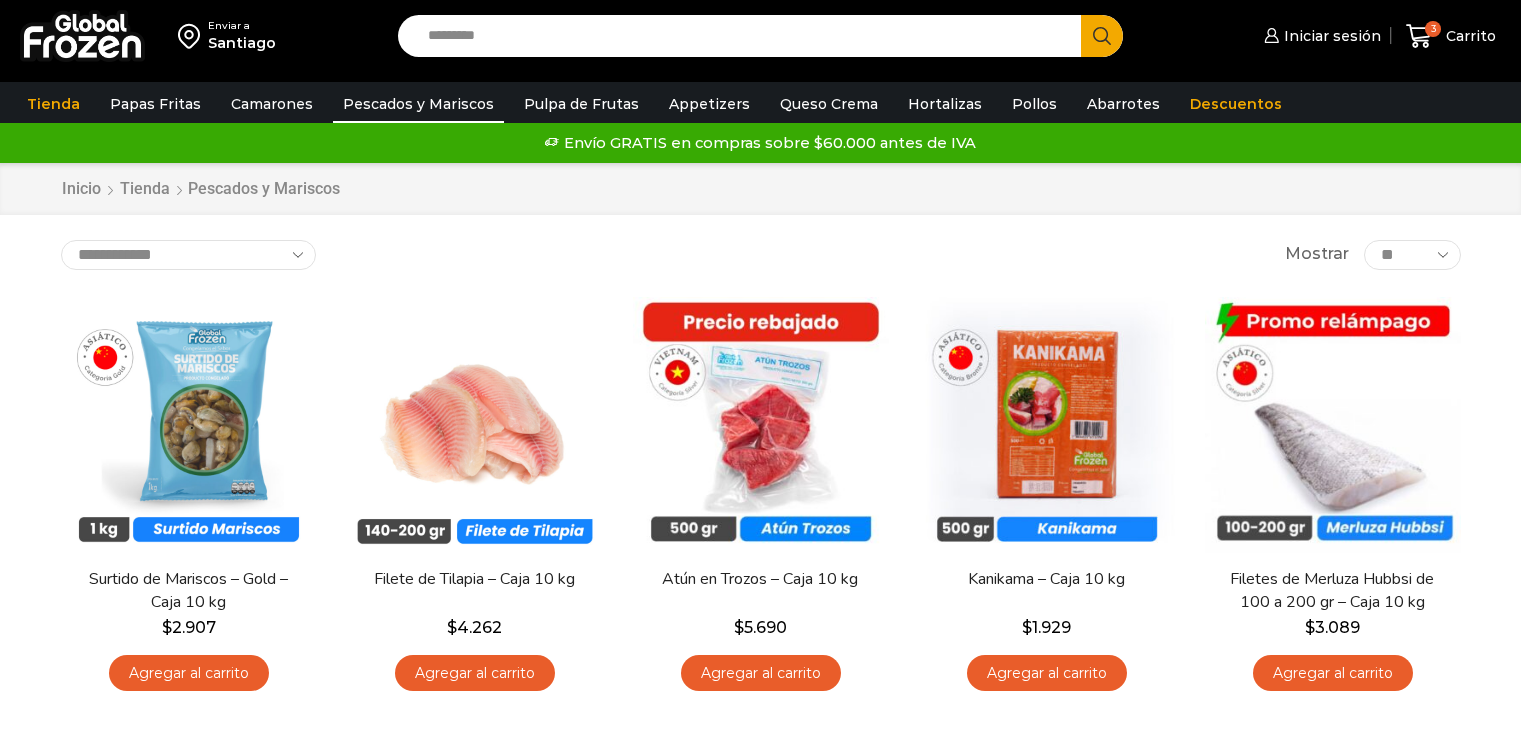scroll, scrollTop: 0, scrollLeft: 0, axis: both 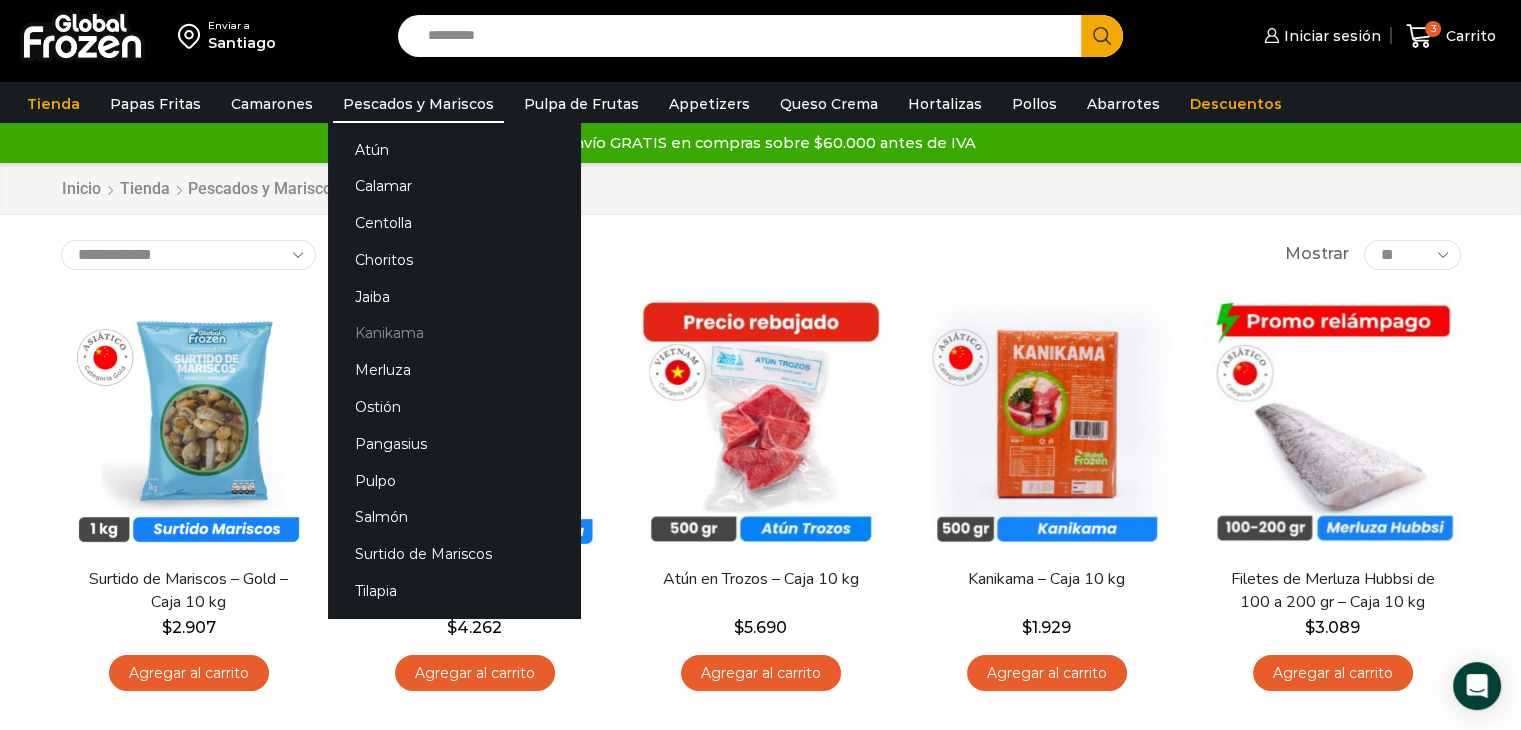 click on "Kanikama" at bounding box center [454, 333] 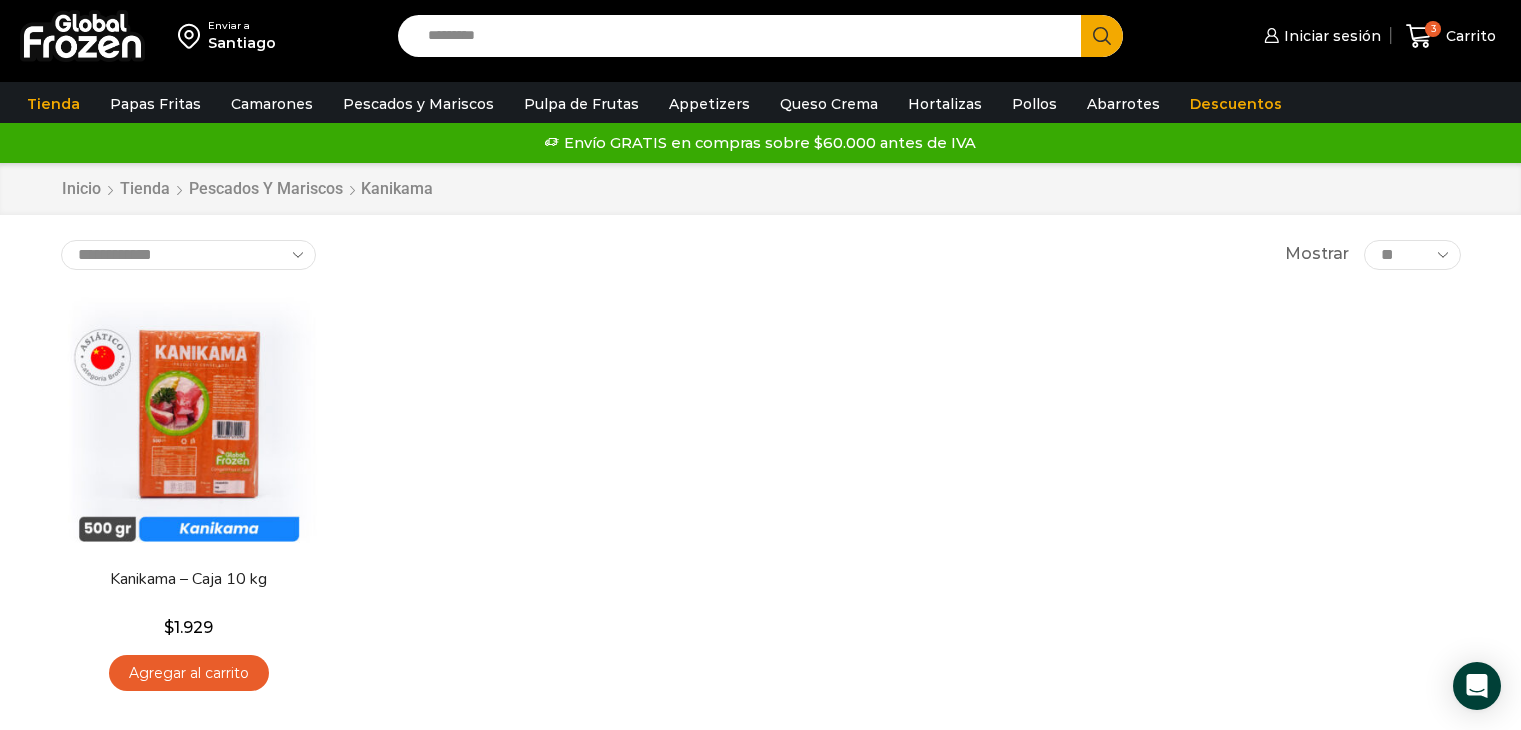 scroll, scrollTop: 0, scrollLeft: 0, axis: both 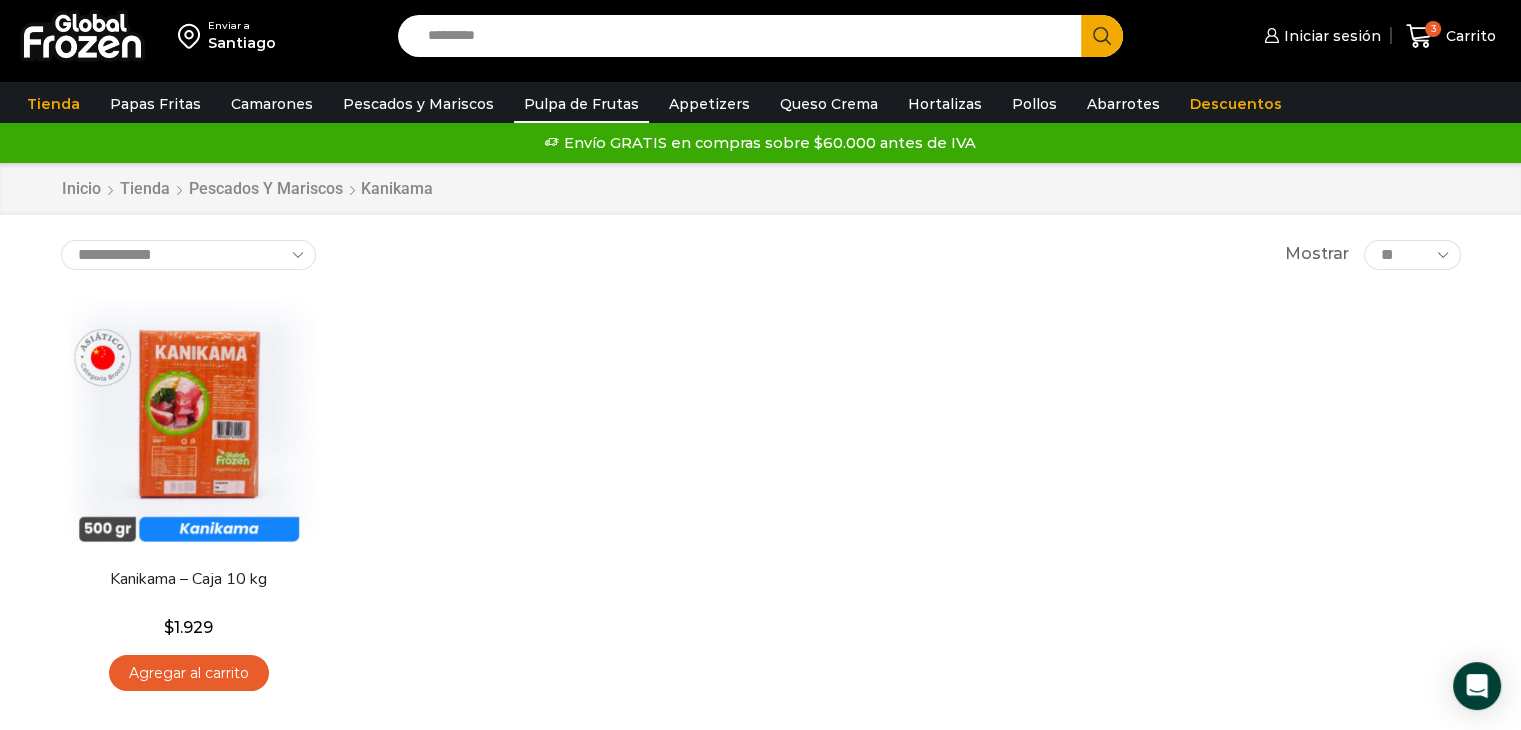click on "Pulpa de Frutas" at bounding box center [581, 104] 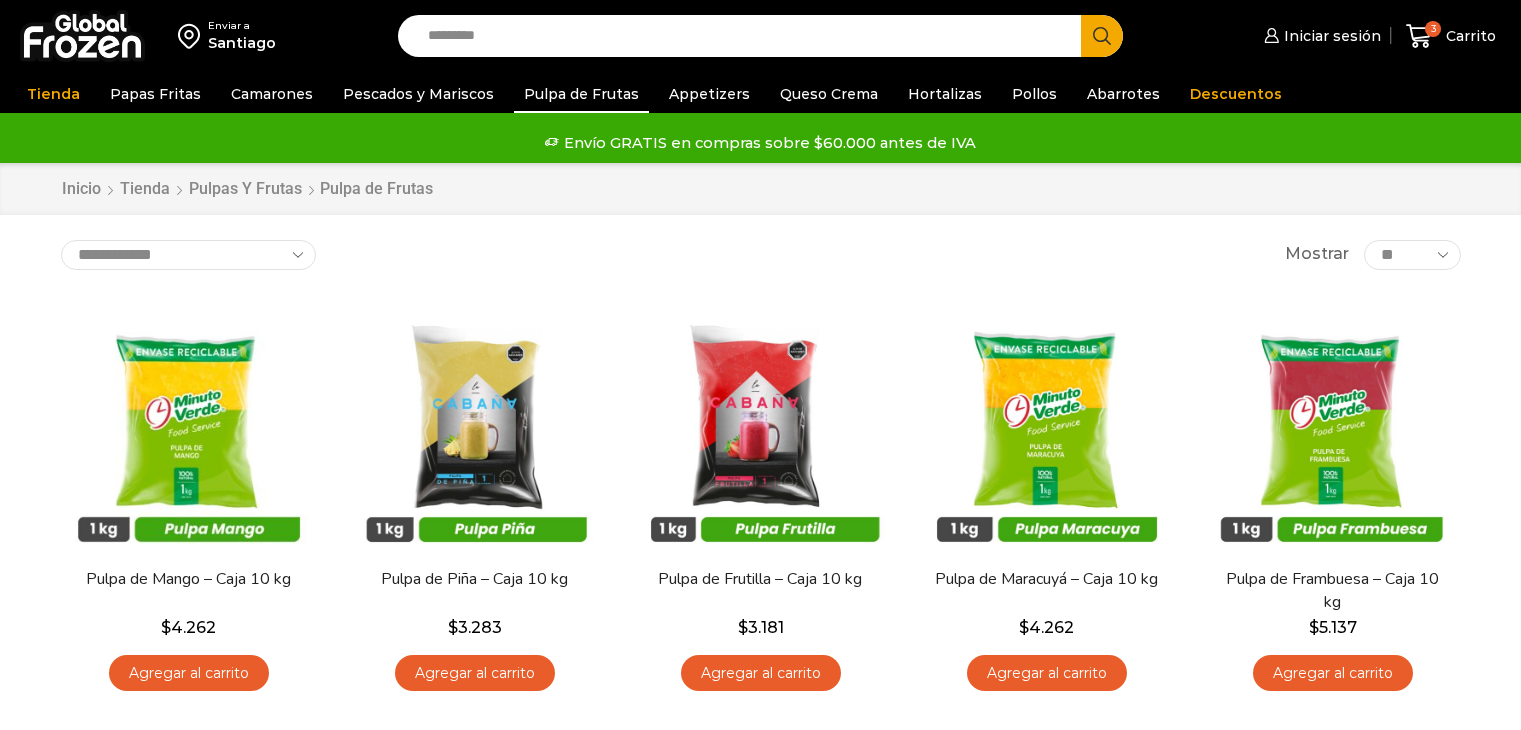 scroll, scrollTop: 0, scrollLeft: 0, axis: both 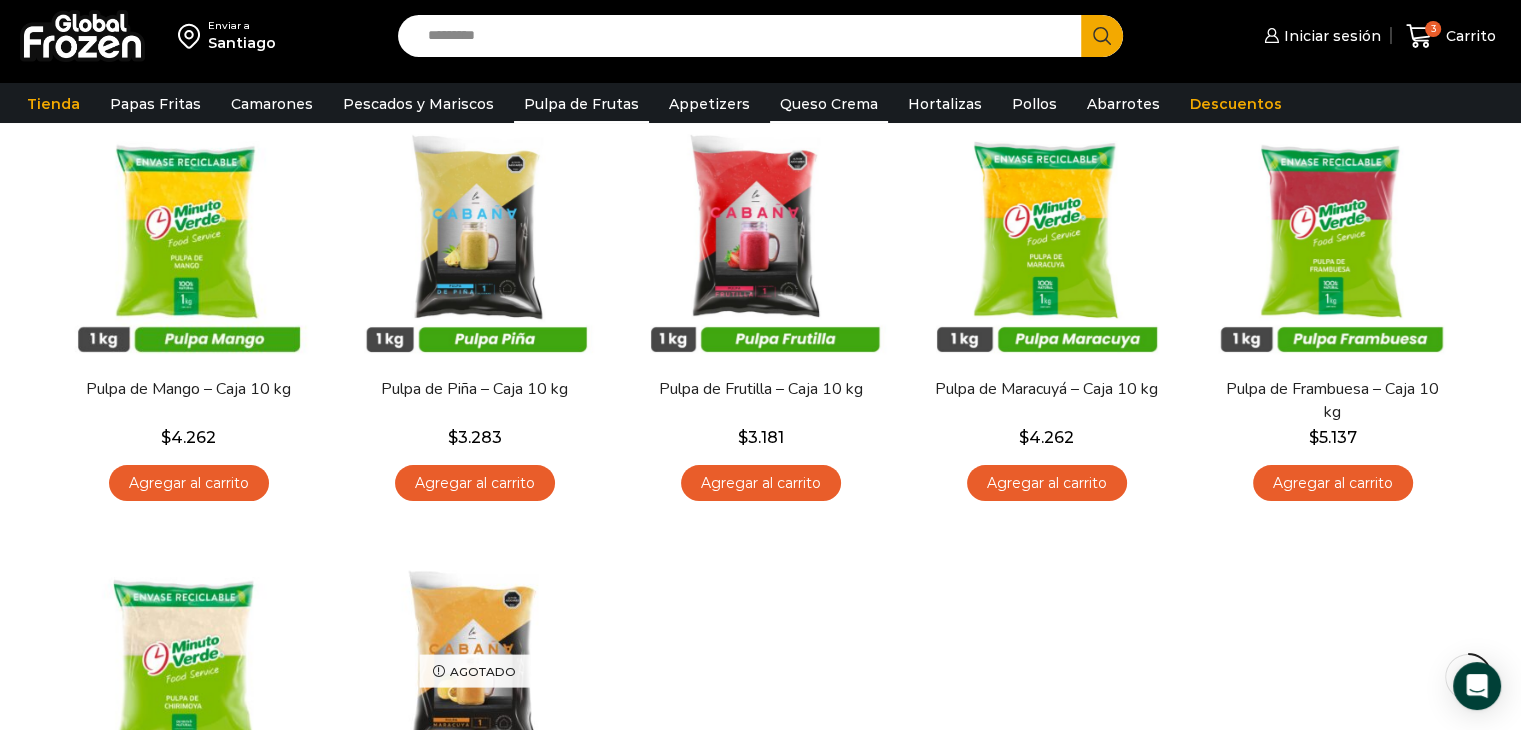 click on "Queso Crema" at bounding box center (829, 104) 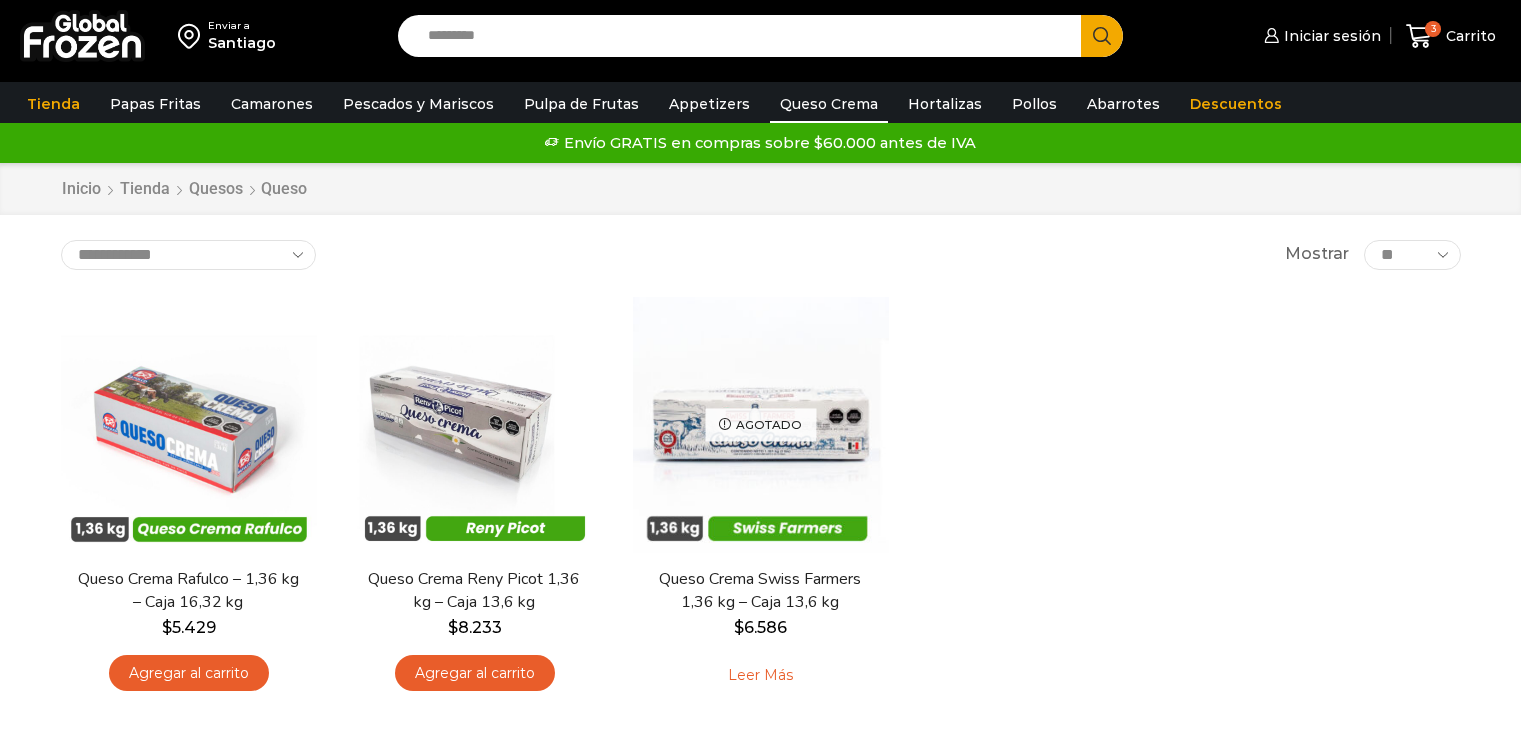 scroll, scrollTop: 0, scrollLeft: 0, axis: both 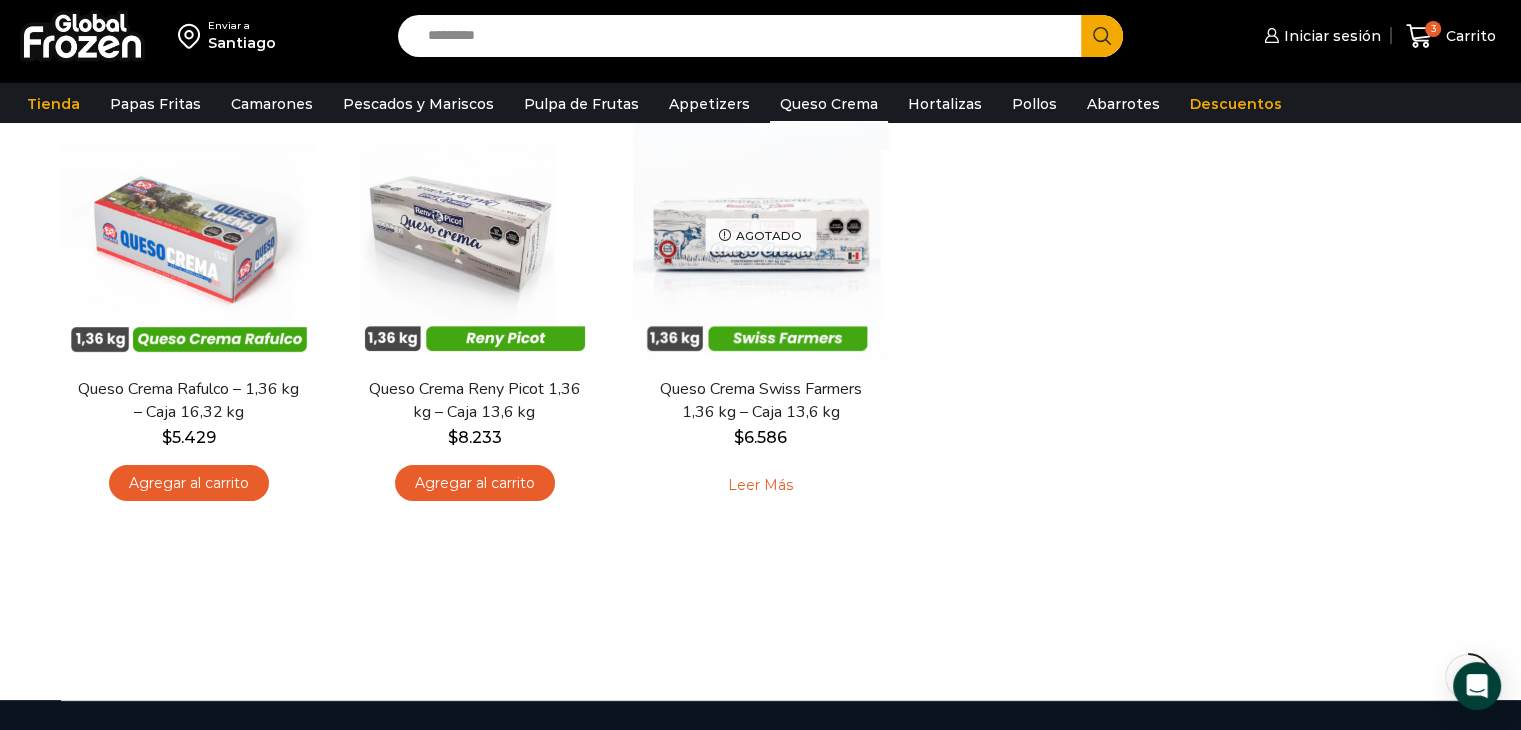 click on "Search input" at bounding box center (745, 36) 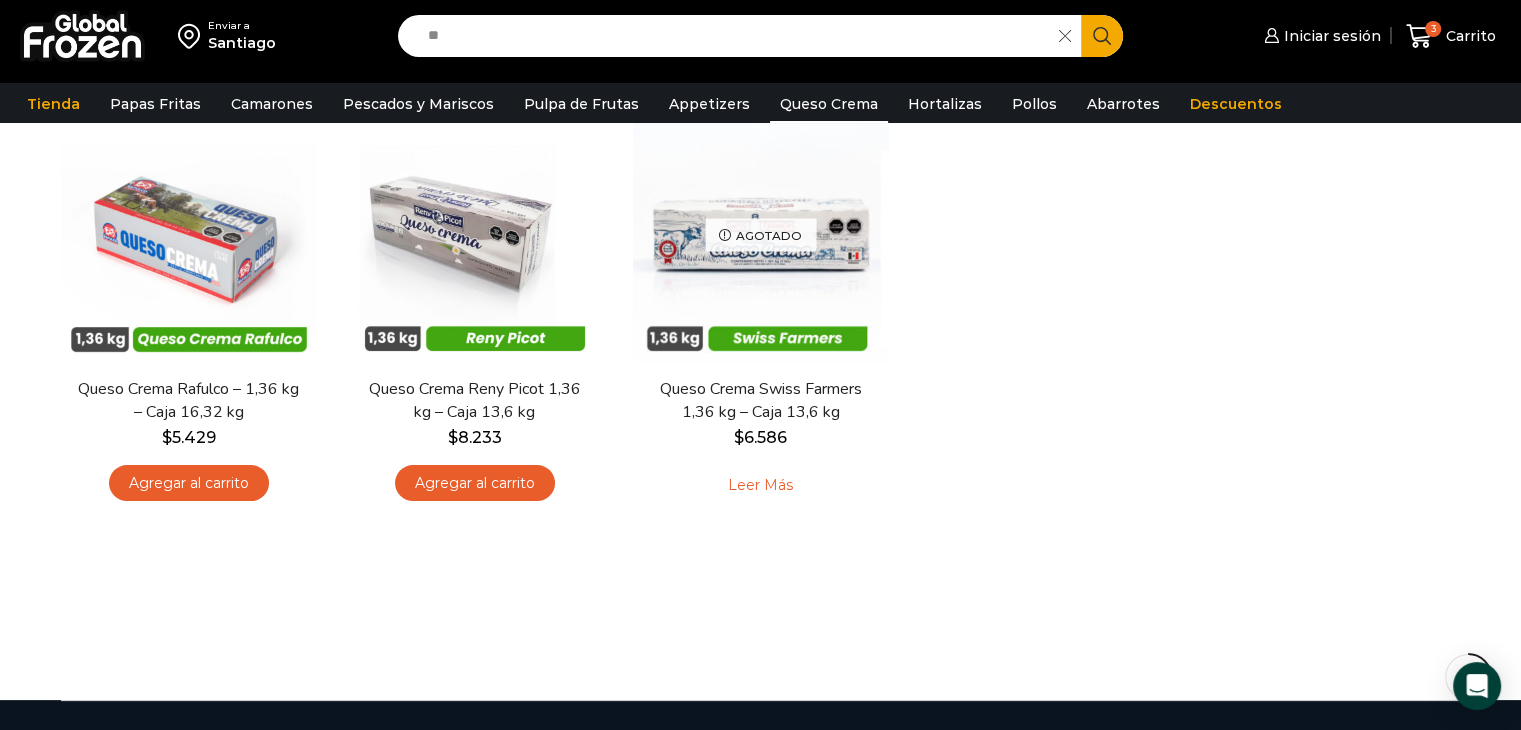 type on "*" 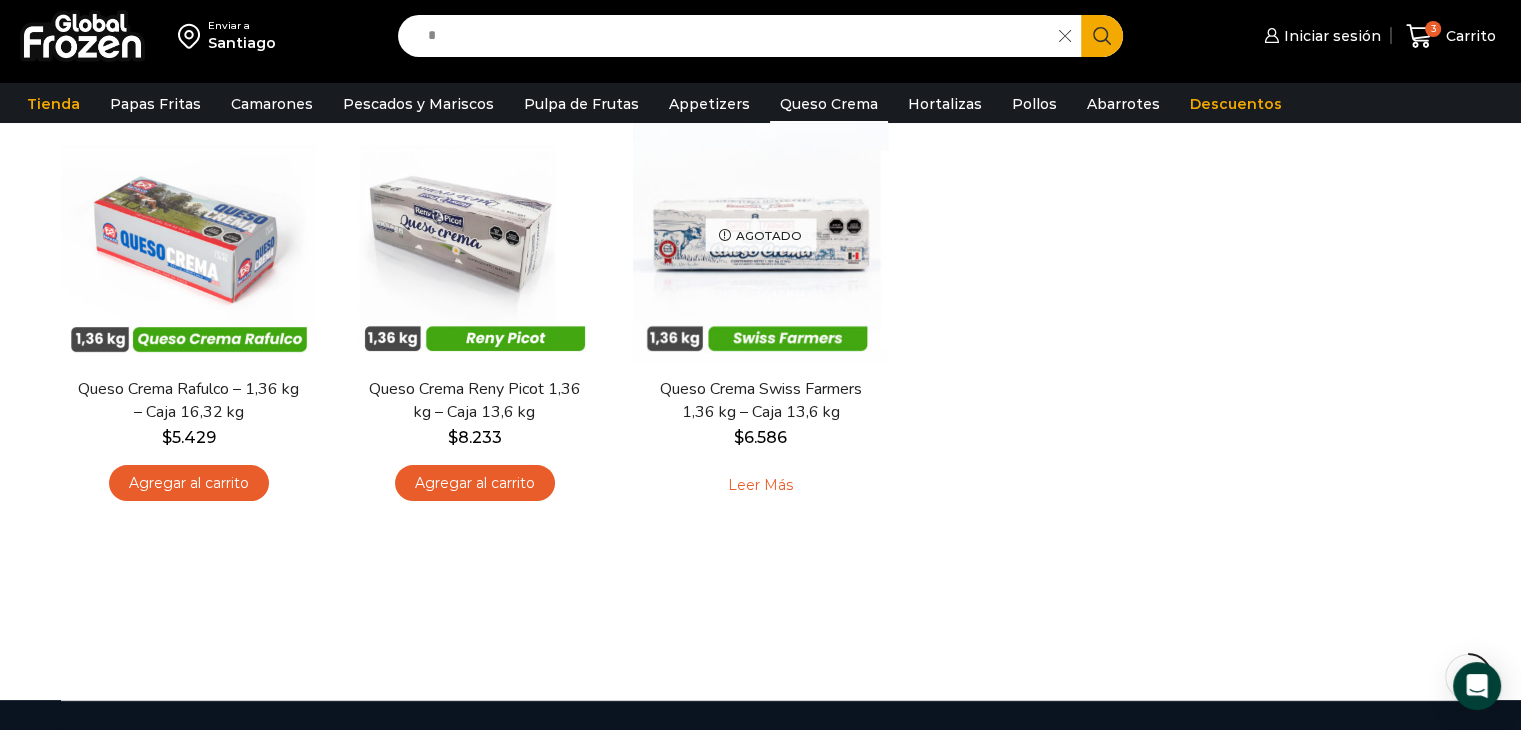 type 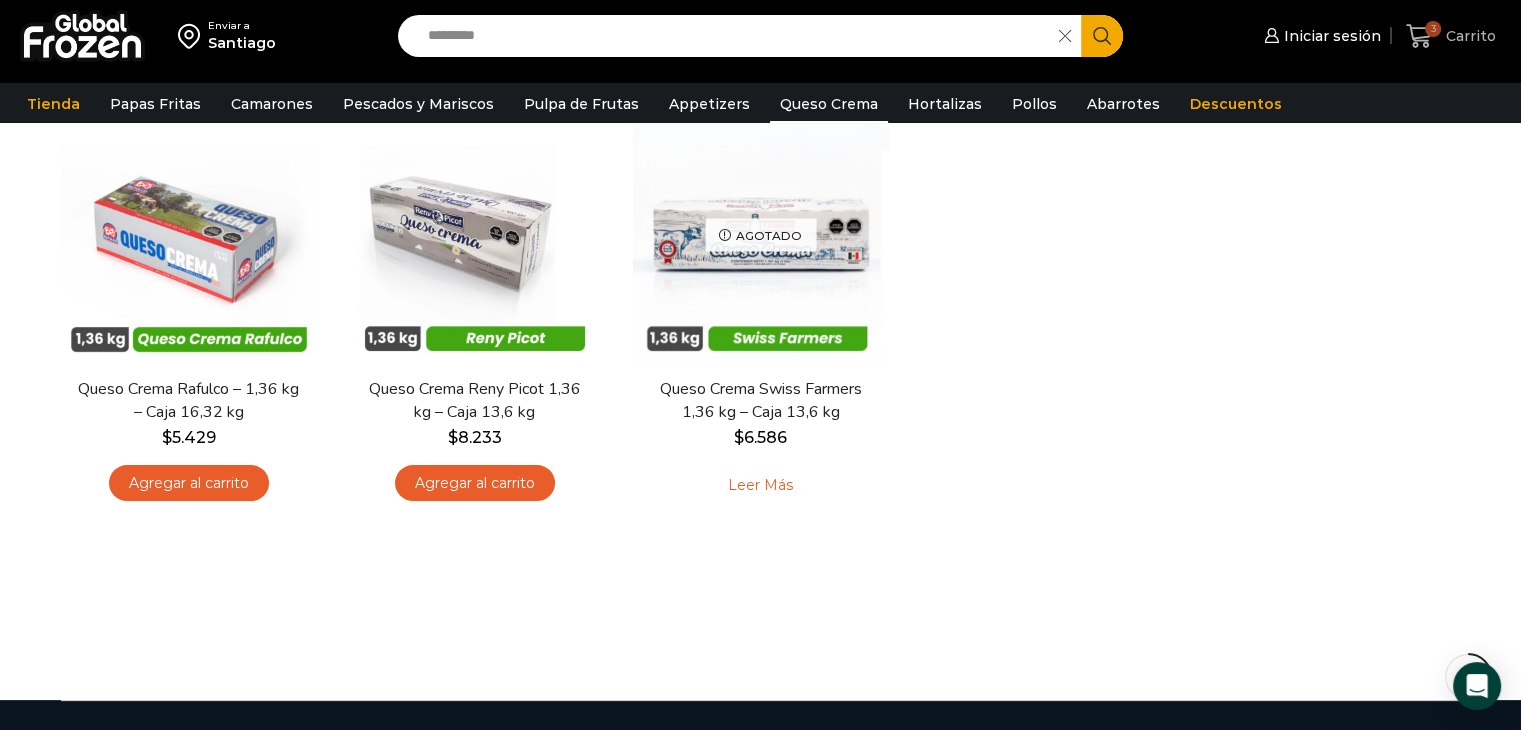 click on "Carrito" at bounding box center (1468, 36) 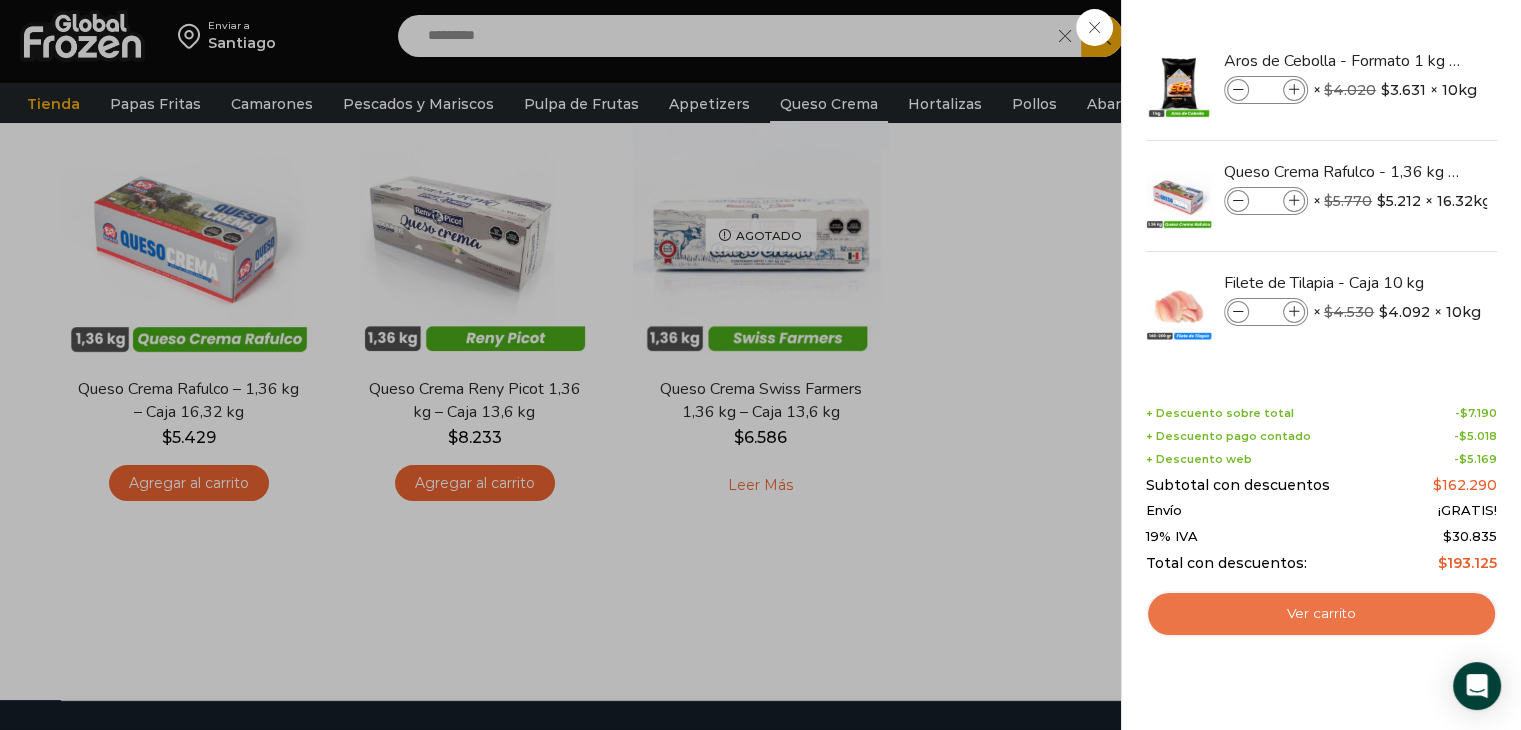 click on "Ver carrito" at bounding box center (1321, 614) 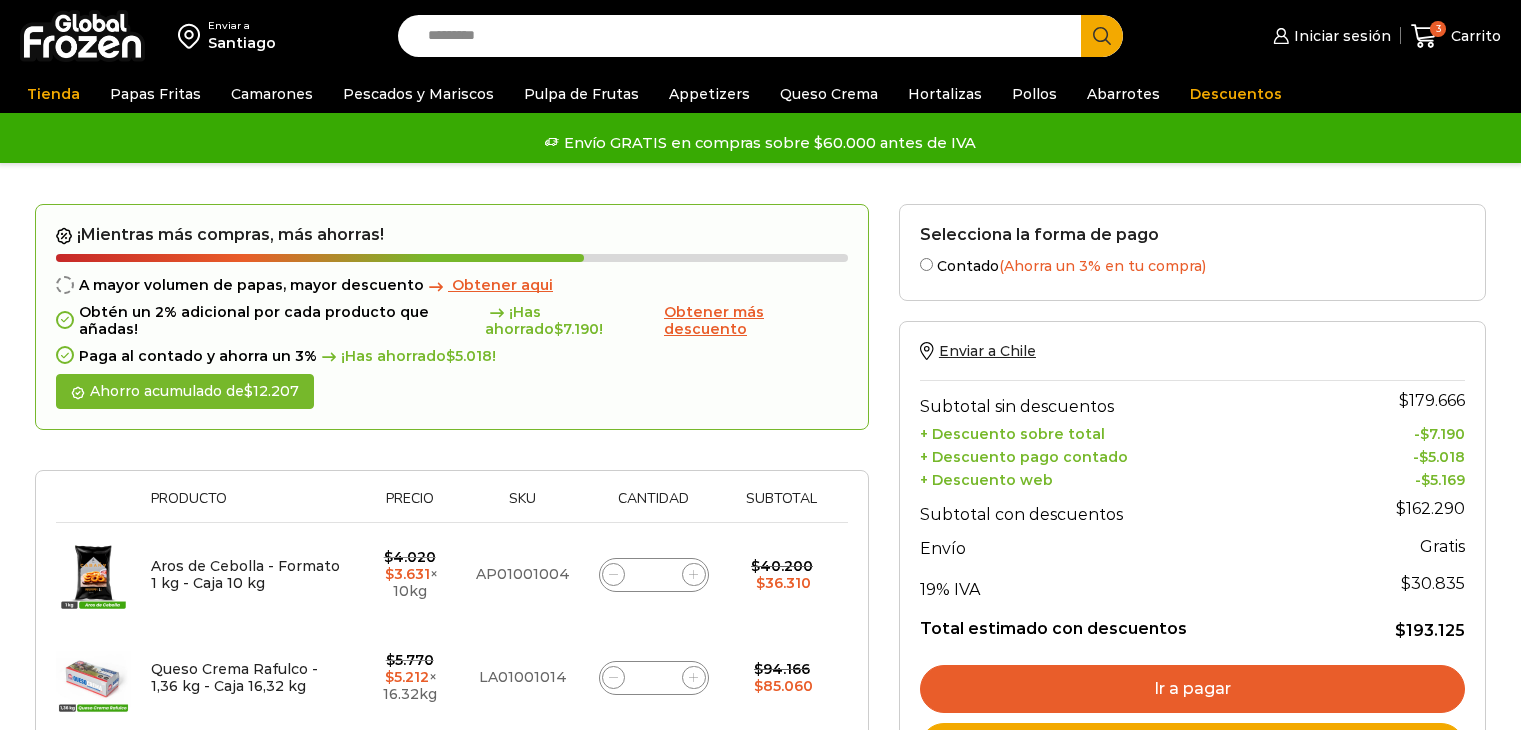 scroll, scrollTop: 0, scrollLeft: 0, axis: both 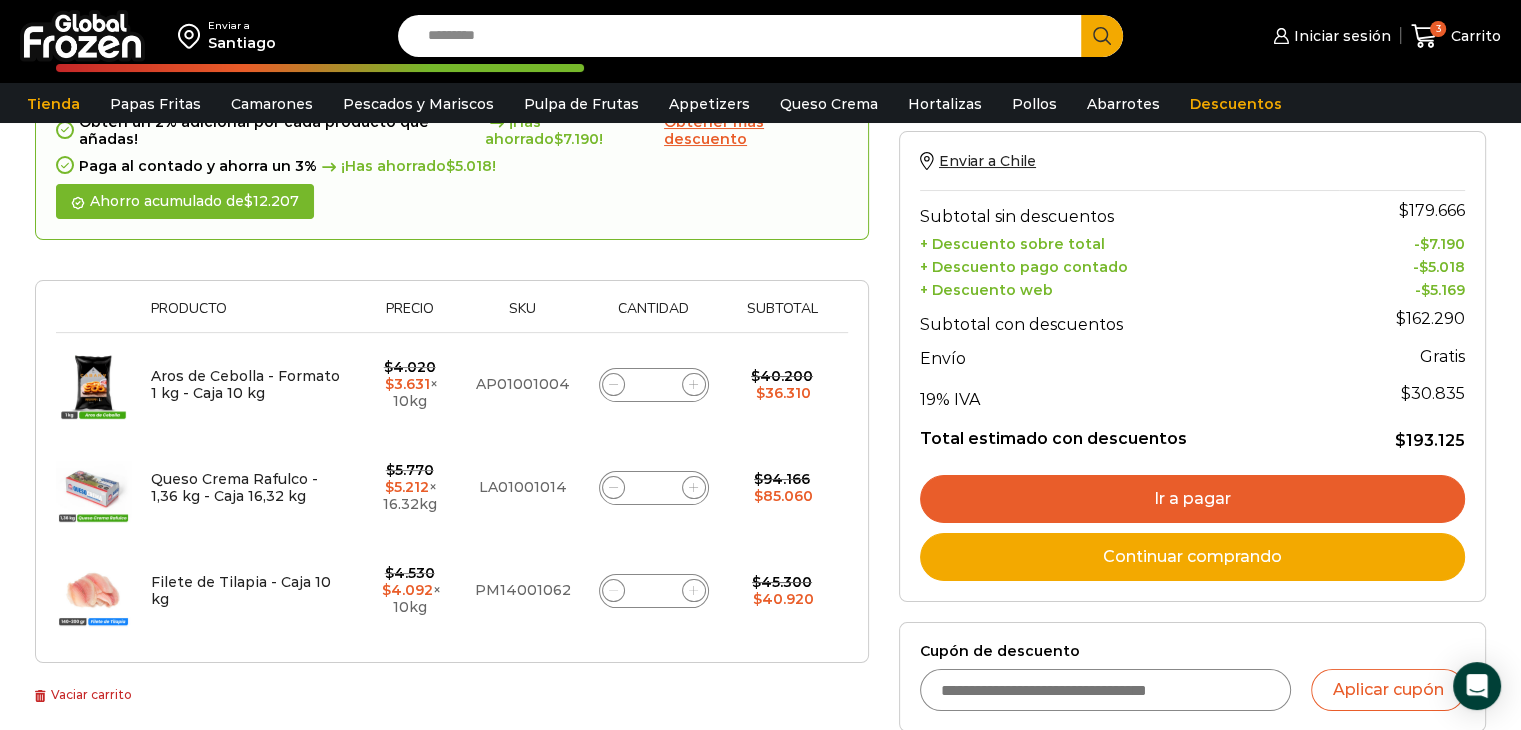 click on "Cupón de descuento" at bounding box center (1106, 690) 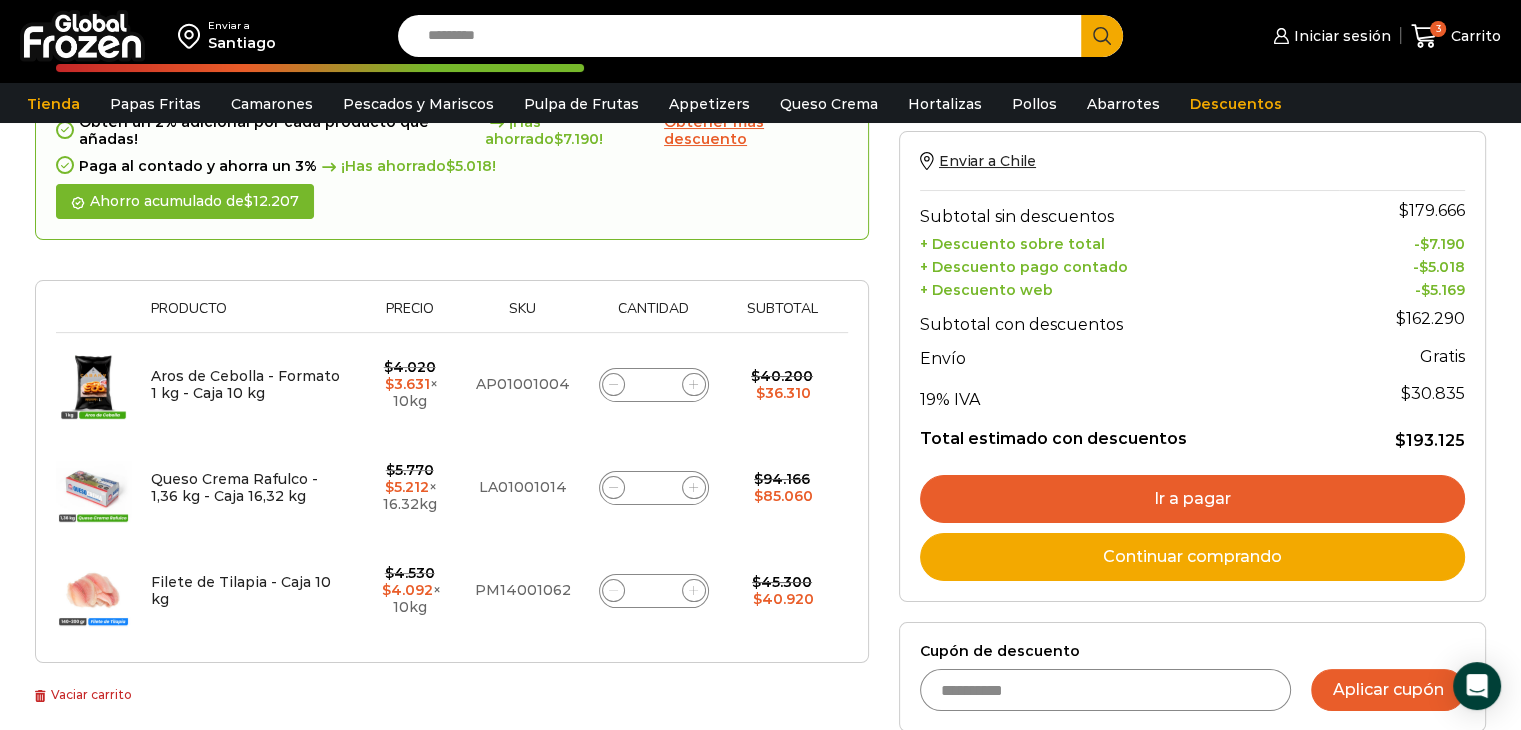 type on "**********" 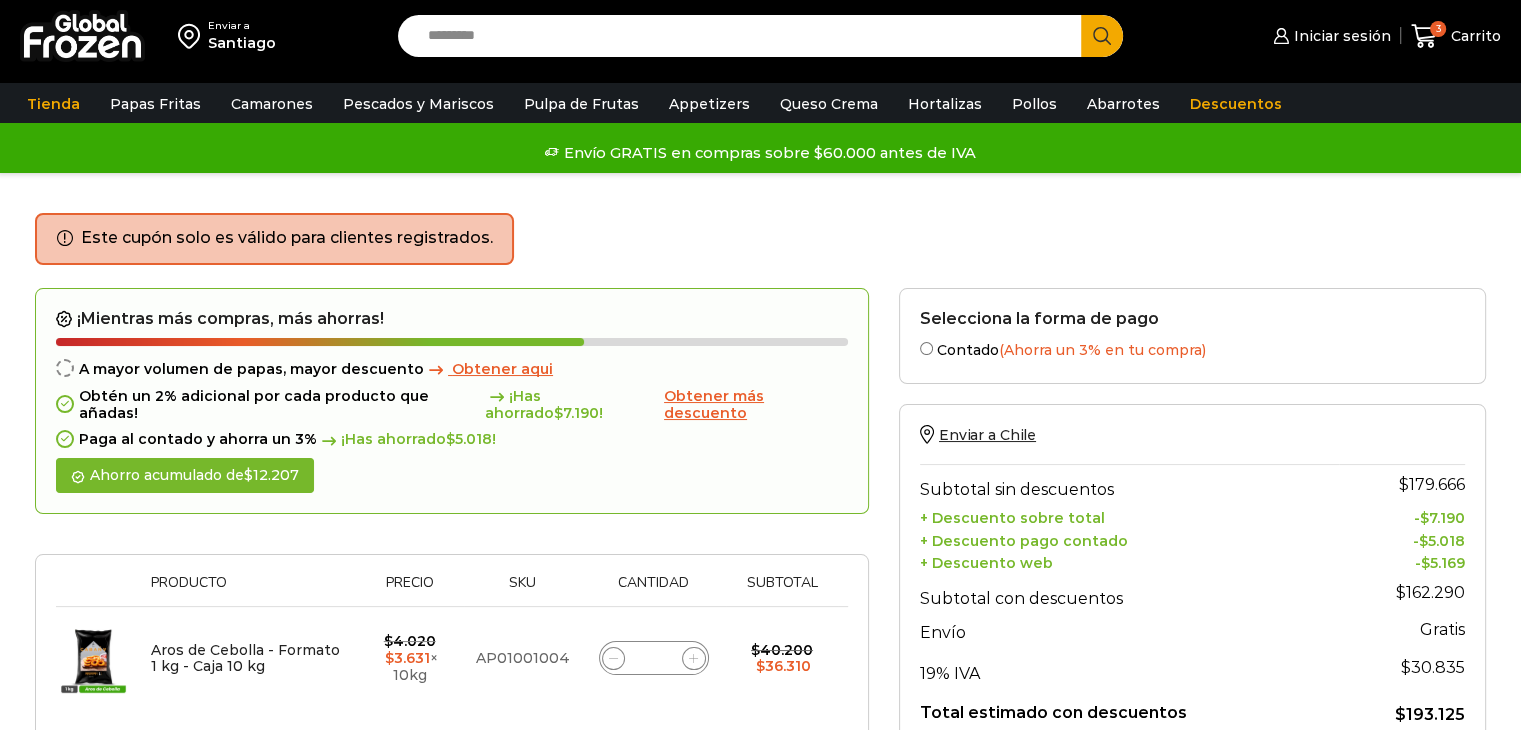 scroll, scrollTop: 300, scrollLeft: 0, axis: vertical 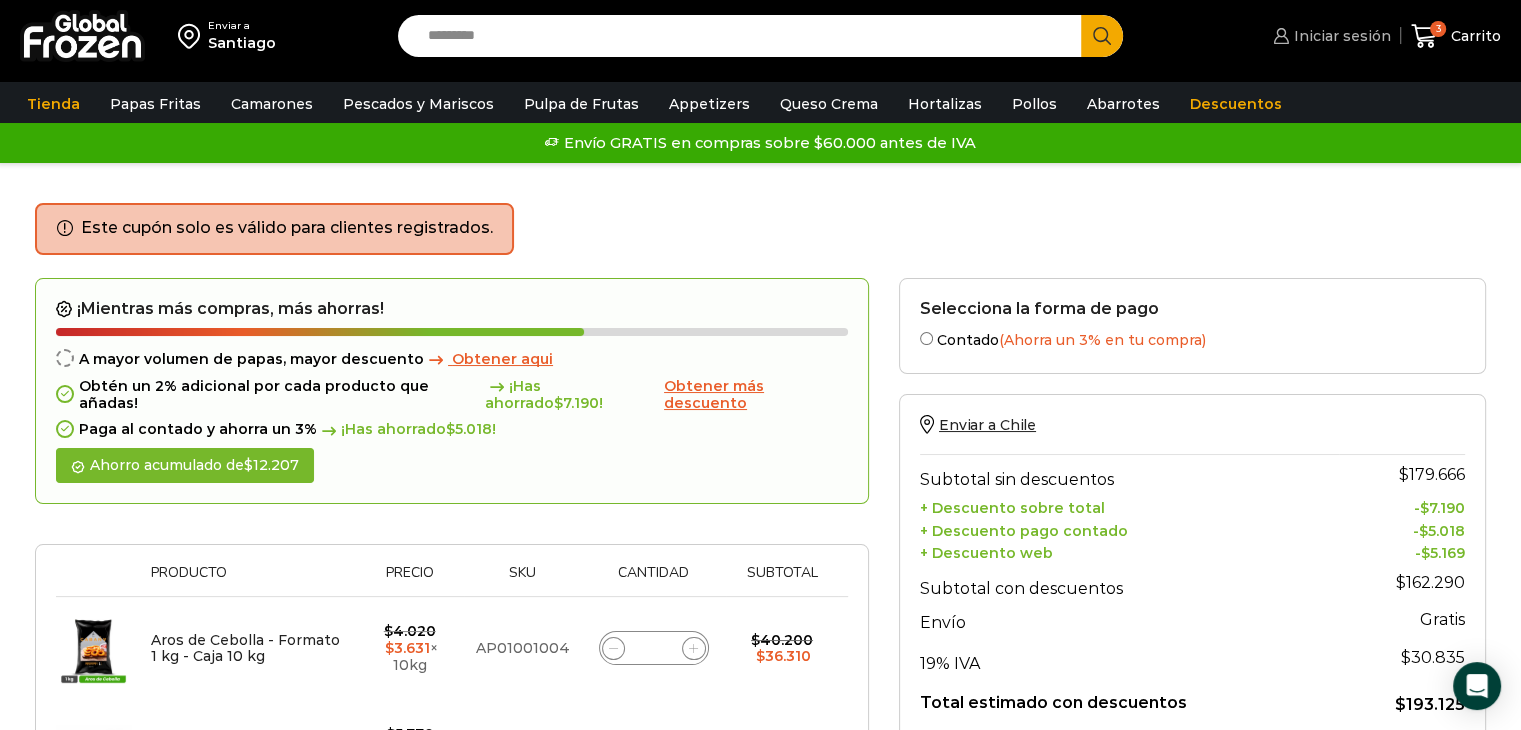 click on "Iniciar sesión" at bounding box center (1340, 36) 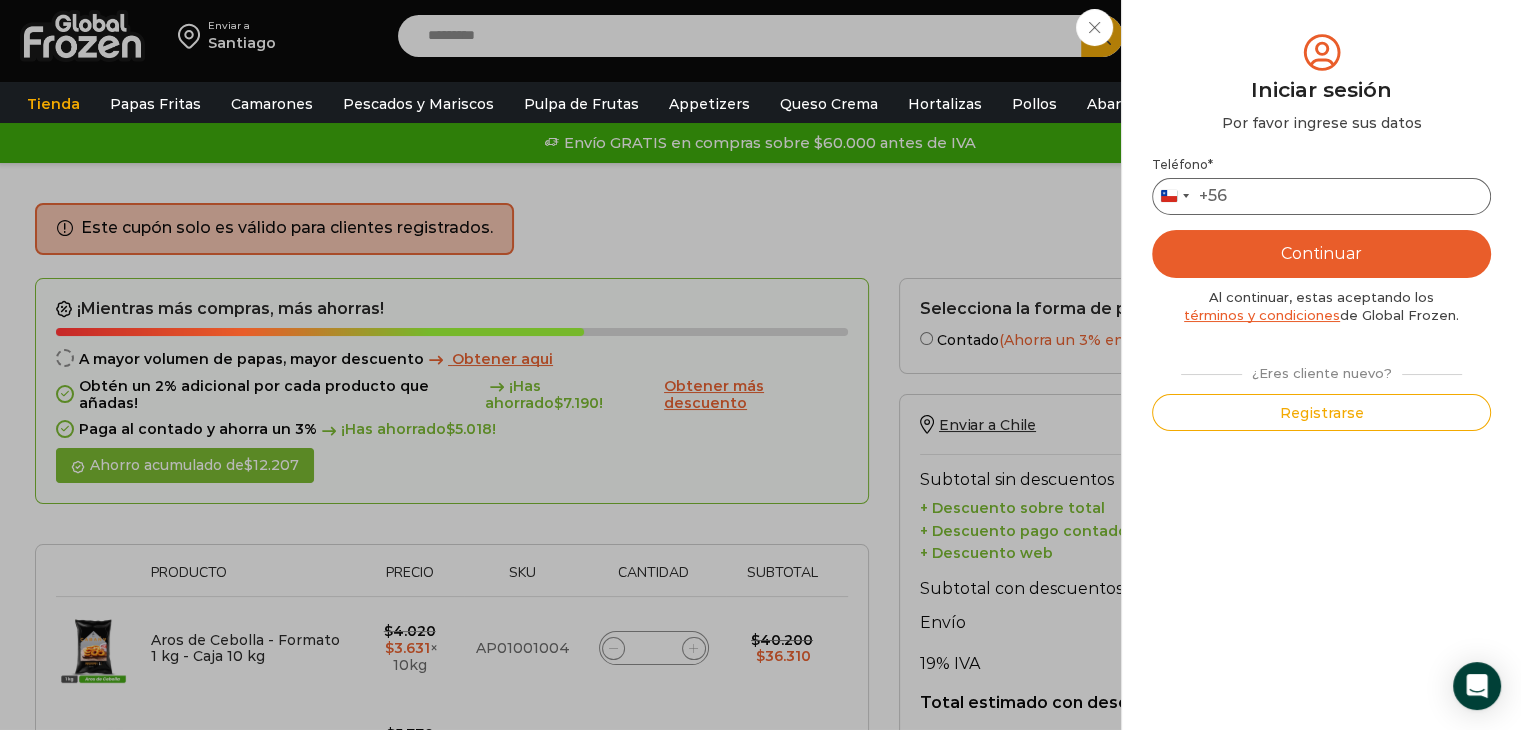 click on "Teléfono
*" at bounding box center (1321, 196) 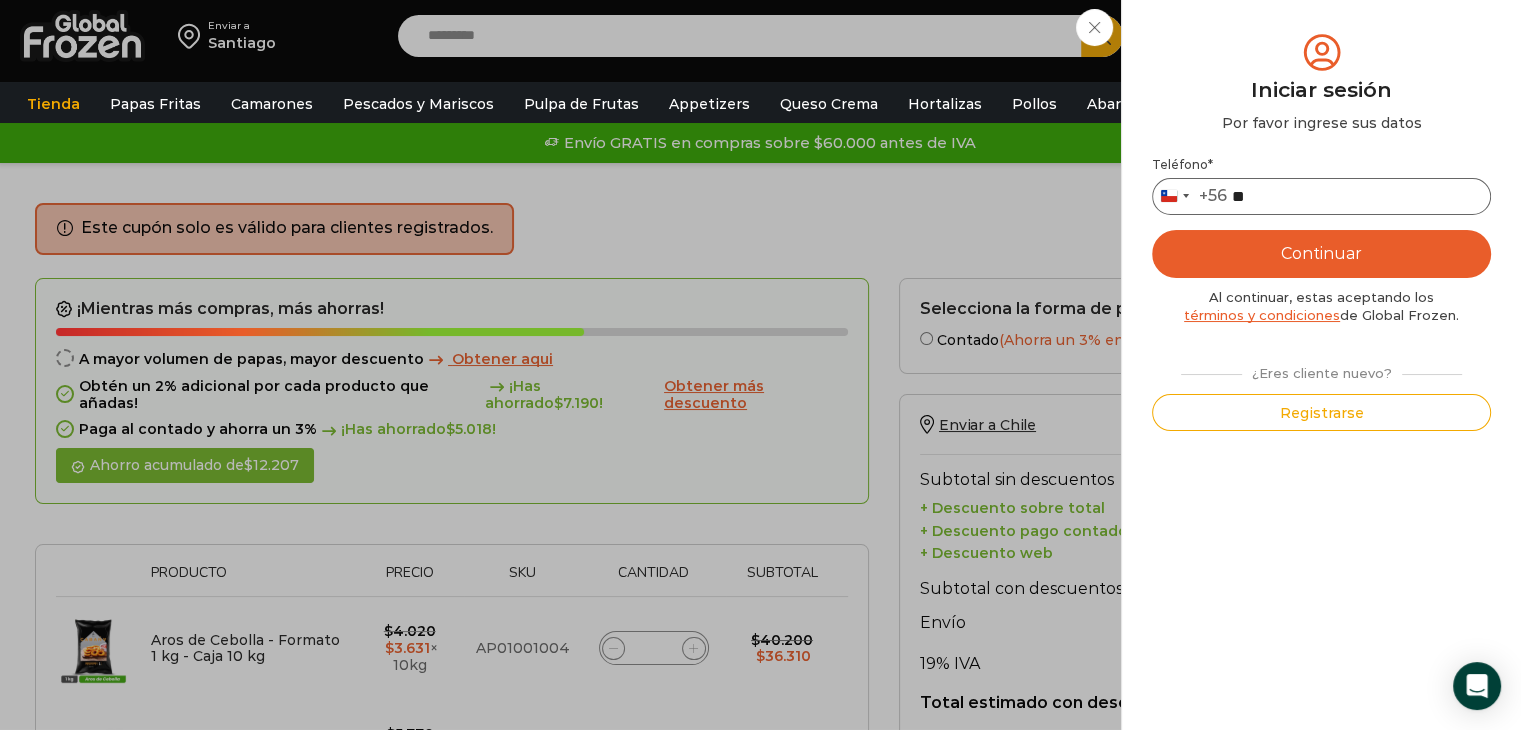 drag, startPoint x: 1321, startPoint y: 203, endPoint x: 1321, endPoint y: 216, distance: 13 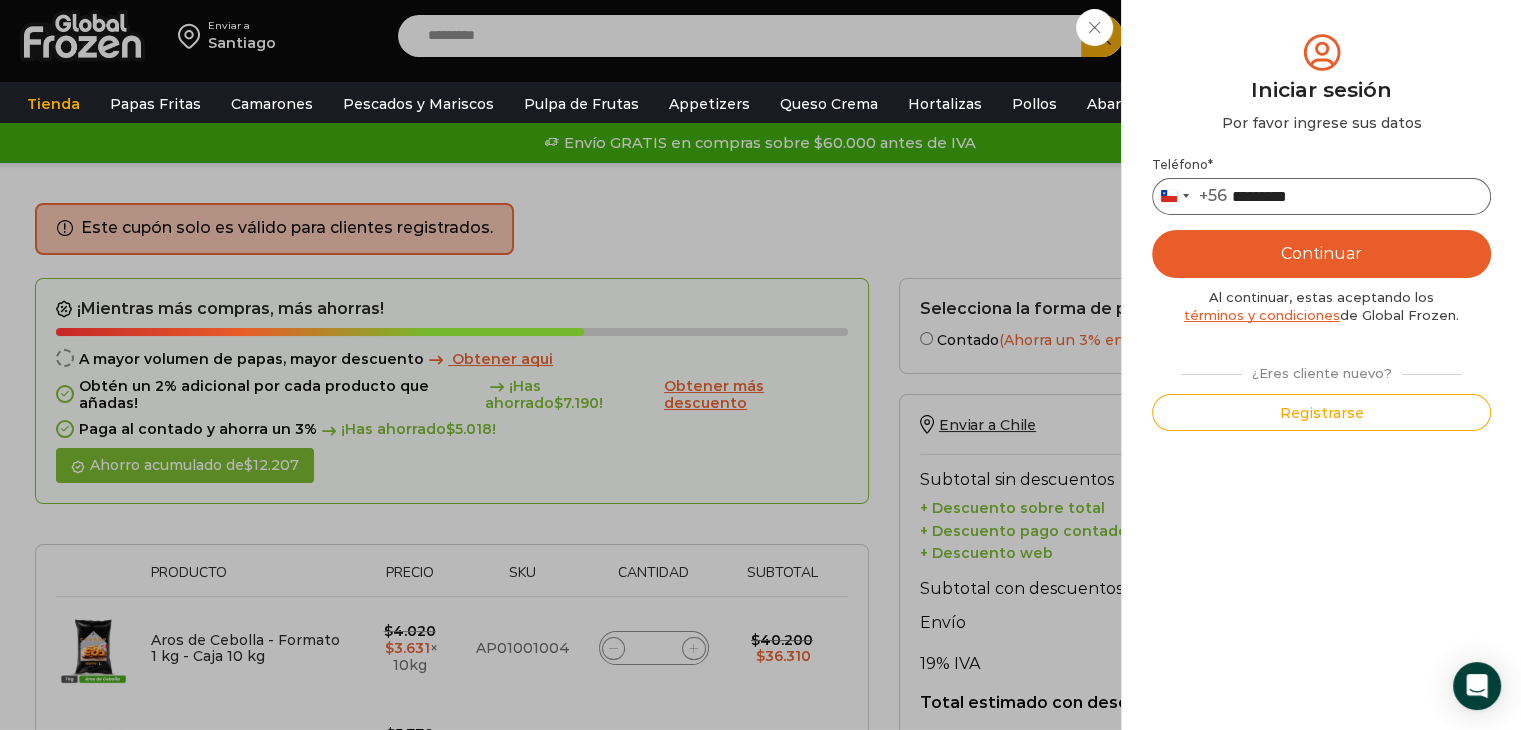 type on "*********" 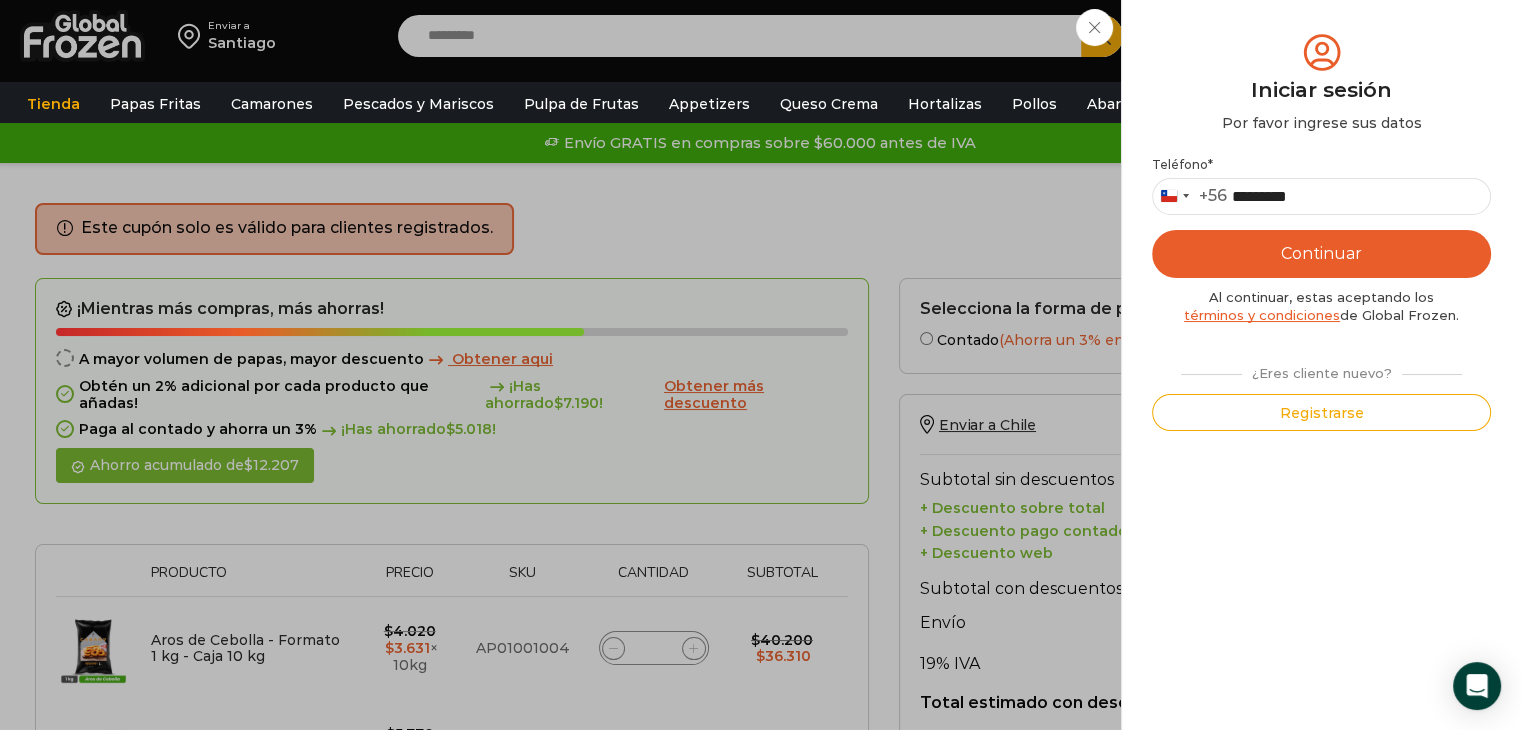 click on "Continuar" at bounding box center (1321, 254) 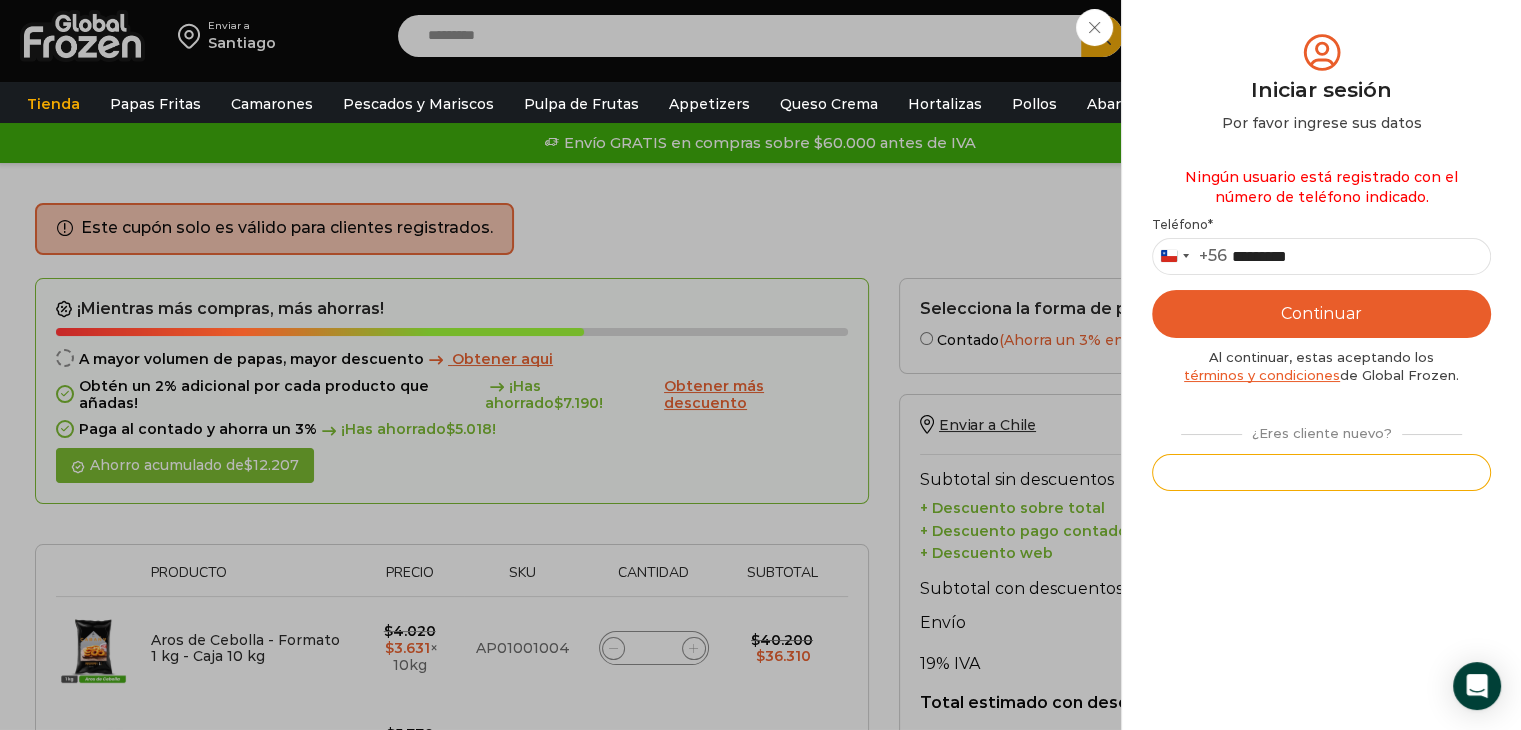 click on "Registrarse" at bounding box center (1321, 472) 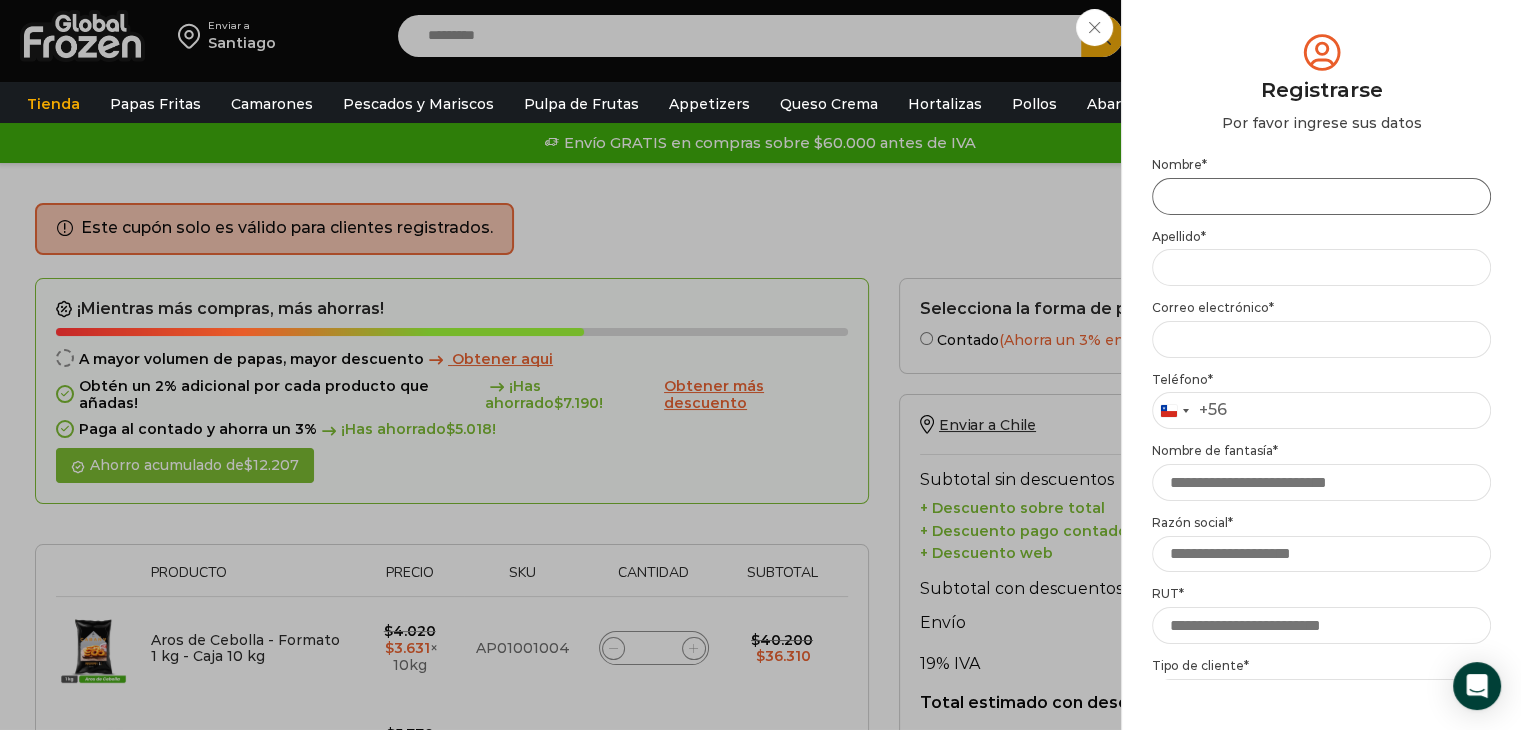 click on "Nombre  *" at bounding box center [1321, 196] 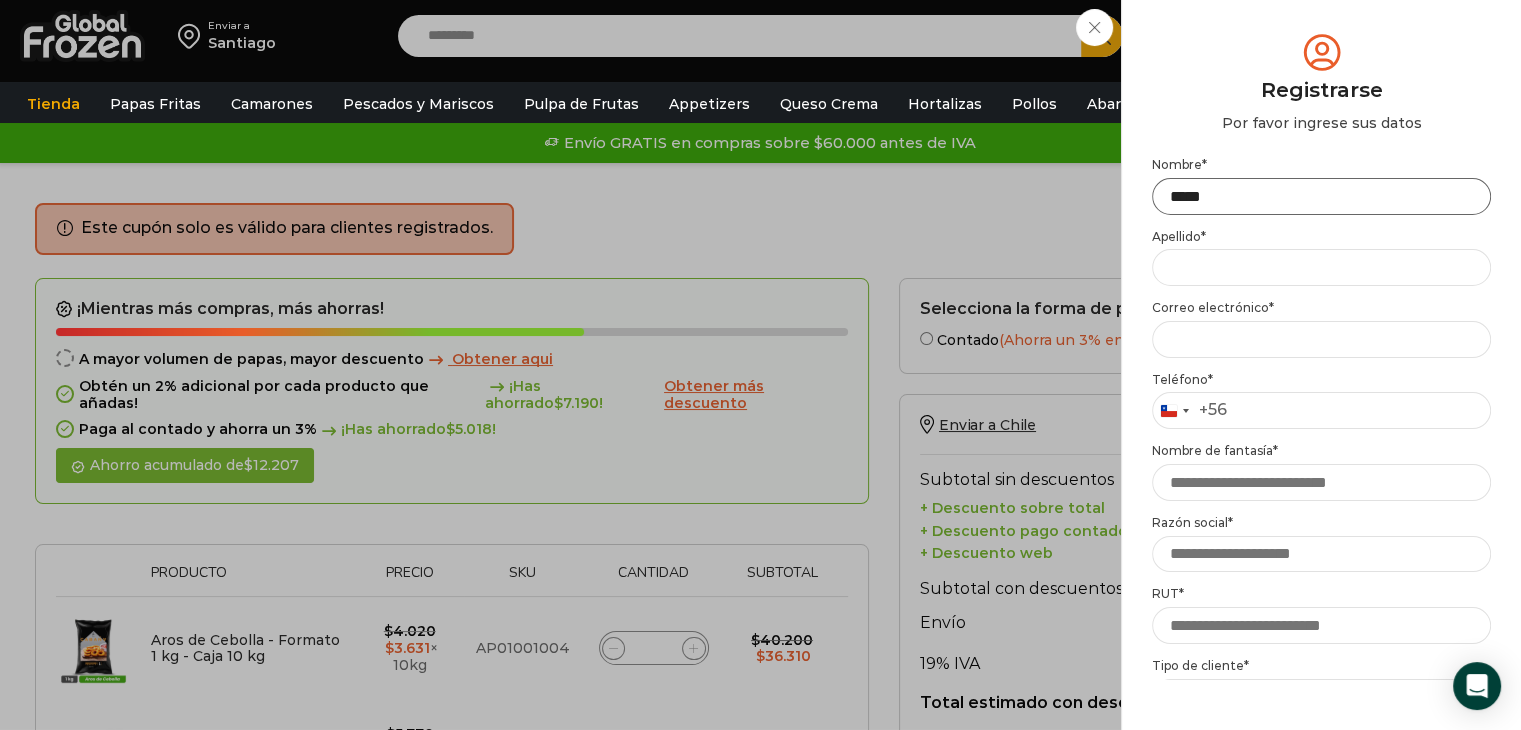 type on "*****" 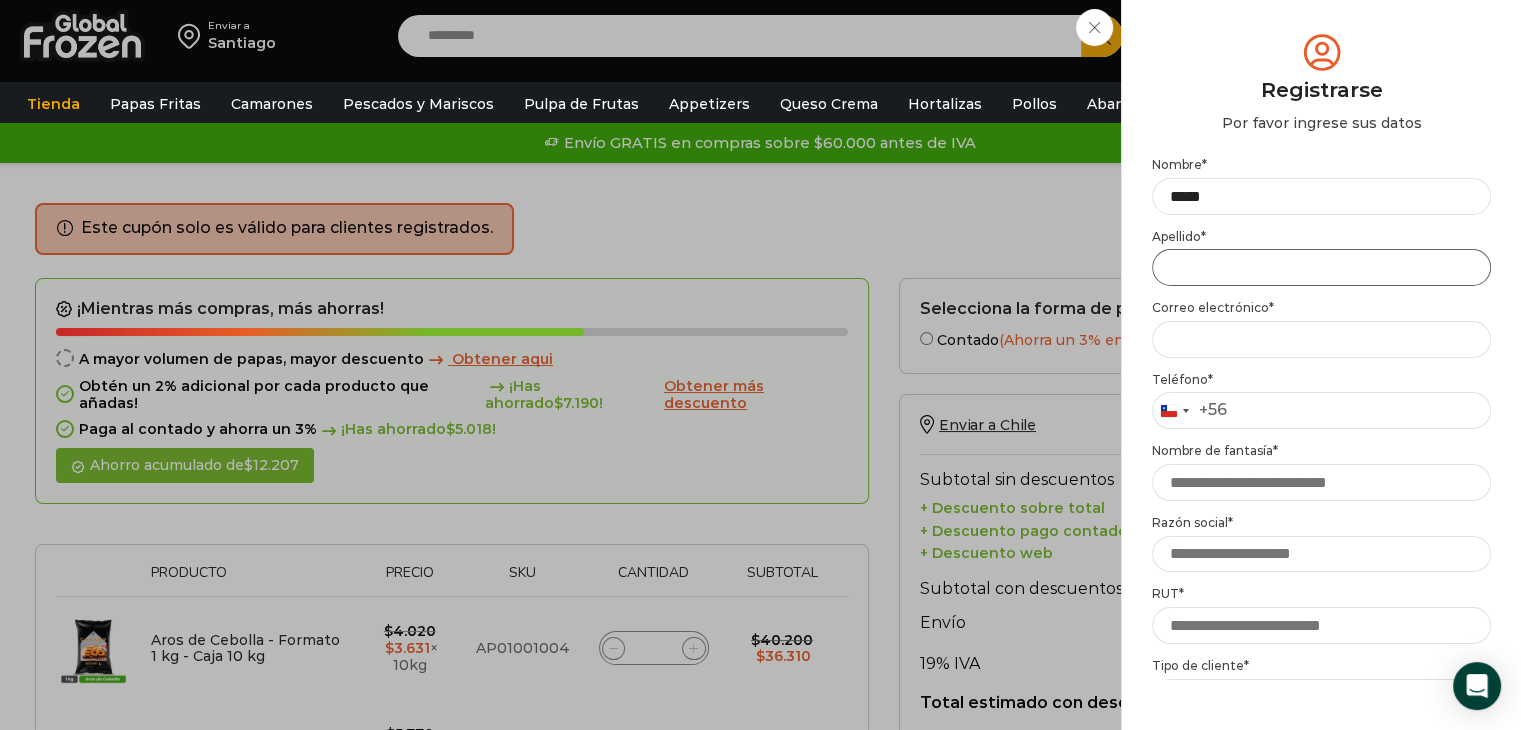 click on "Apellido  *" at bounding box center [1321, 267] 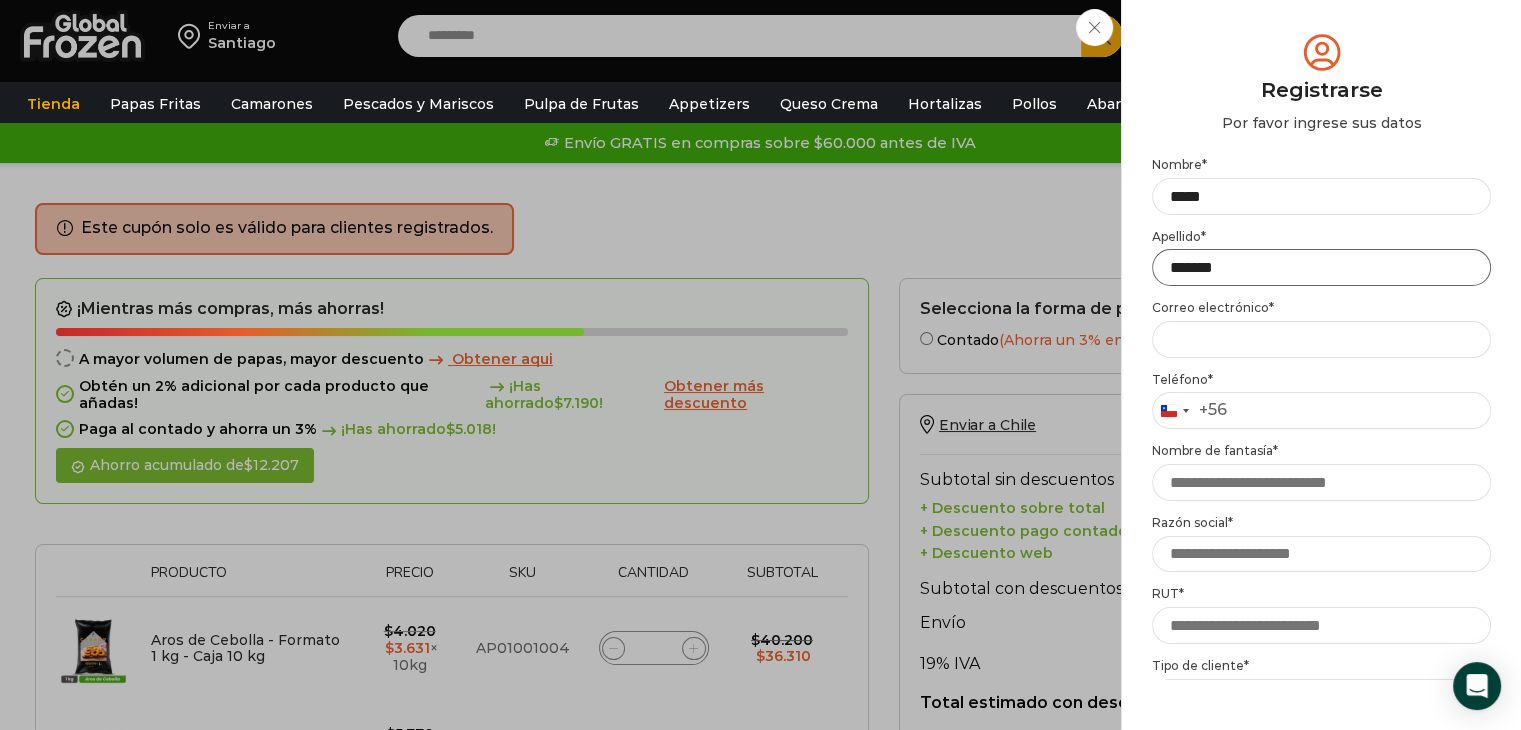 type on "*******" 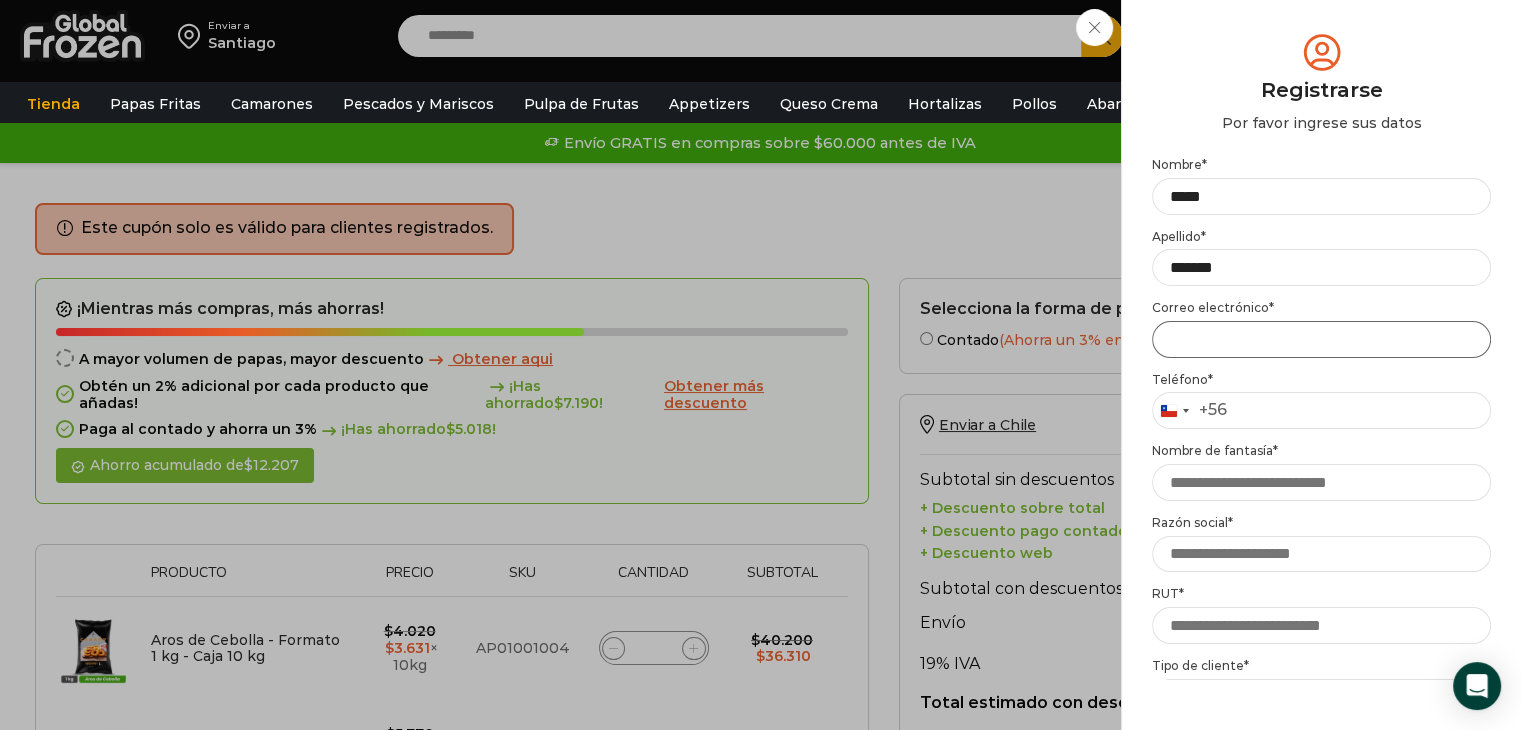 click on "Email address                                          *" at bounding box center (1321, 339) 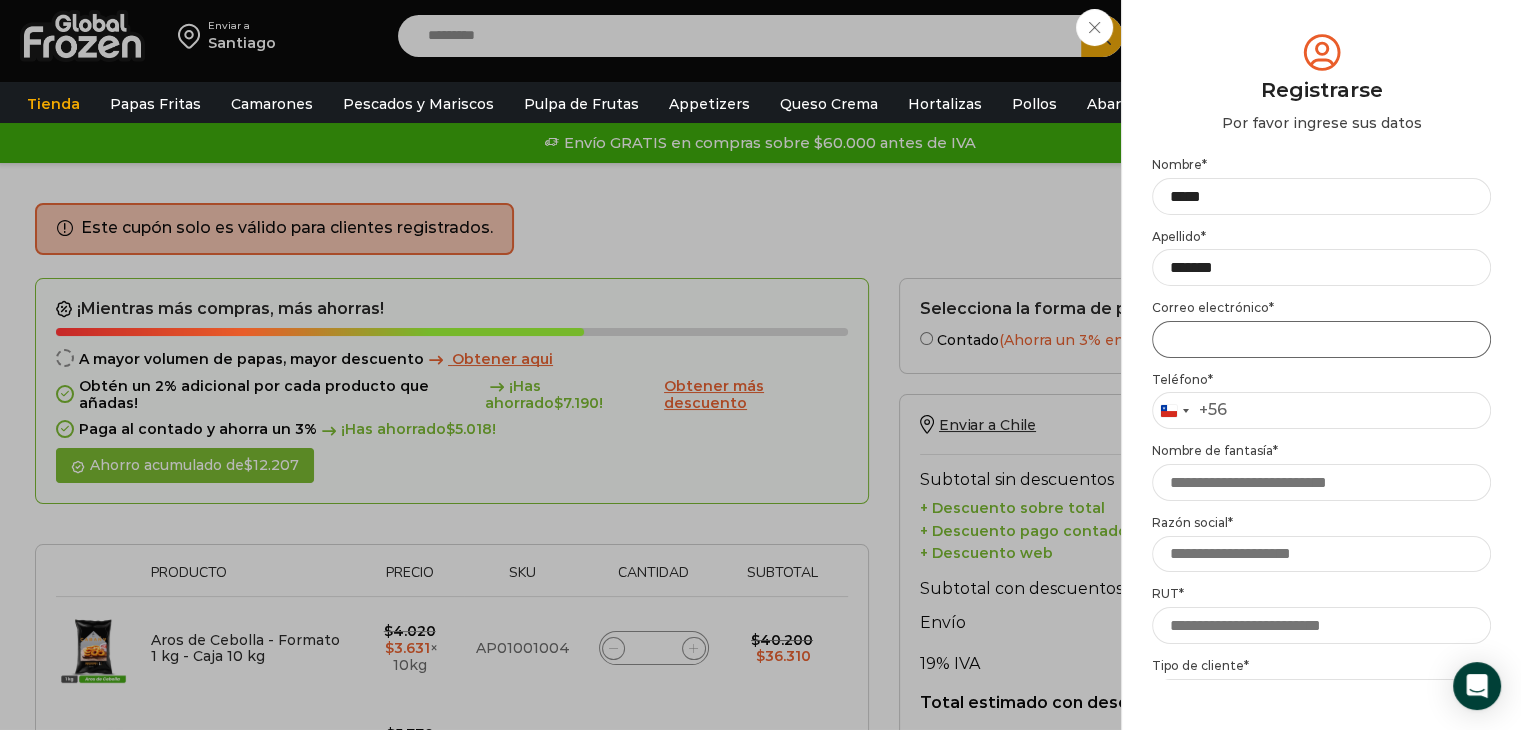 type on "**********" 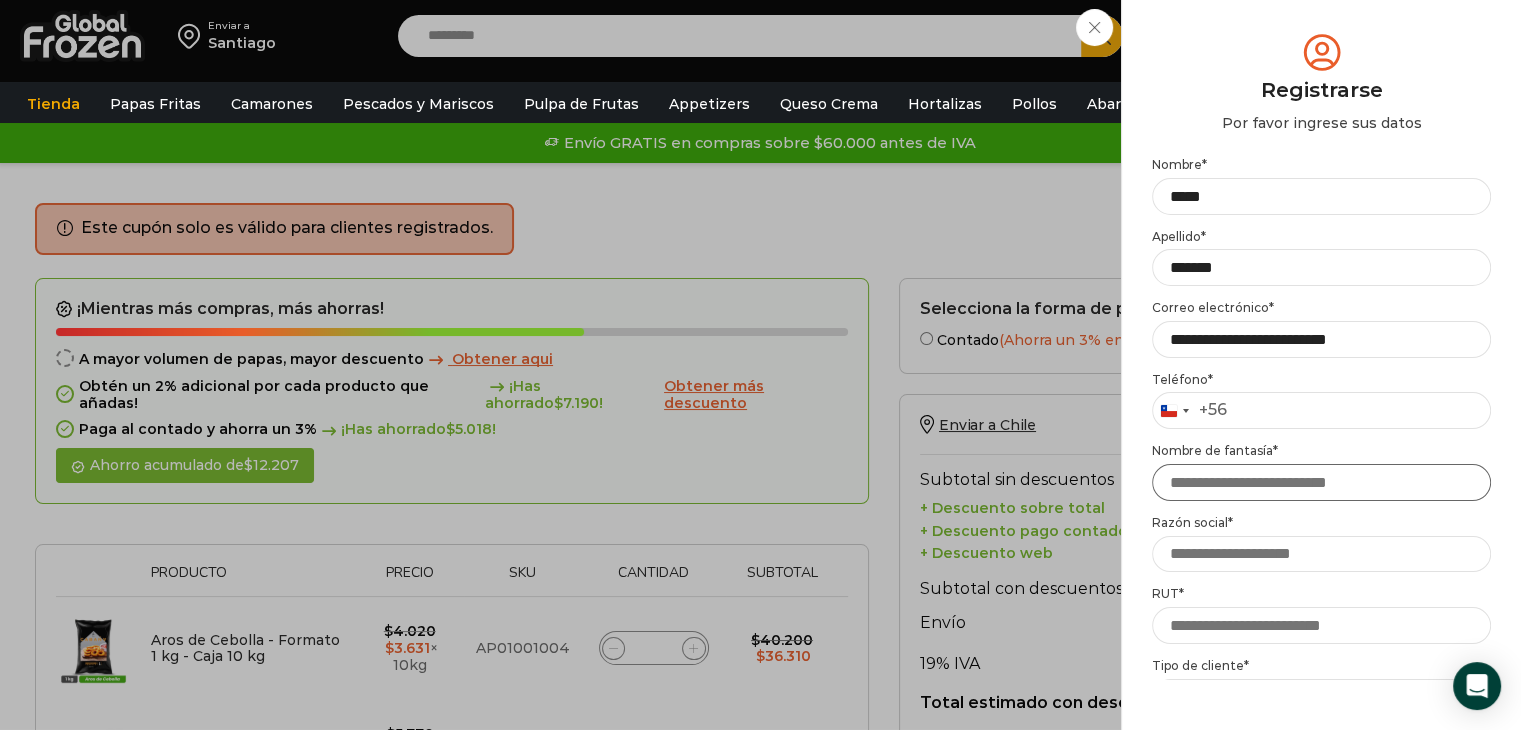 click on "Nombre de fantasía  *" at bounding box center (1321, 482) 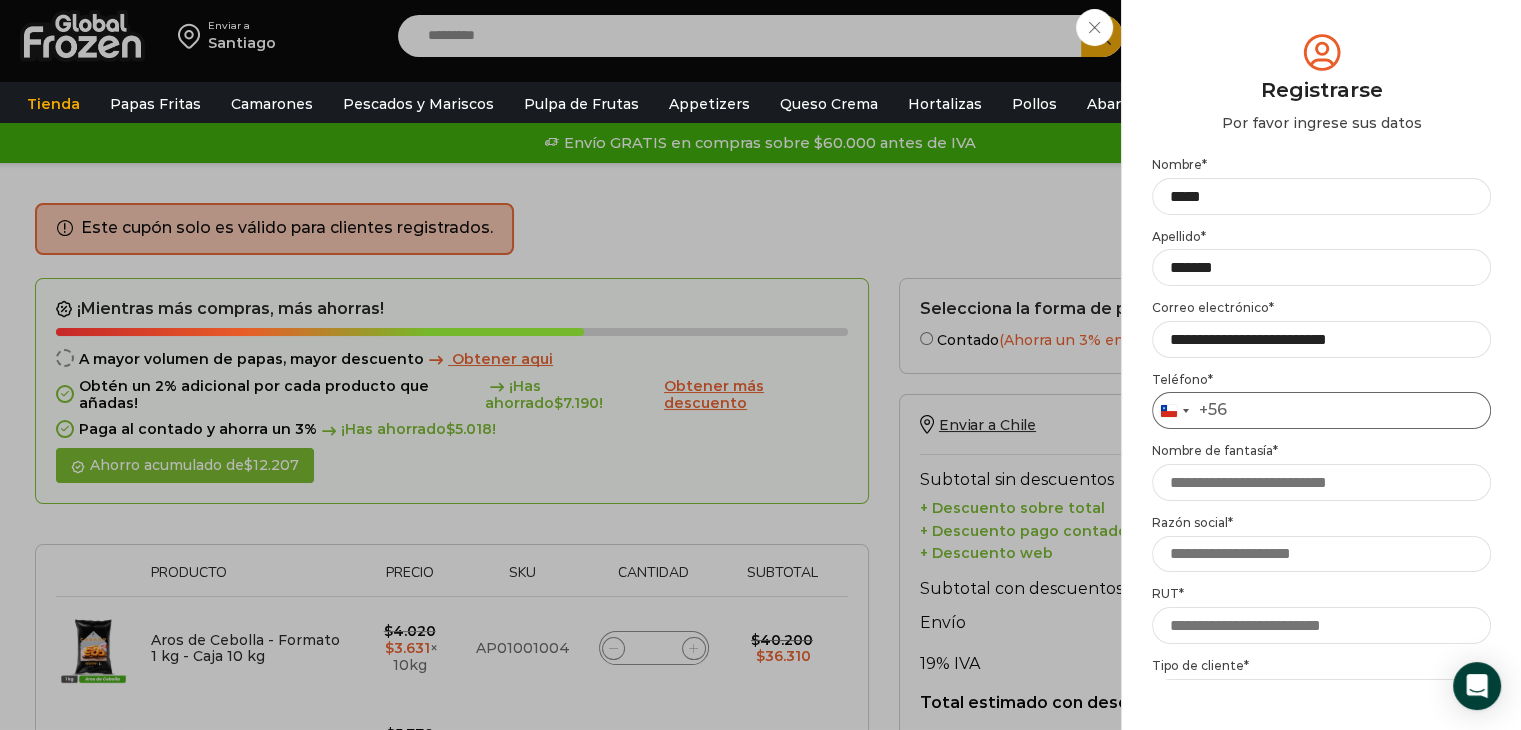 click on "Teléfono  *" at bounding box center [1321, 410] 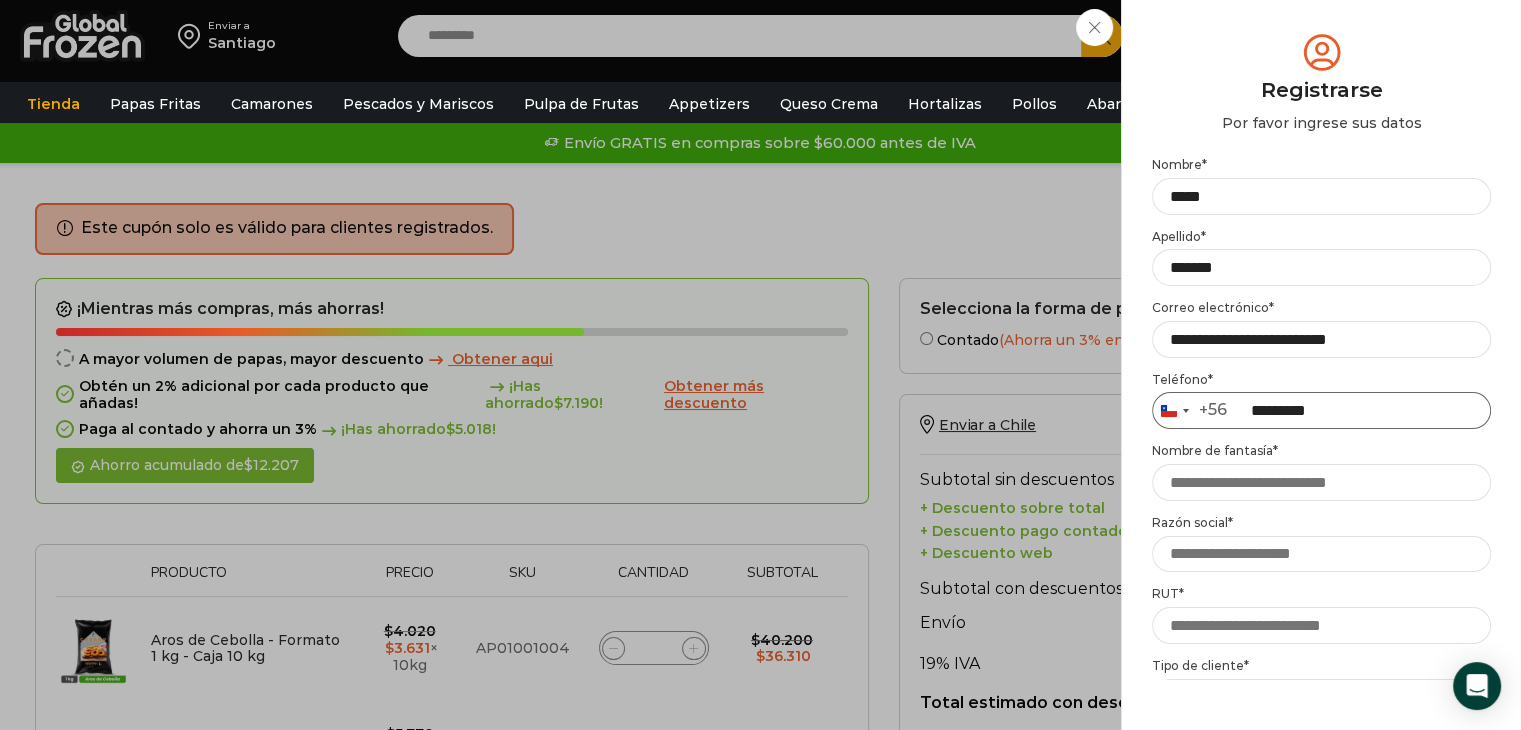 type on "*********" 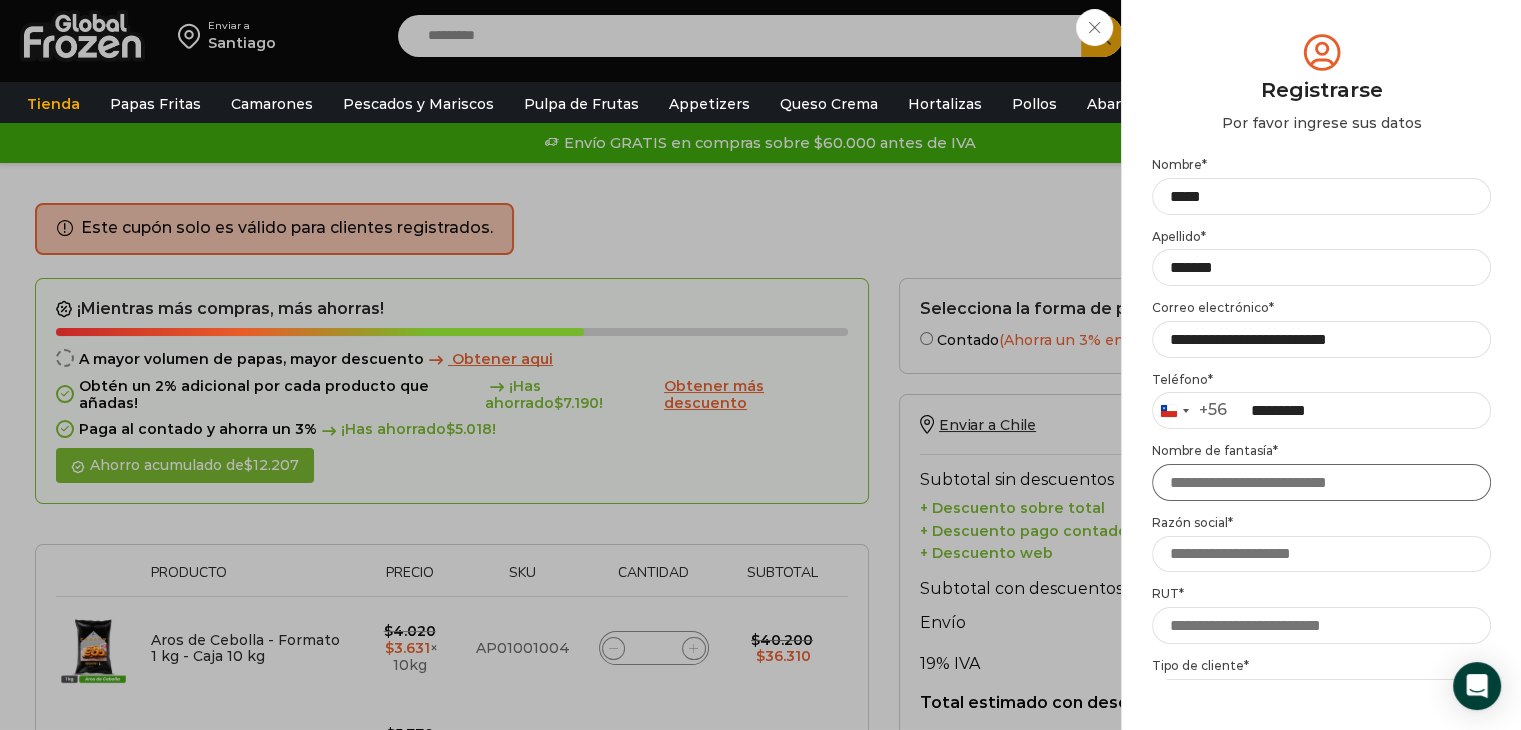 click on "Nombre de fantasía  *" at bounding box center [1321, 482] 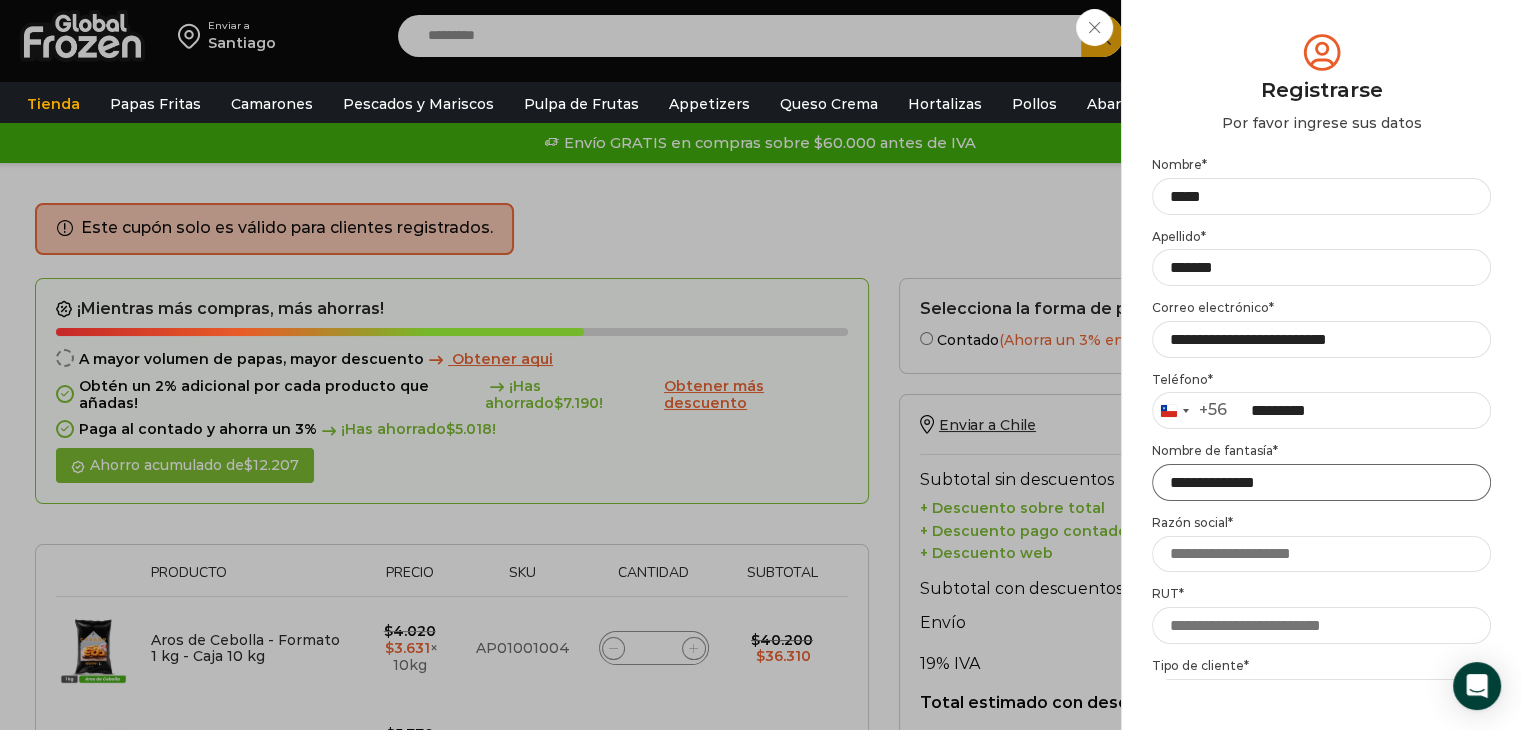 type on "**********" 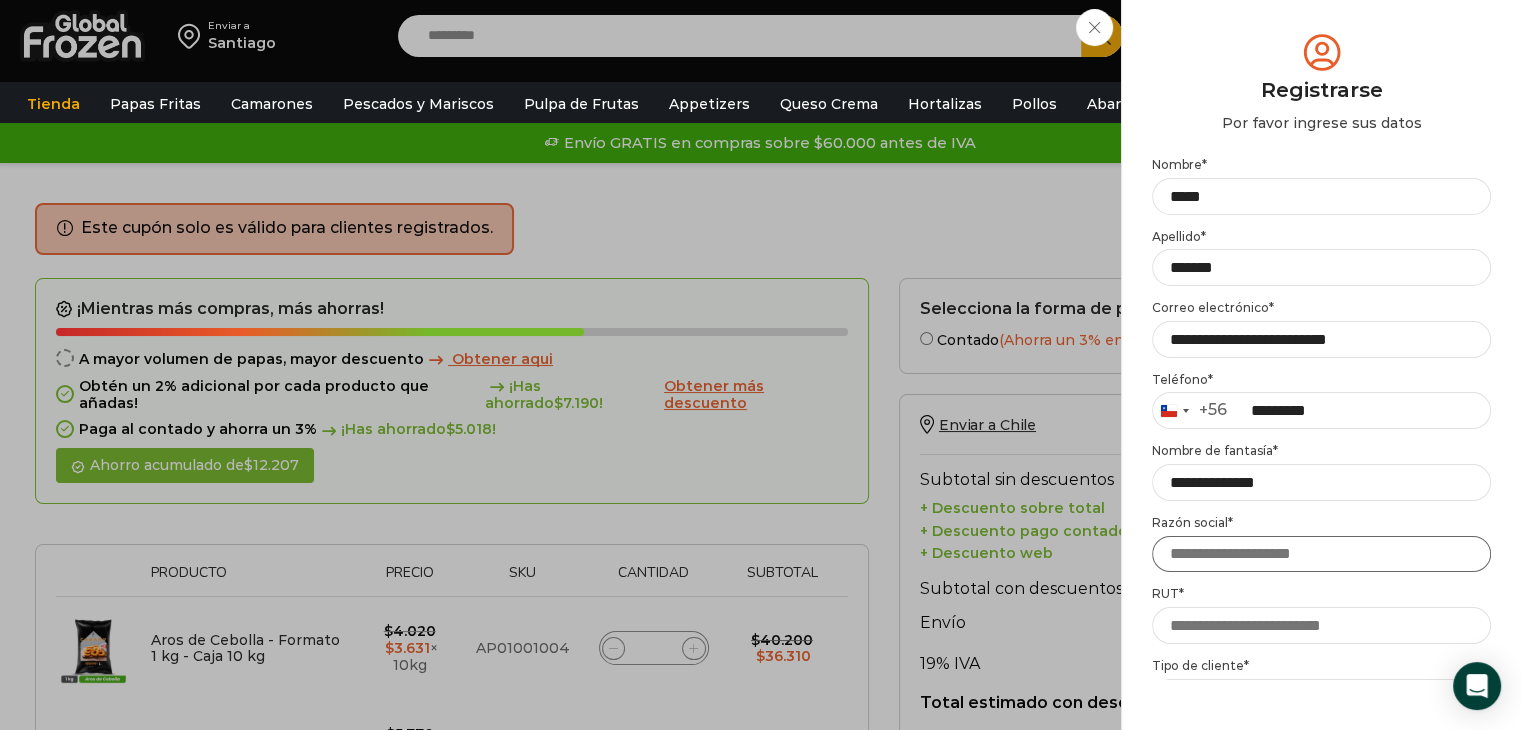 click on "Razón social  *" at bounding box center [1321, 554] 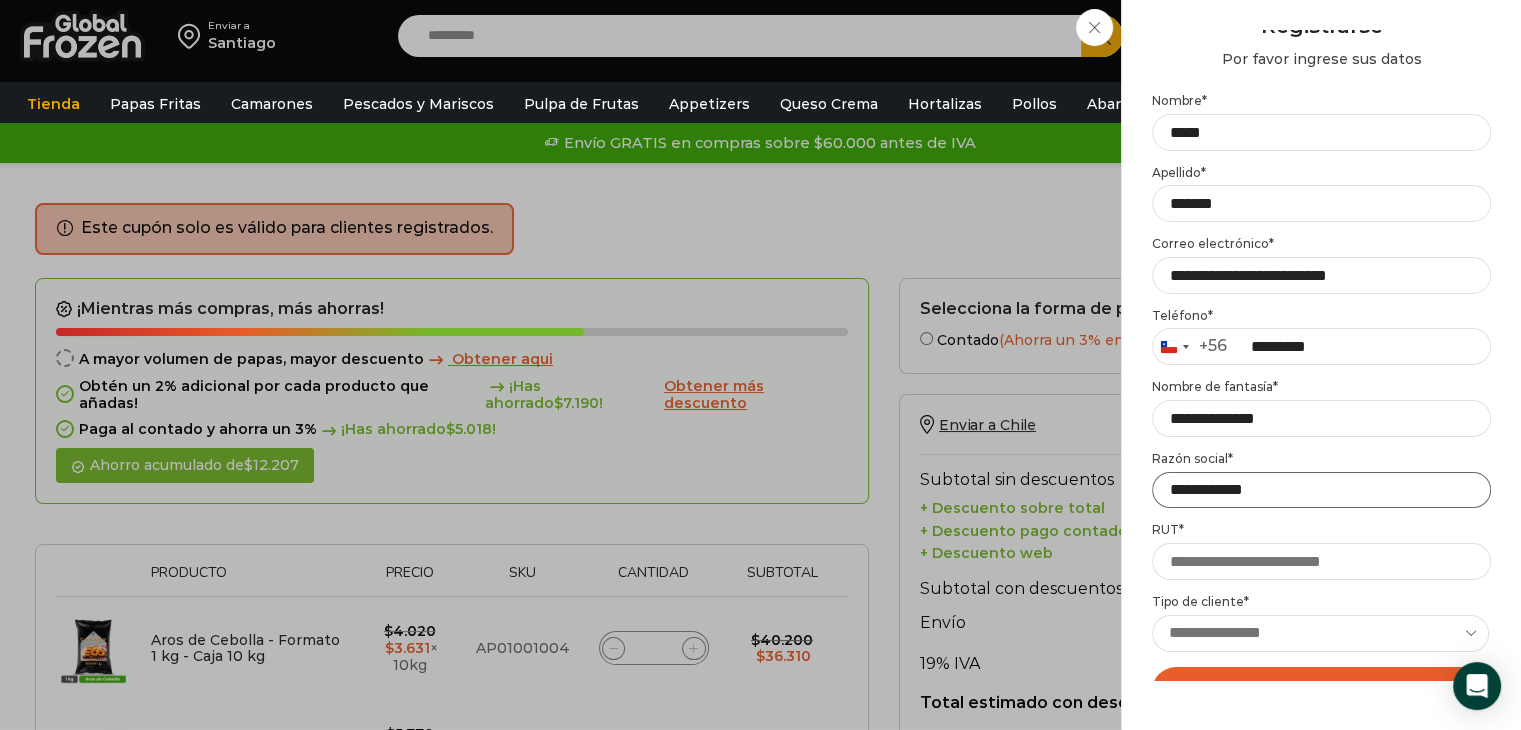 scroll, scrollTop: 100, scrollLeft: 0, axis: vertical 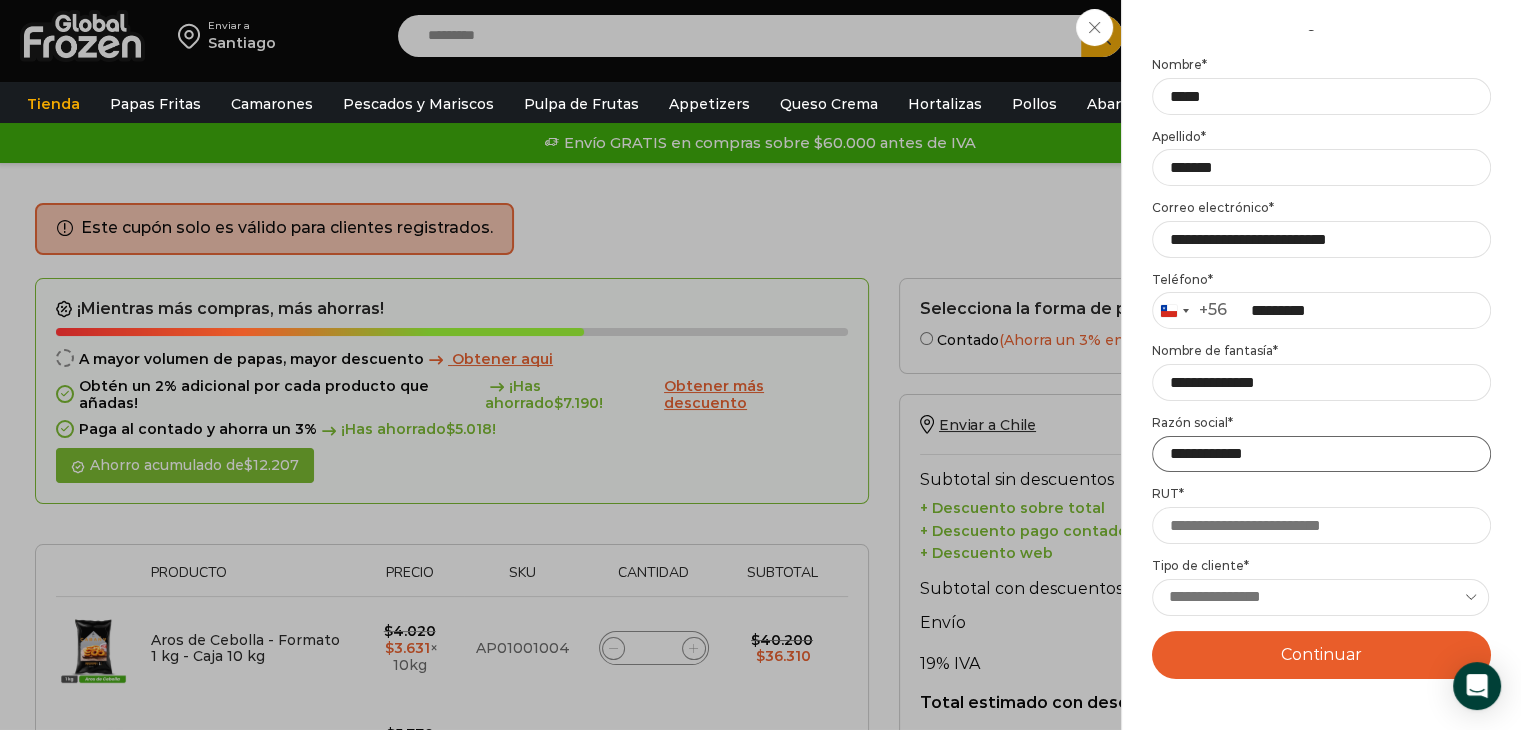 type on "**********" 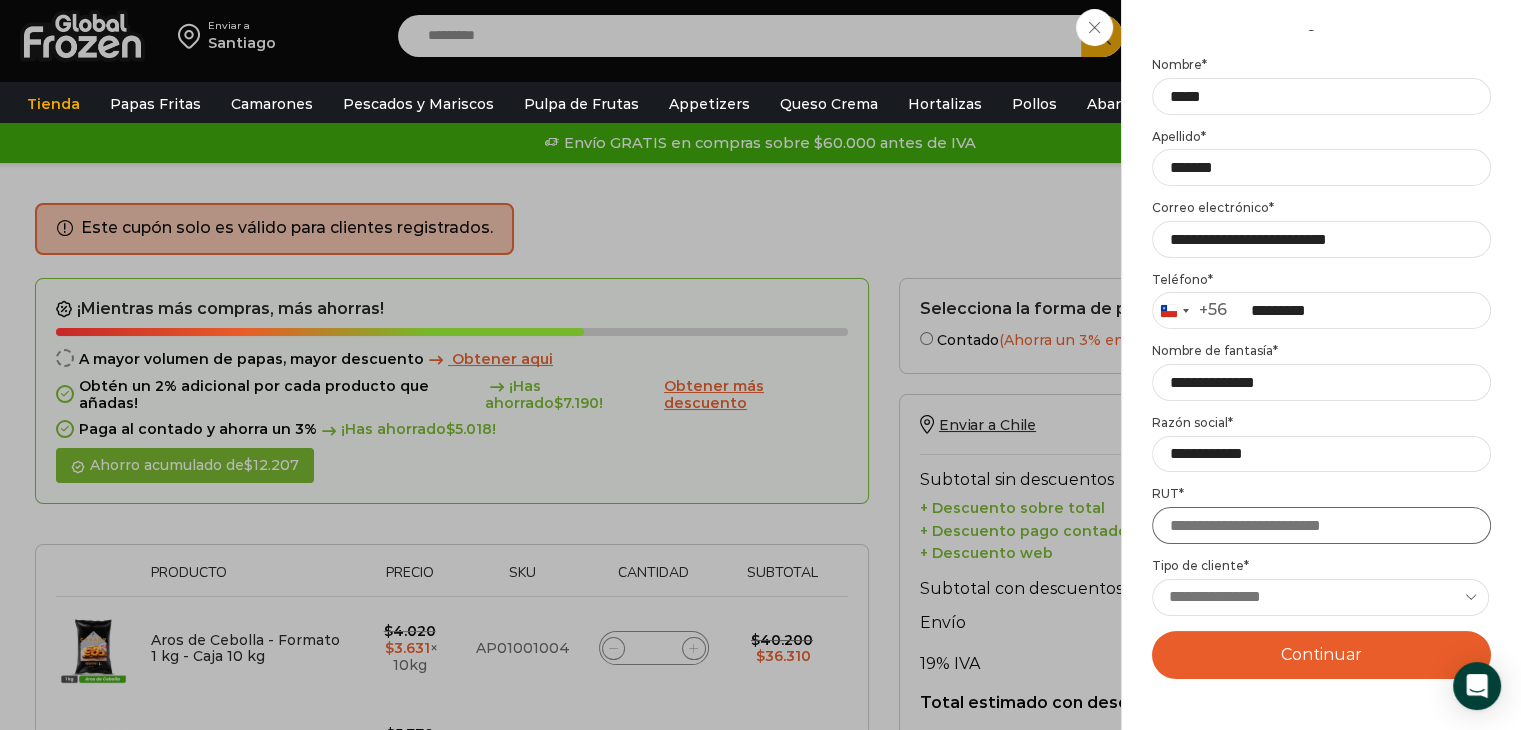 click on "RUT  *" at bounding box center [1321, 525] 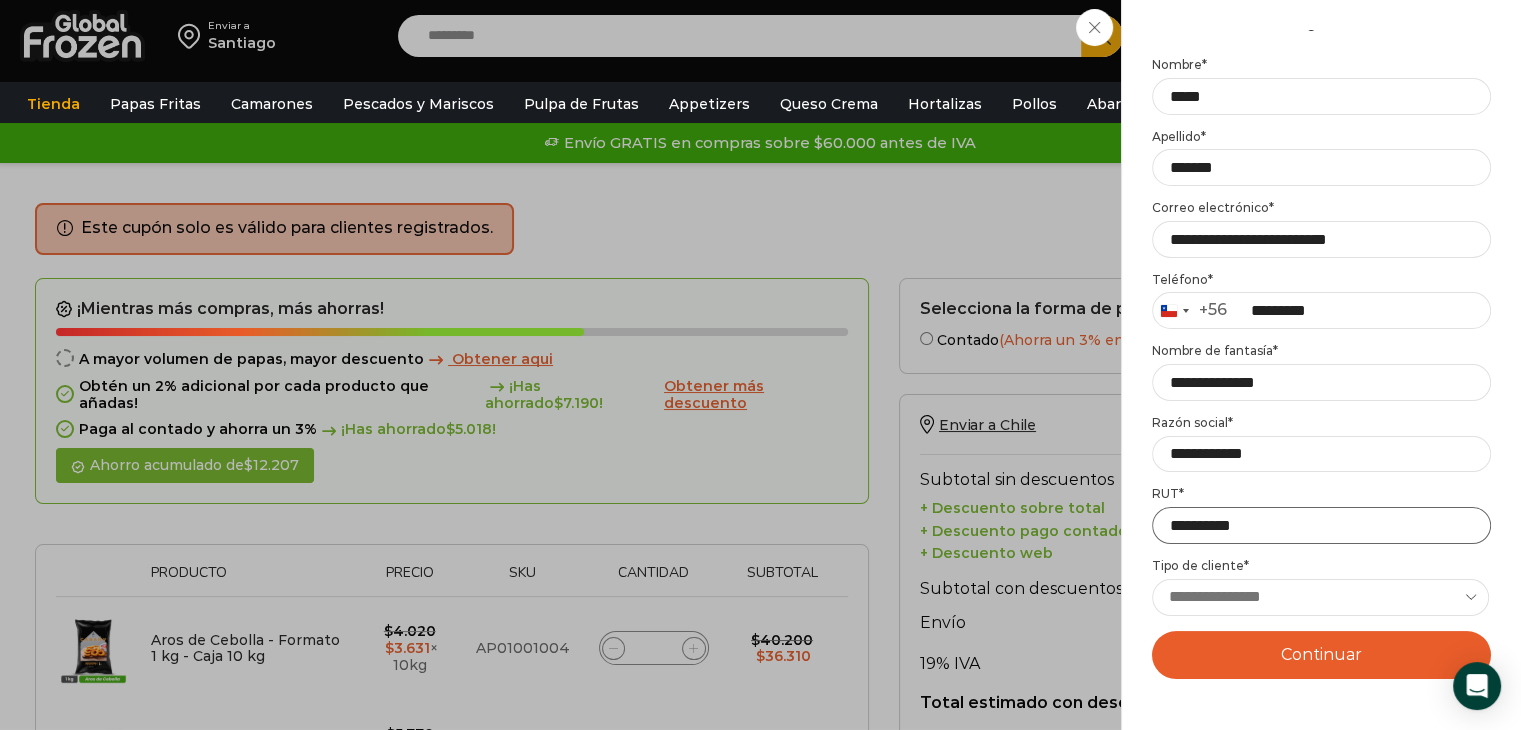 type on "**********" 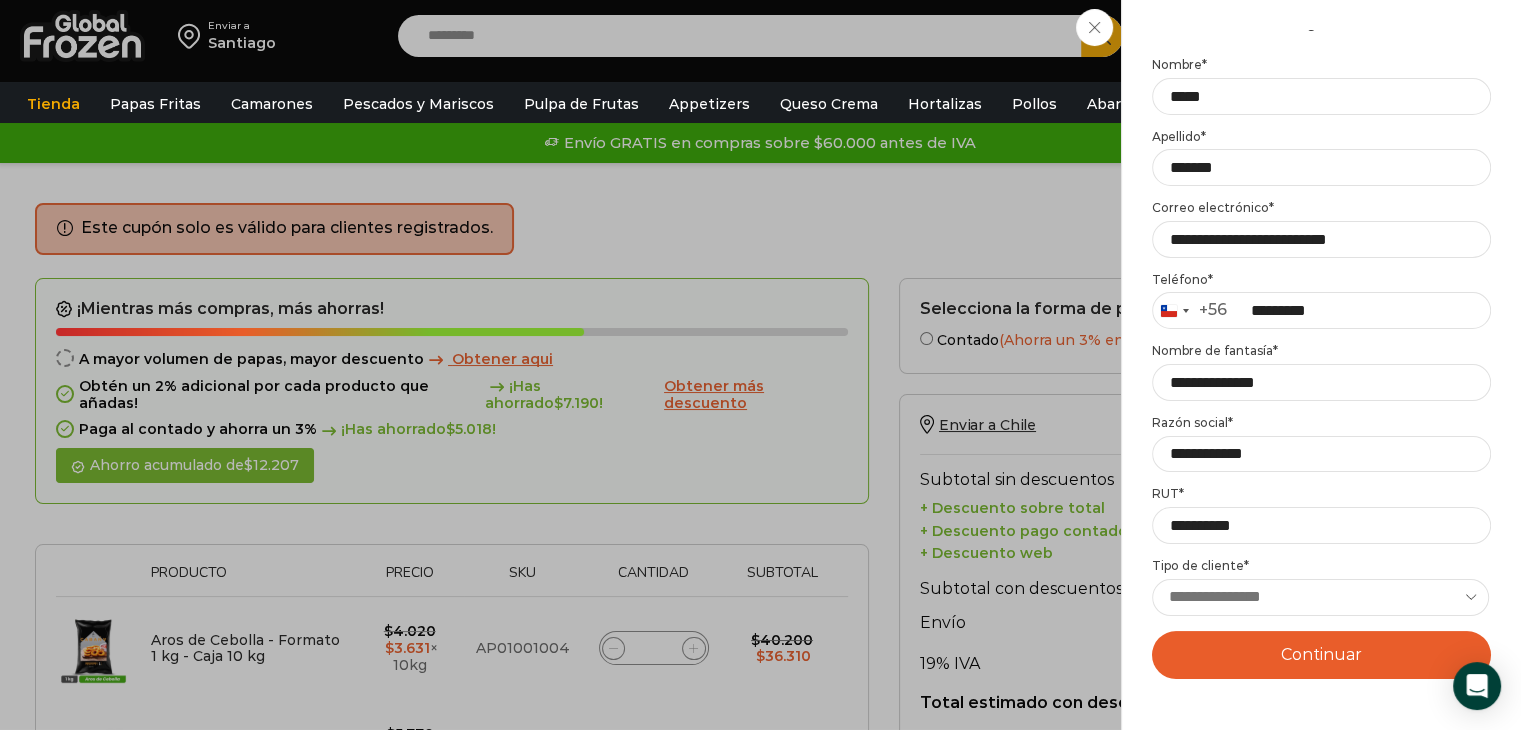 click on "**********" at bounding box center [1320, 597] 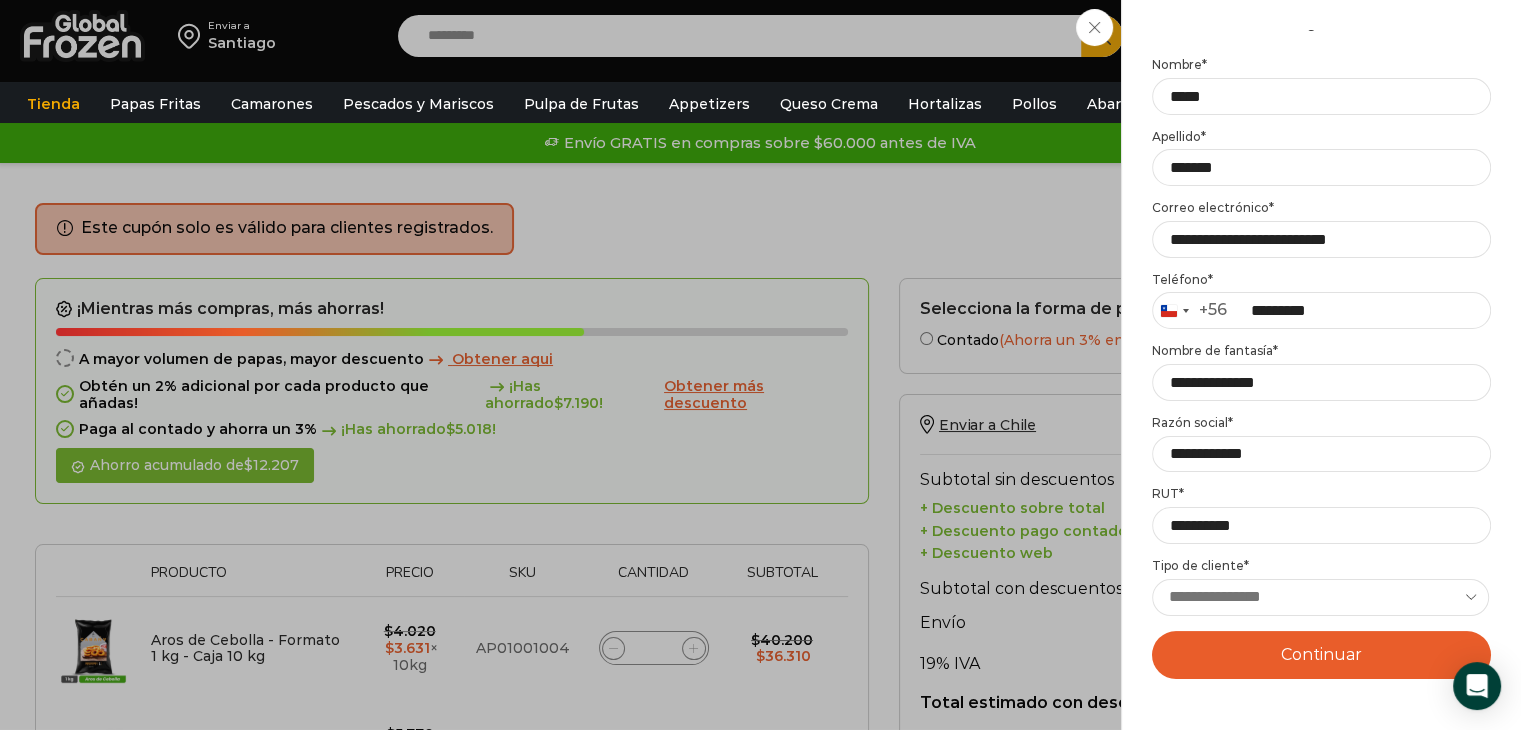 select on "****" 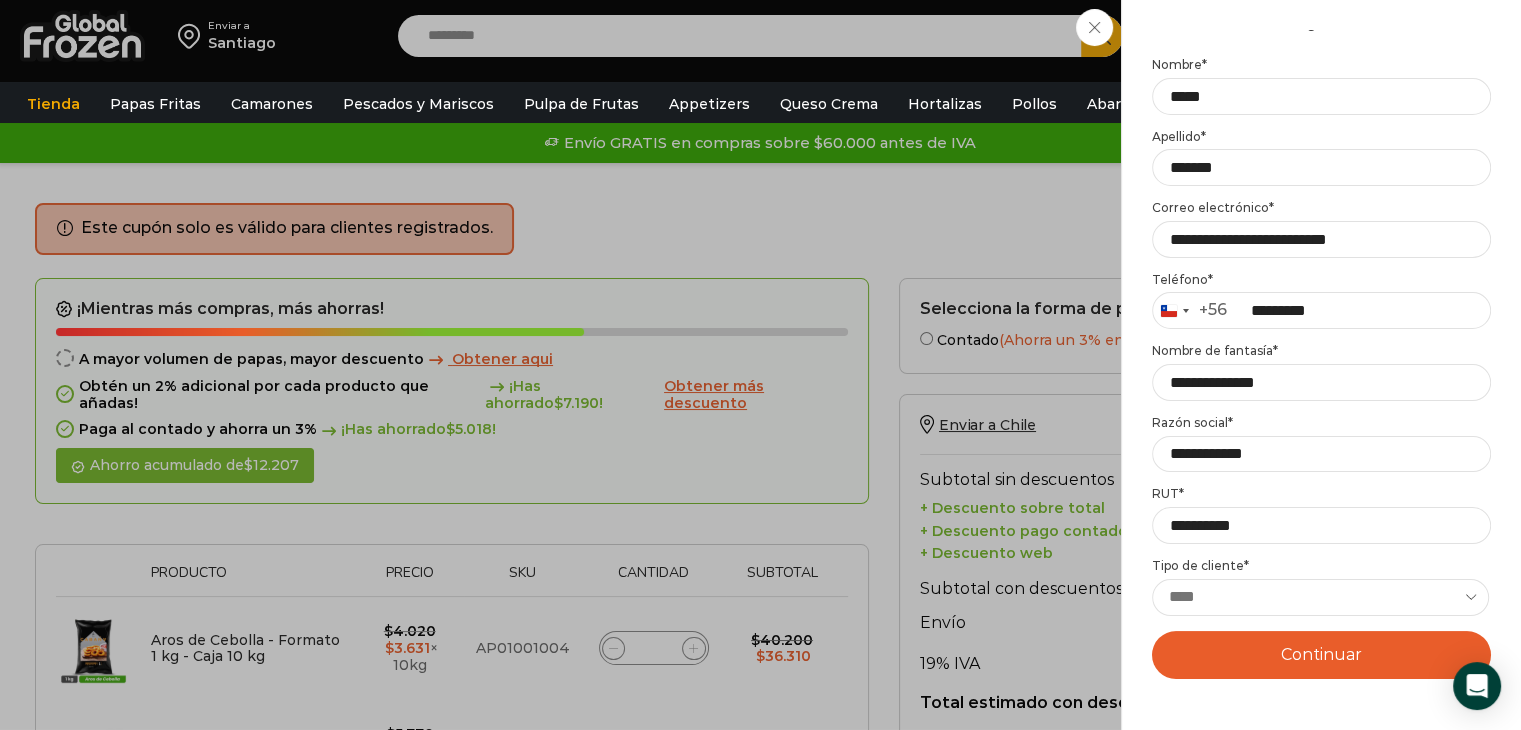 click on "**********" at bounding box center (1320, 597) 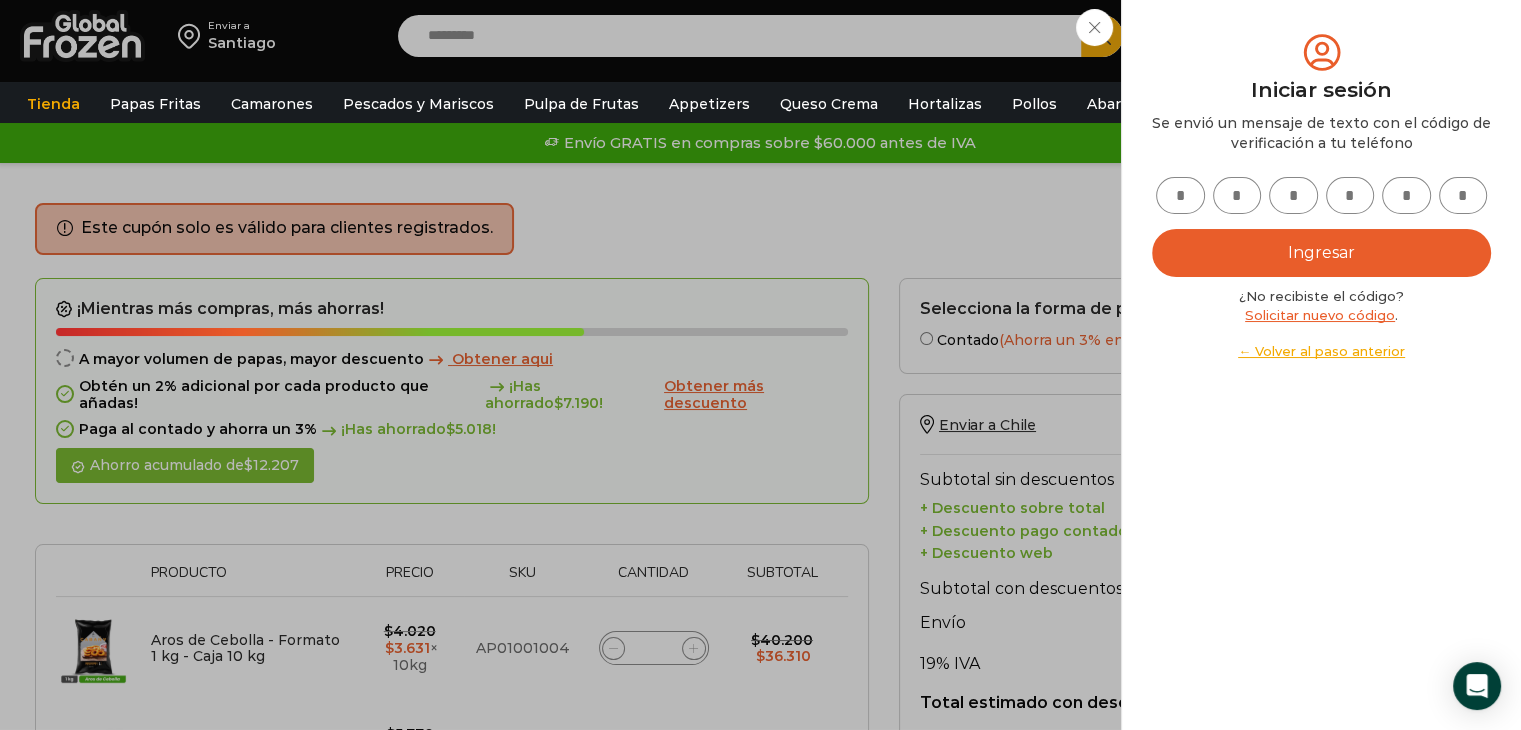 scroll, scrollTop: 0, scrollLeft: 0, axis: both 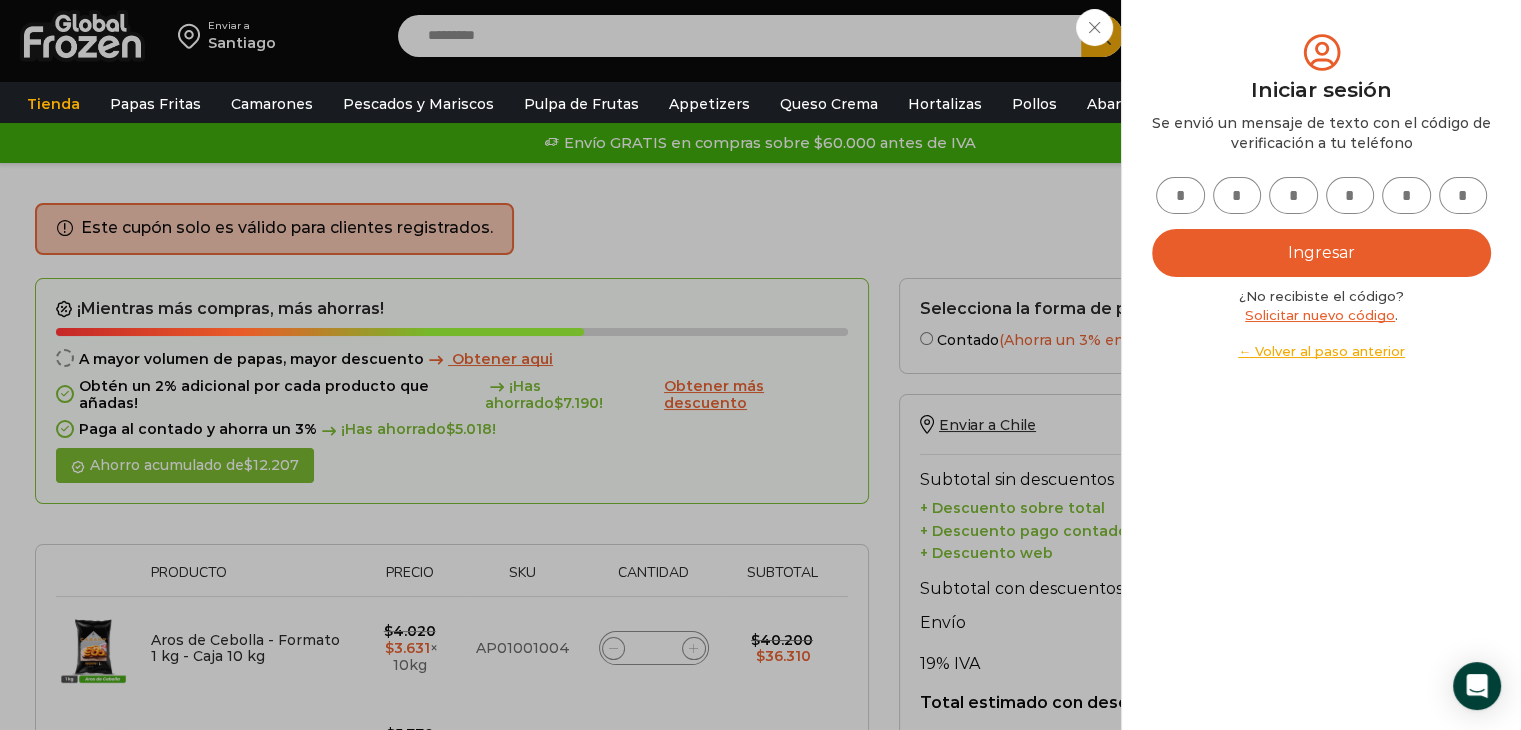 click at bounding box center (1180, 195) 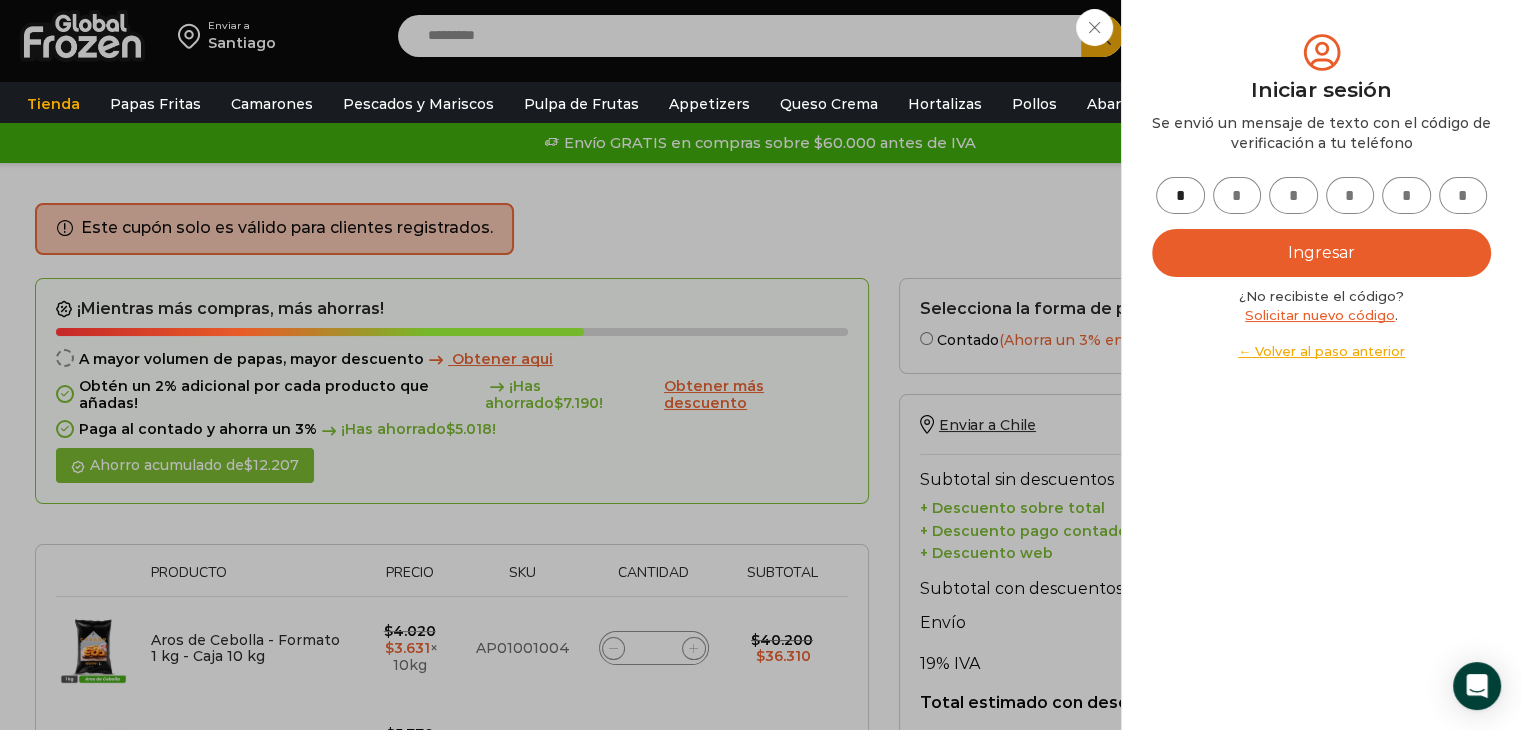 type on "*" 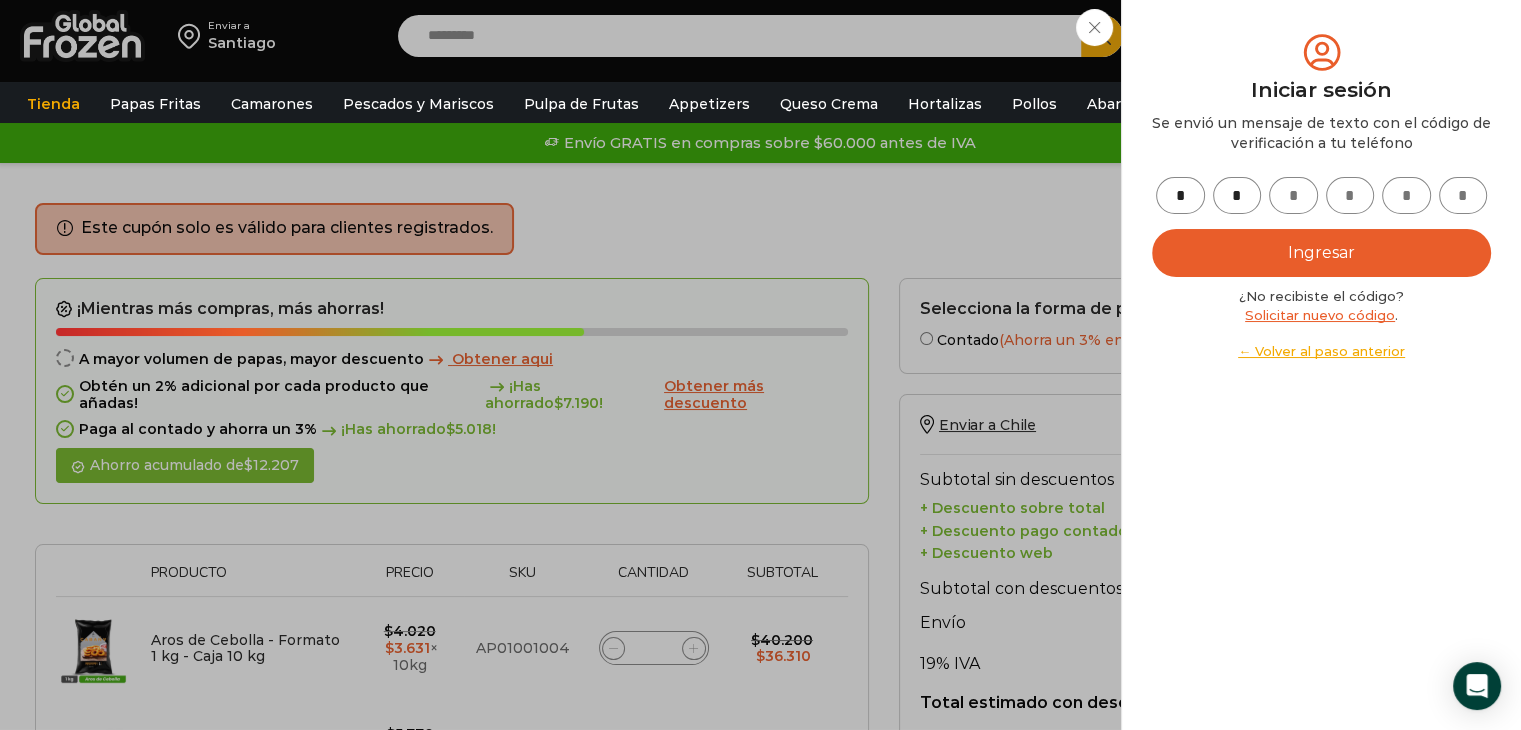 type on "*" 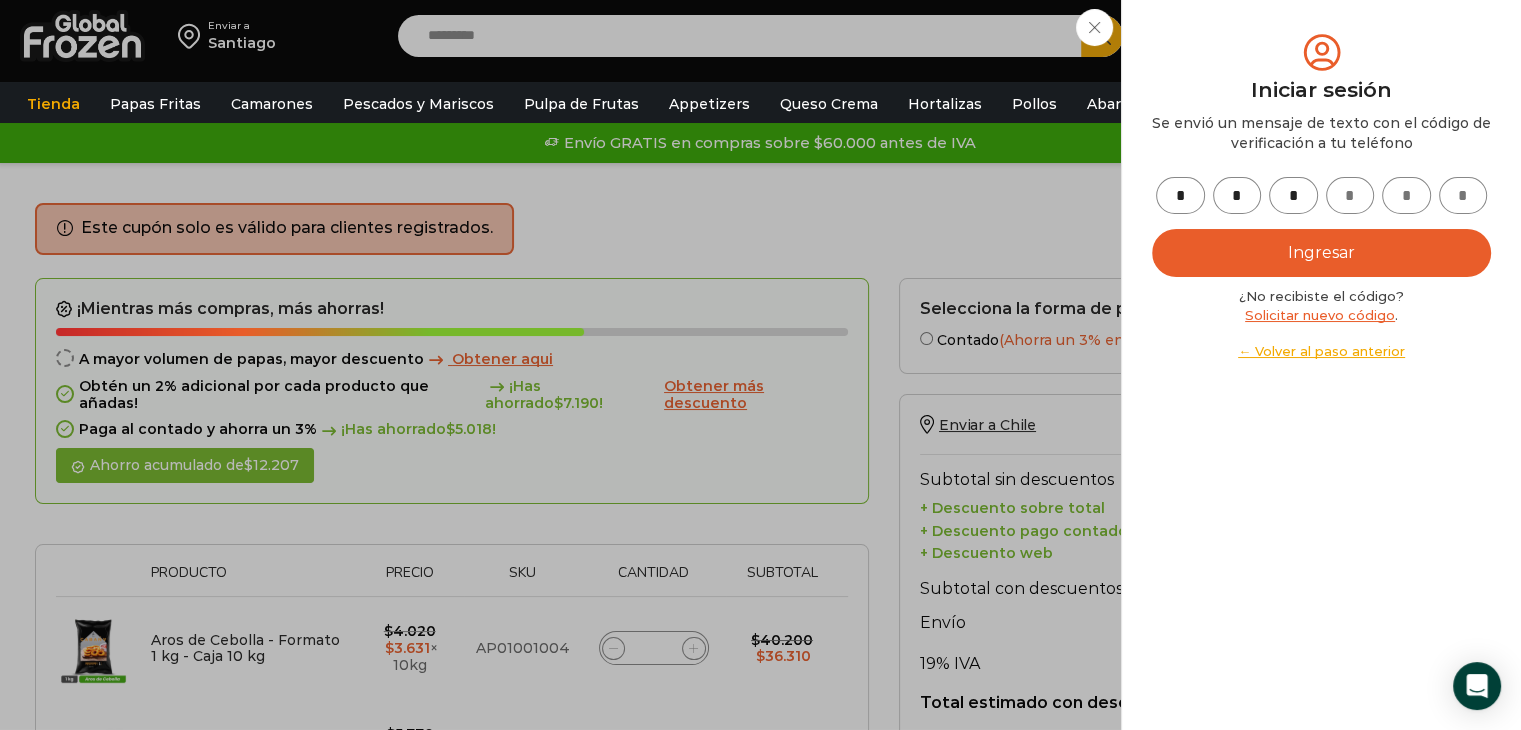 type on "*" 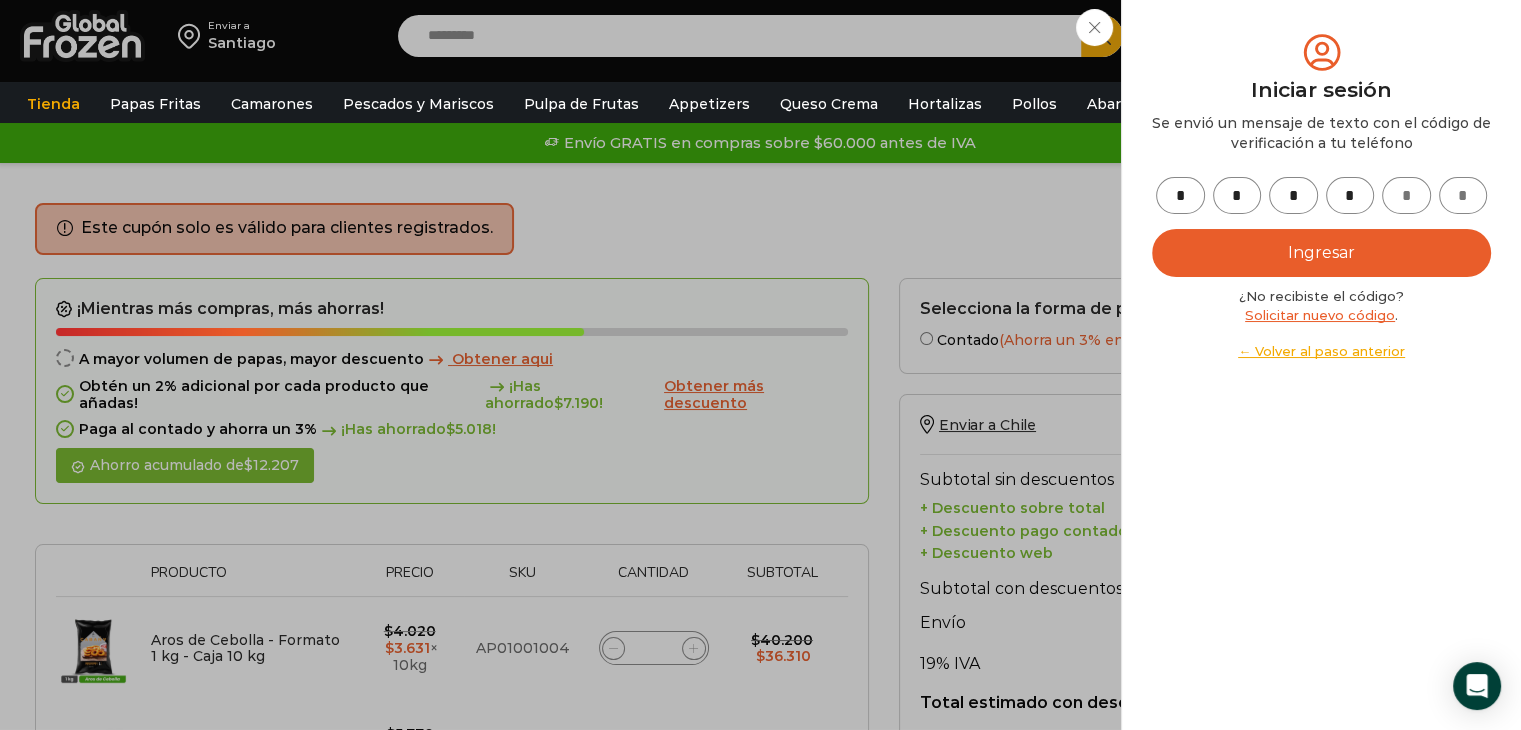 type on "*" 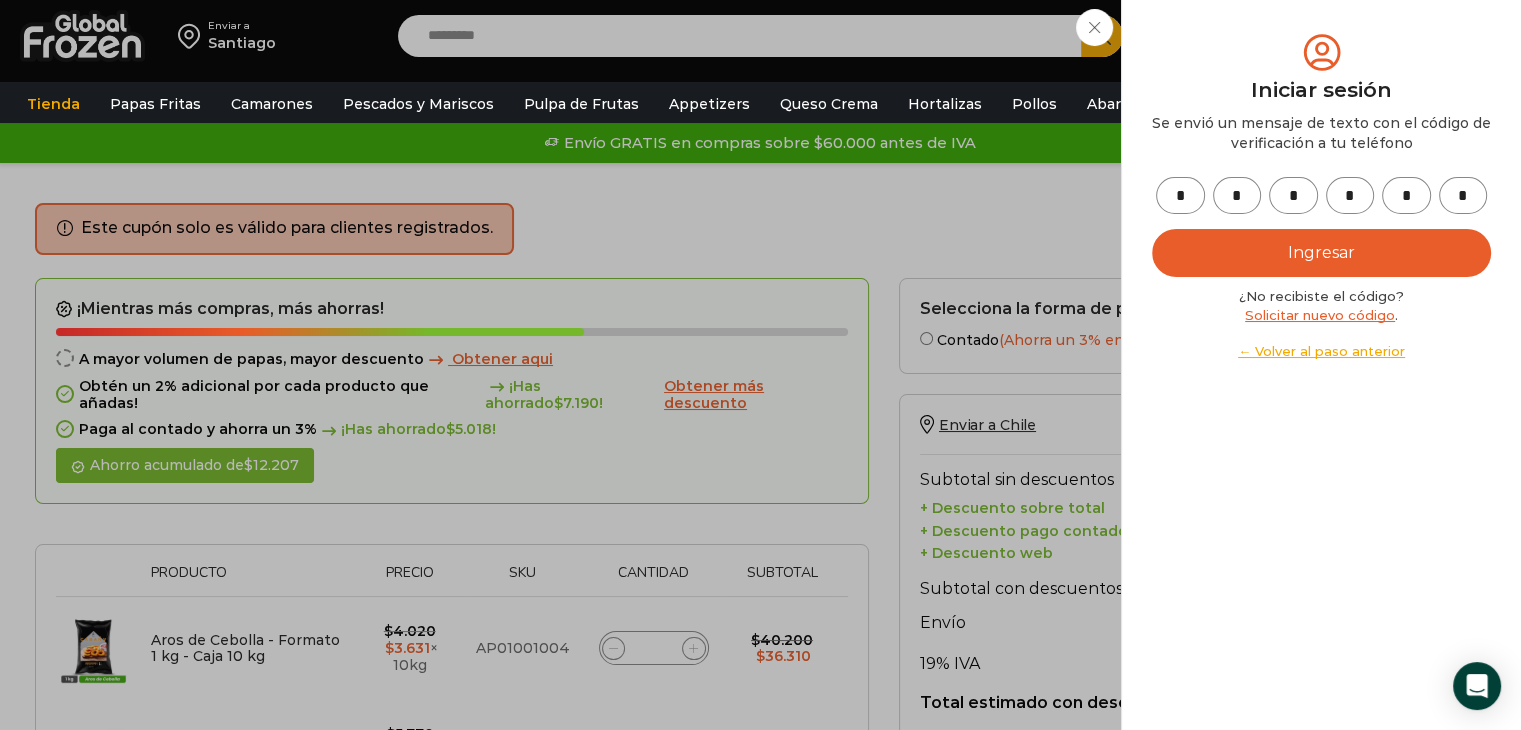 type on "*" 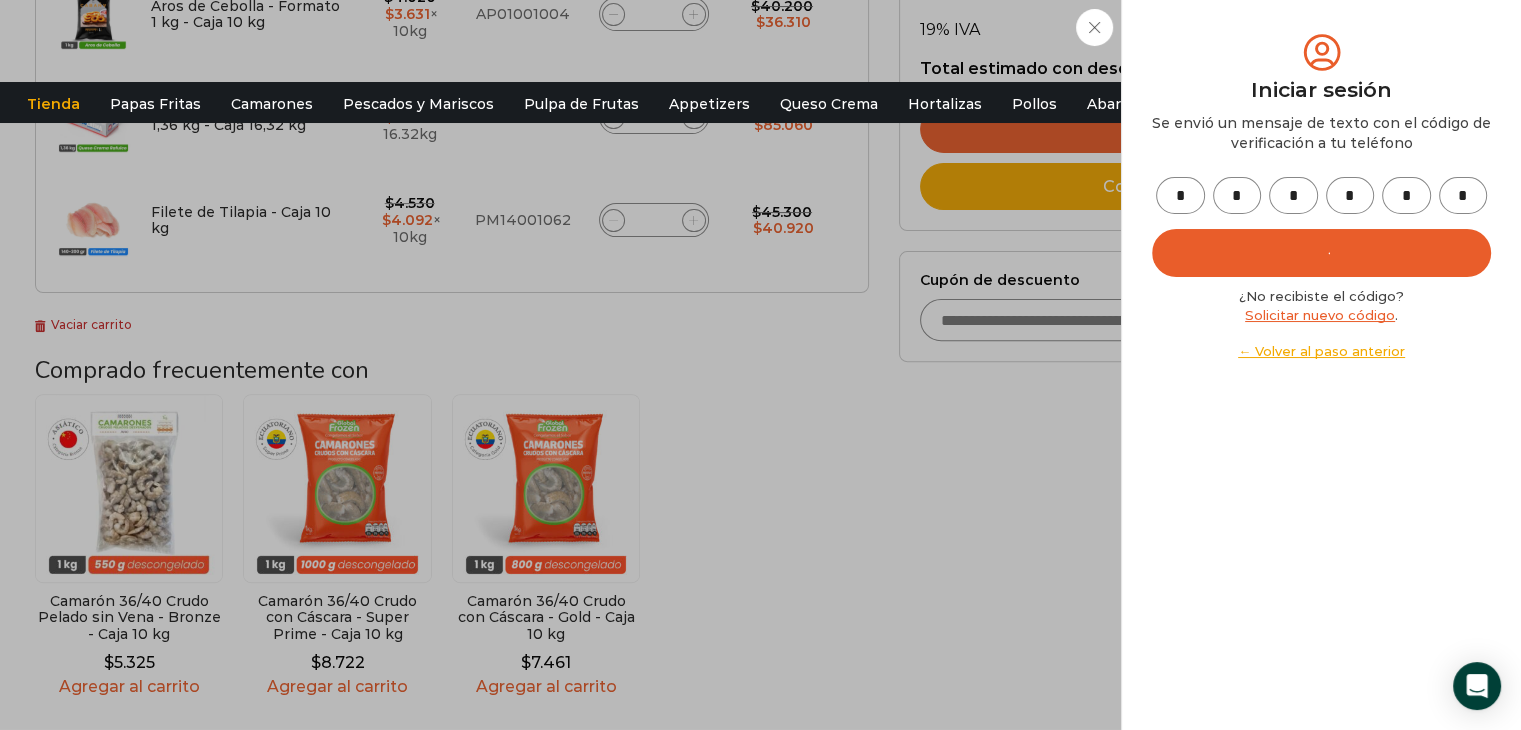 scroll, scrollTop: 600, scrollLeft: 0, axis: vertical 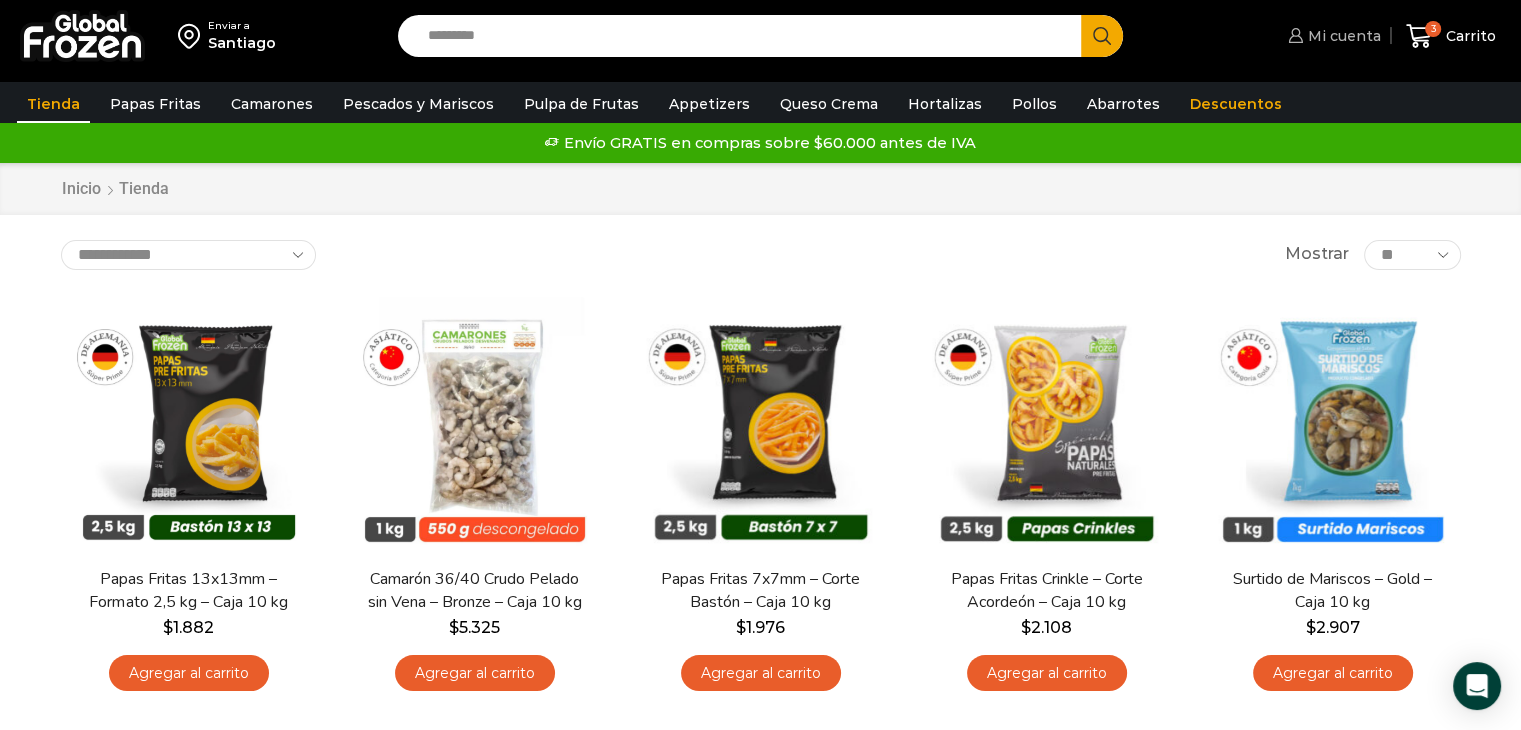 click on "Mi cuenta" at bounding box center [1342, 36] 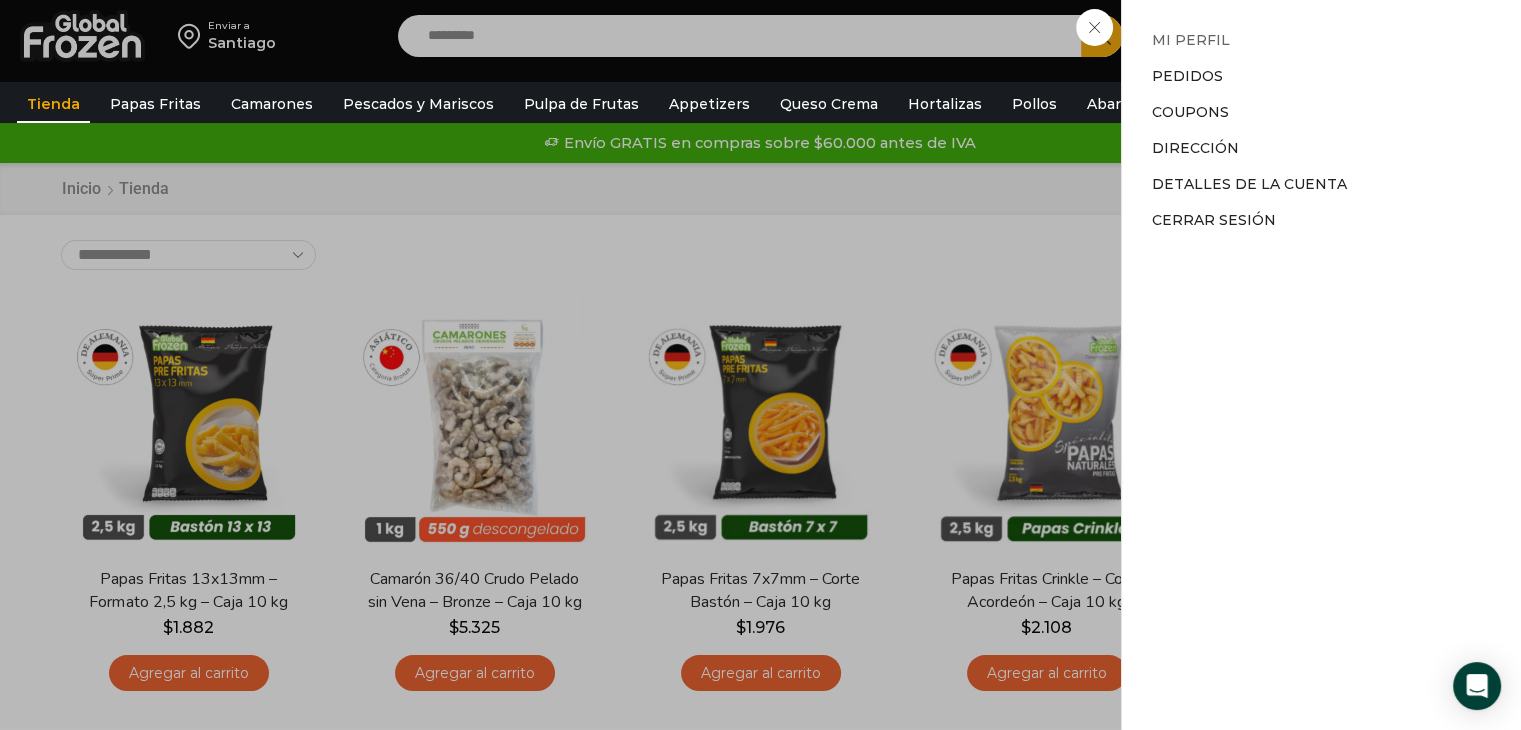 click on "Mi perfil" at bounding box center [1191, 40] 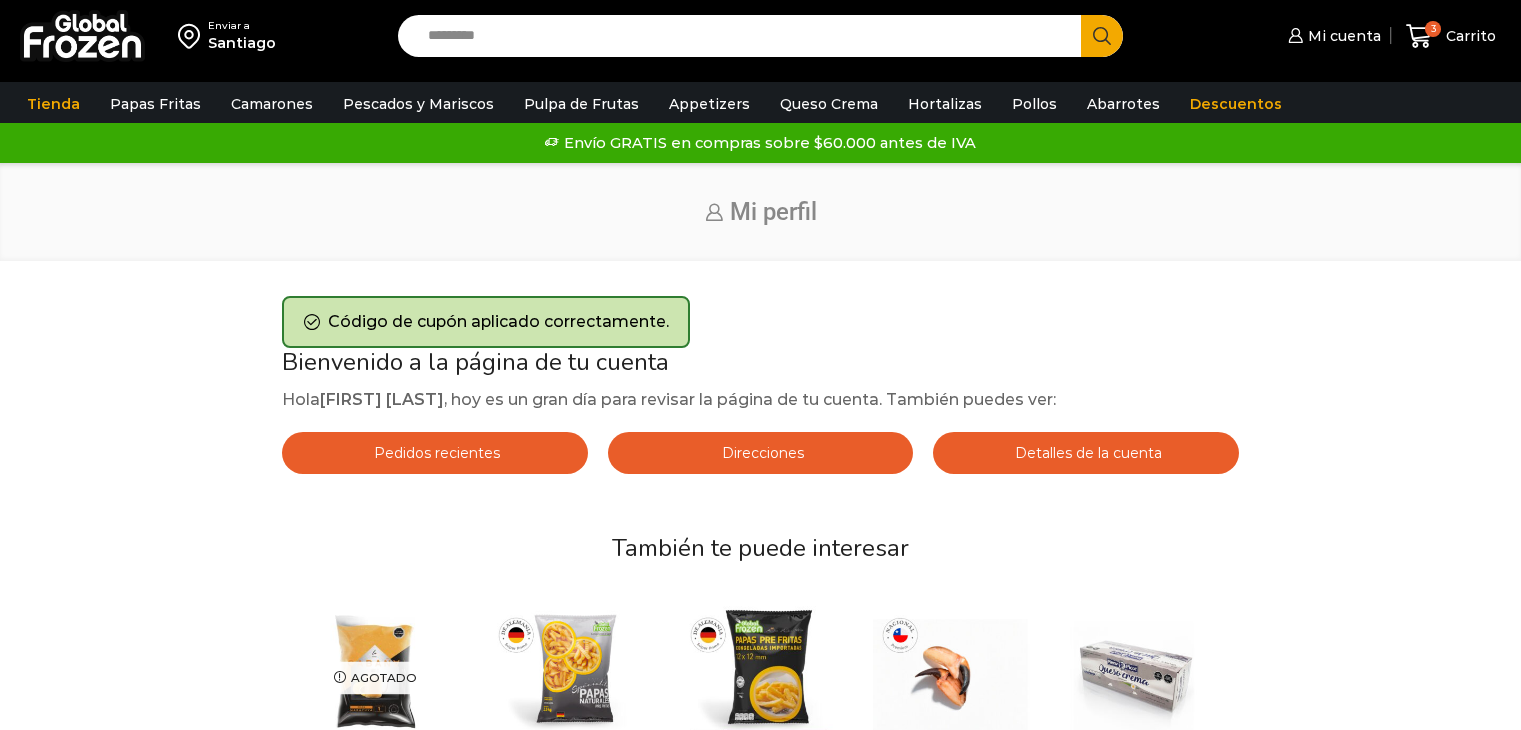 scroll, scrollTop: 0, scrollLeft: 0, axis: both 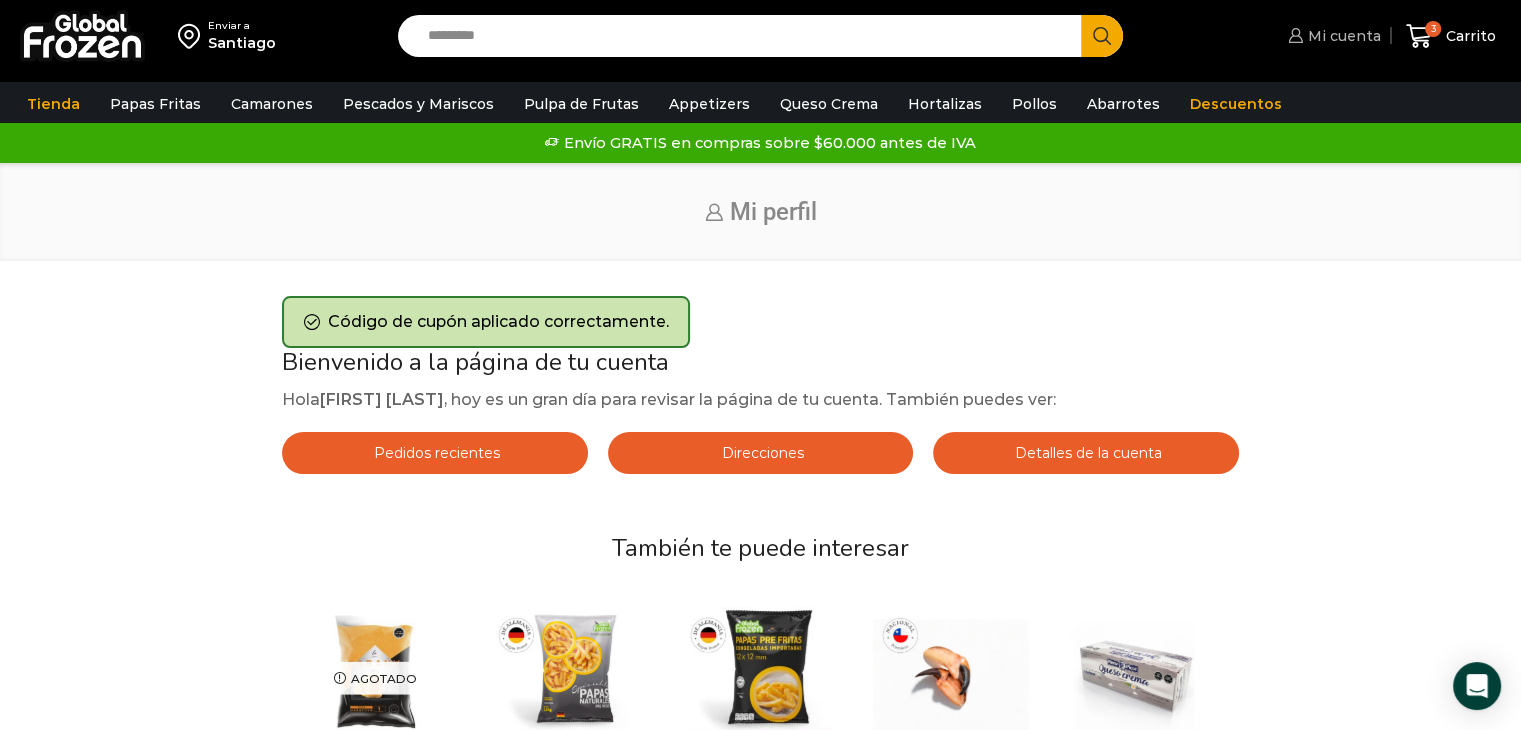 click on "Mi cuenta" at bounding box center (1342, 36) 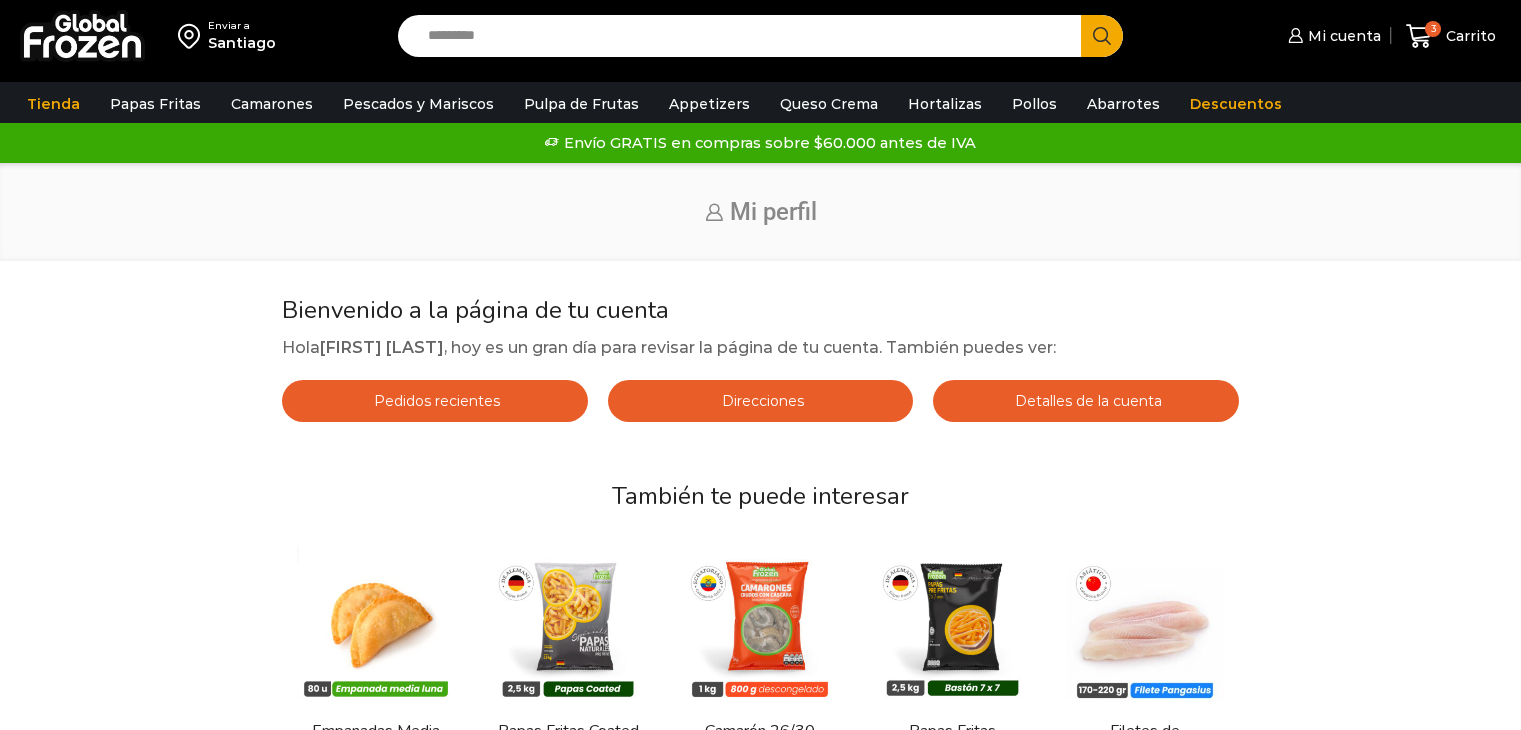 scroll, scrollTop: 0, scrollLeft: 0, axis: both 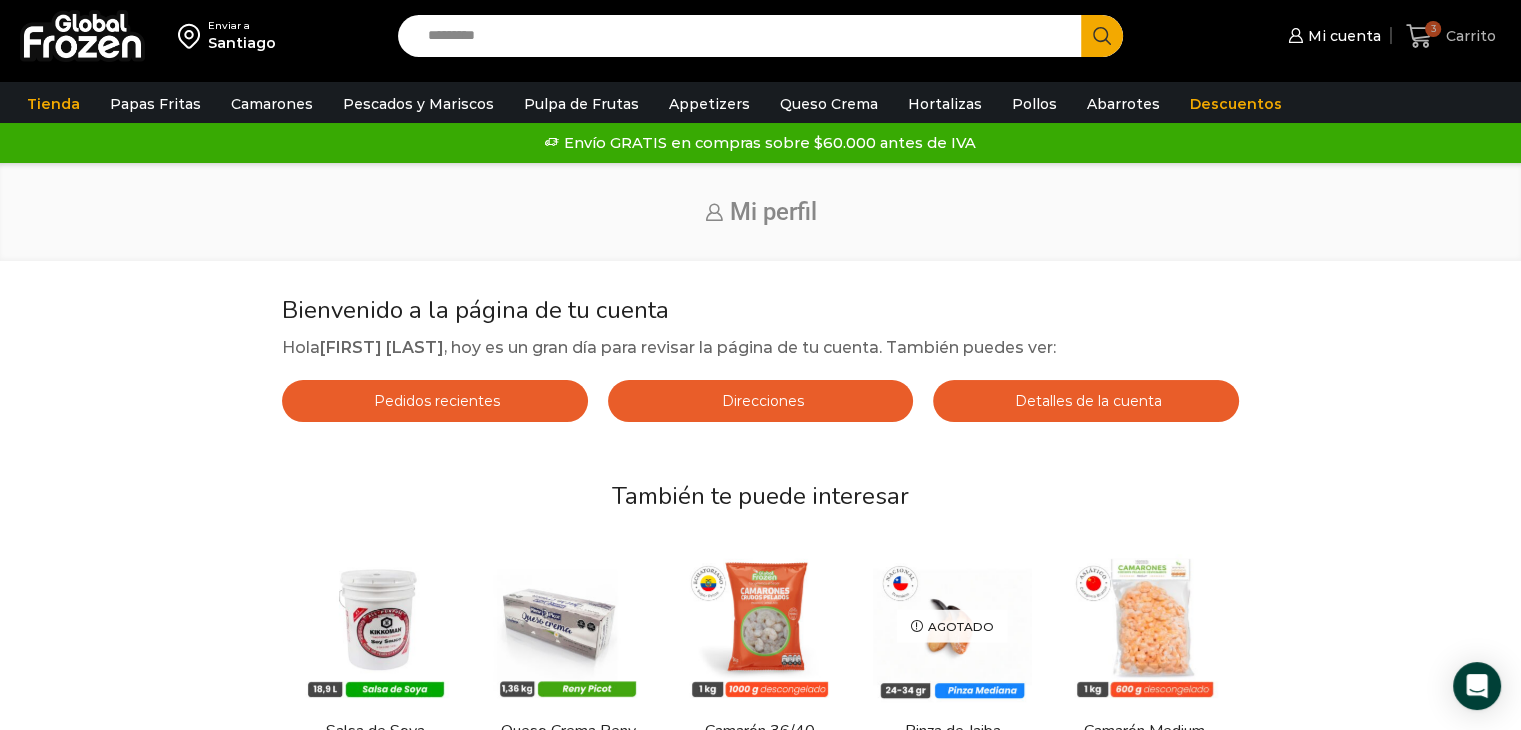 click on "Carrito" at bounding box center (1468, 36) 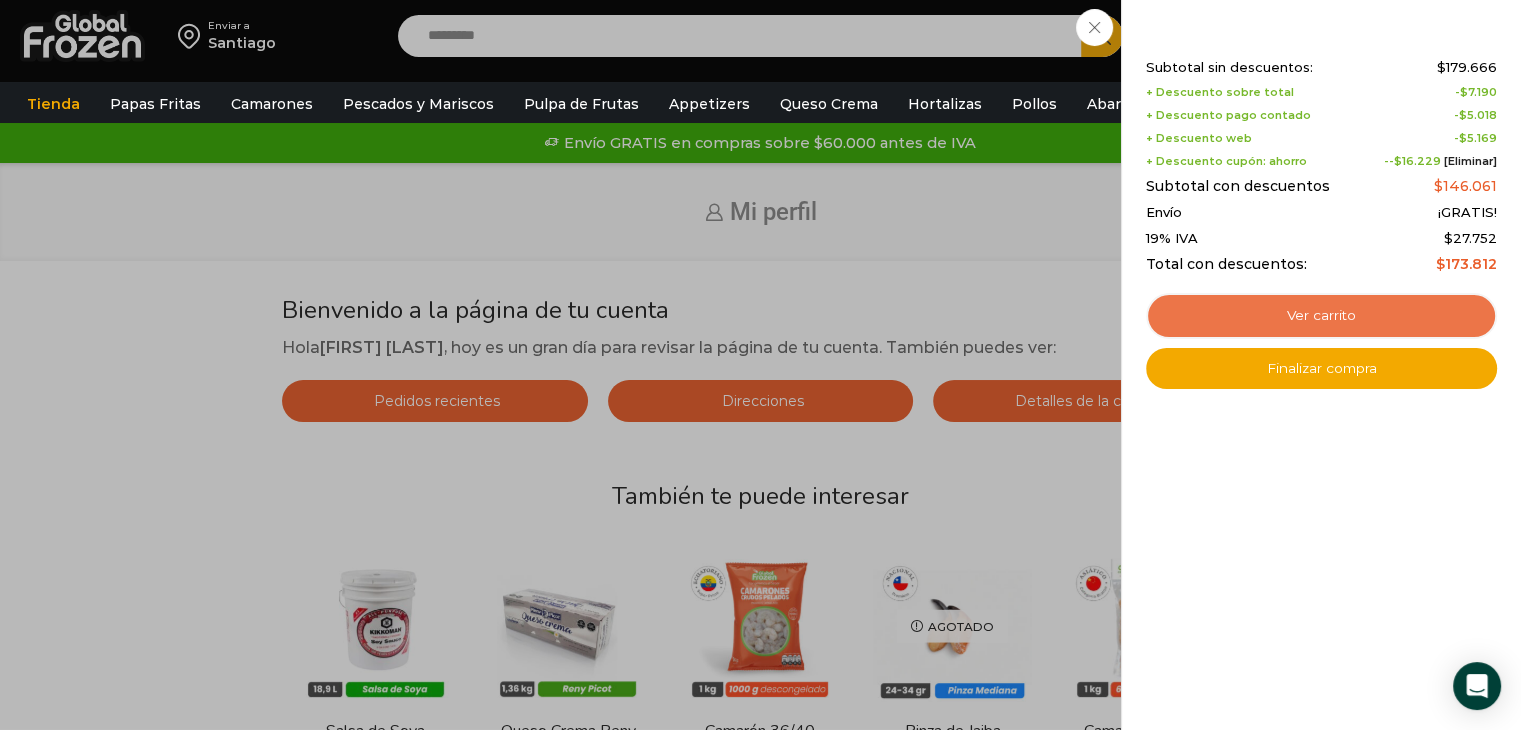 click on "Ver carrito" at bounding box center (1321, 316) 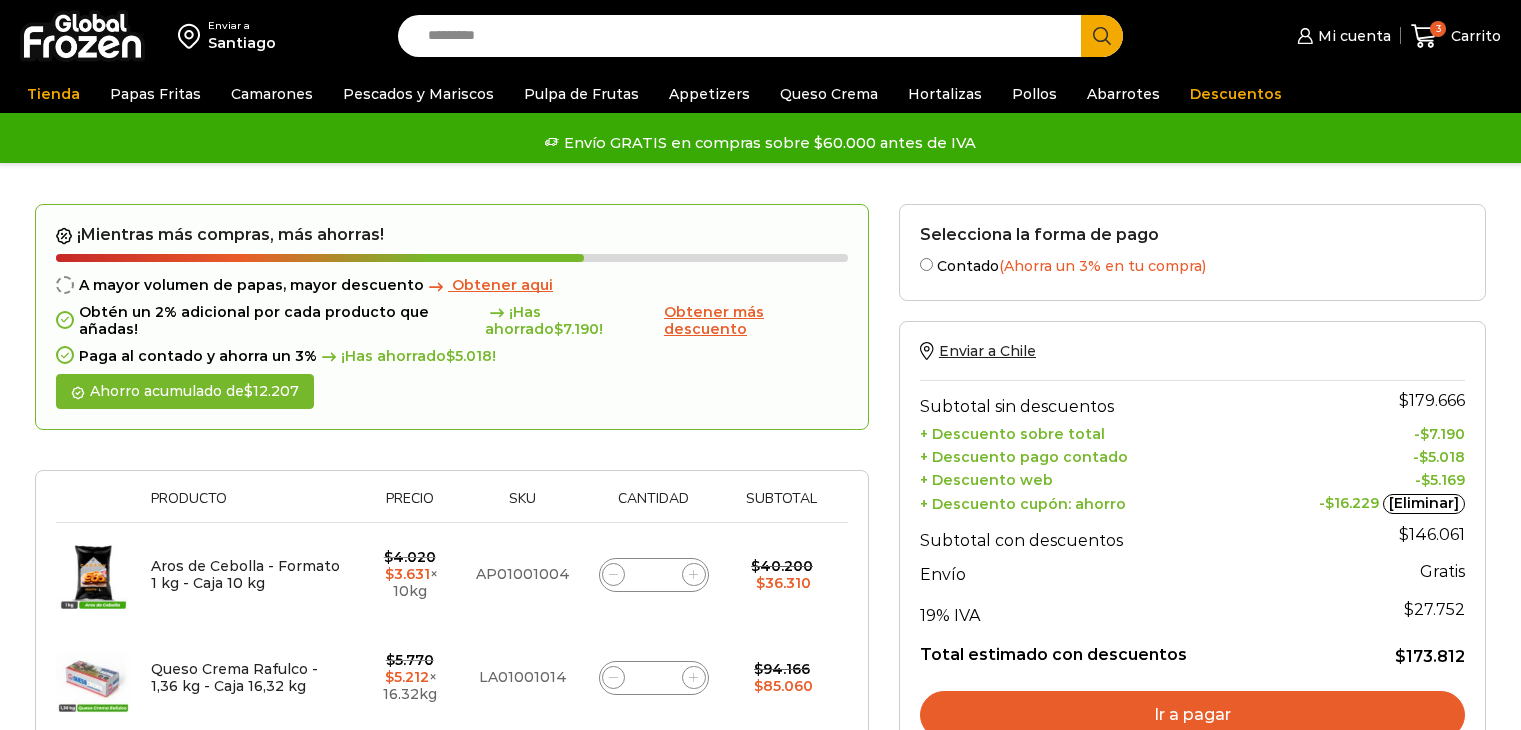 scroll, scrollTop: 0, scrollLeft: 0, axis: both 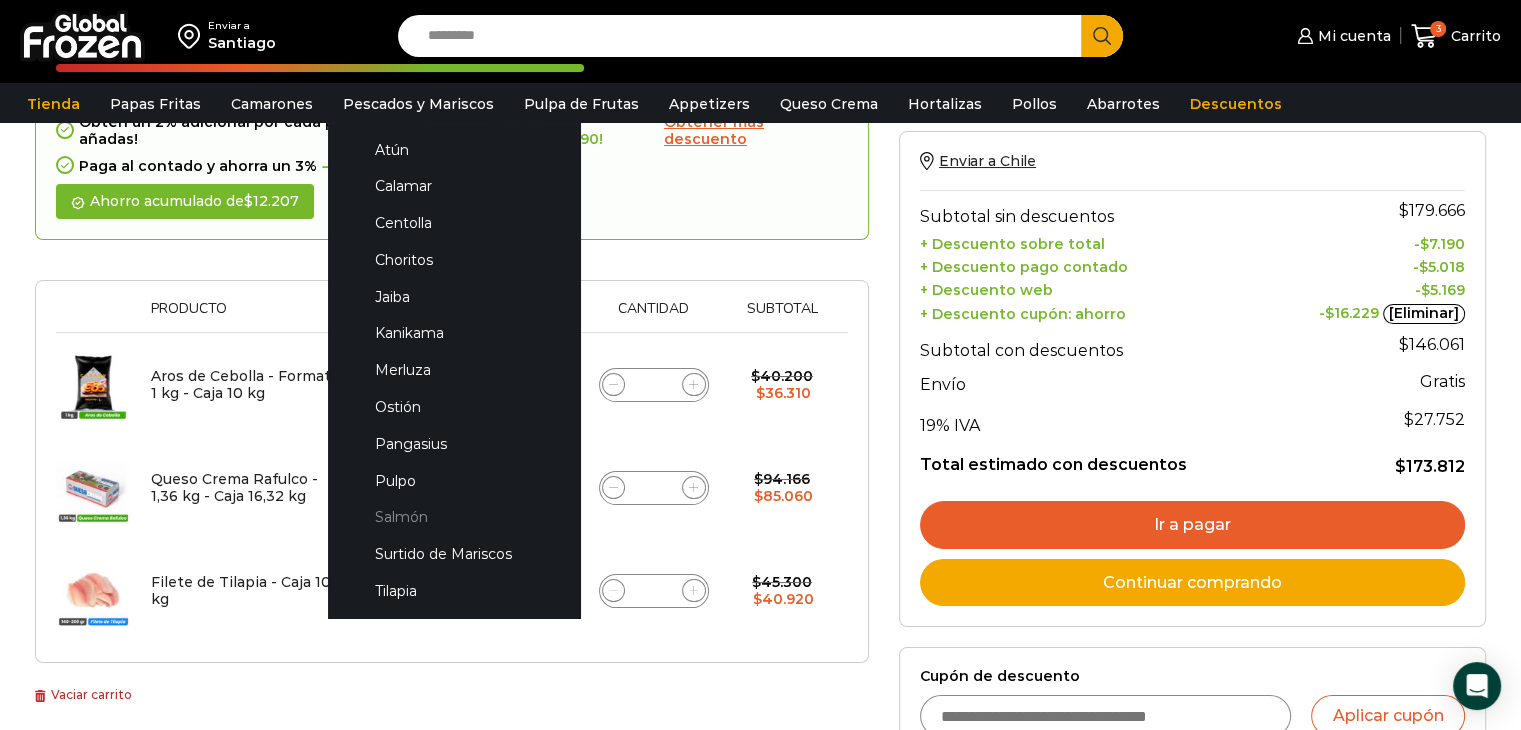 click on "Salmón" at bounding box center [454, 517] 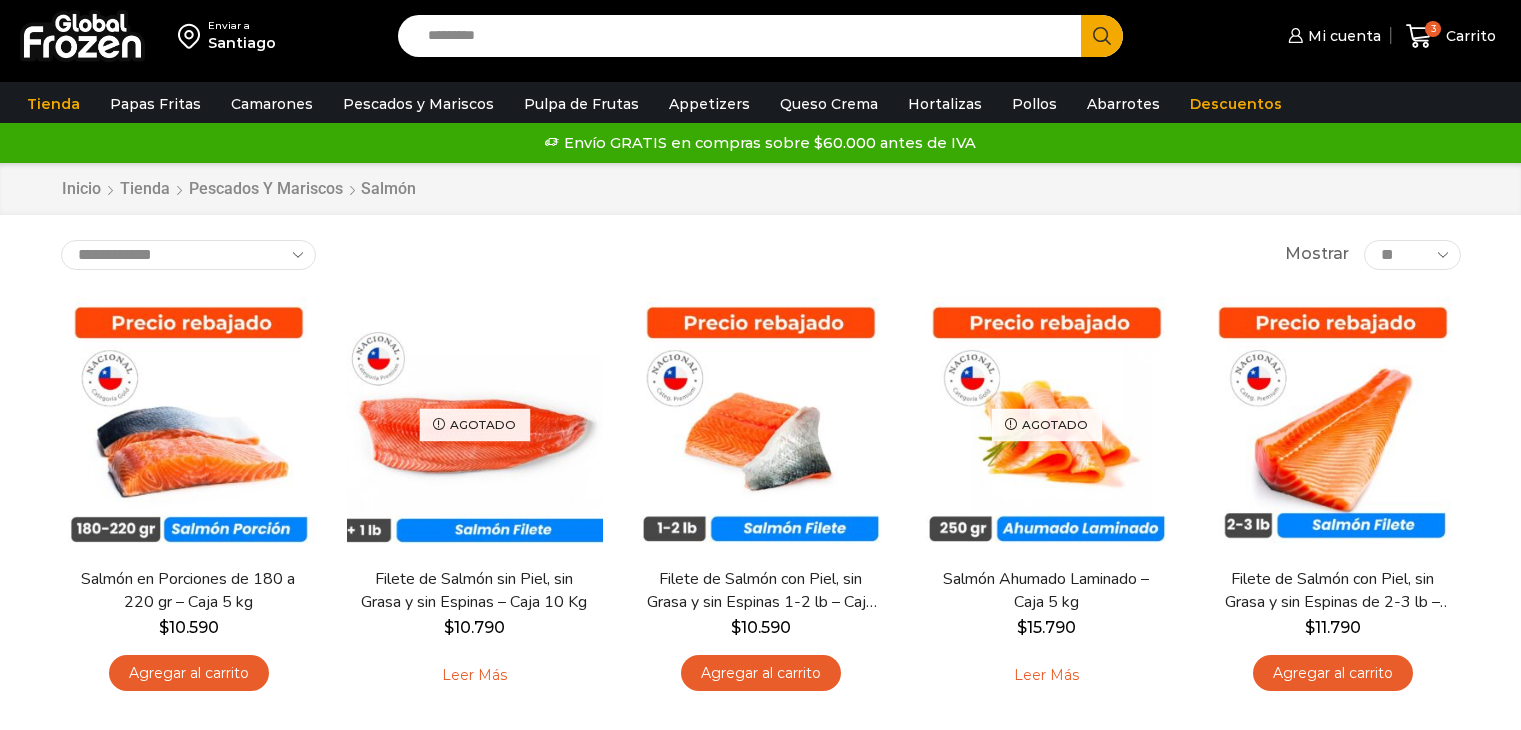 scroll, scrollTop: 0, scrollLeft: 0, axis: both 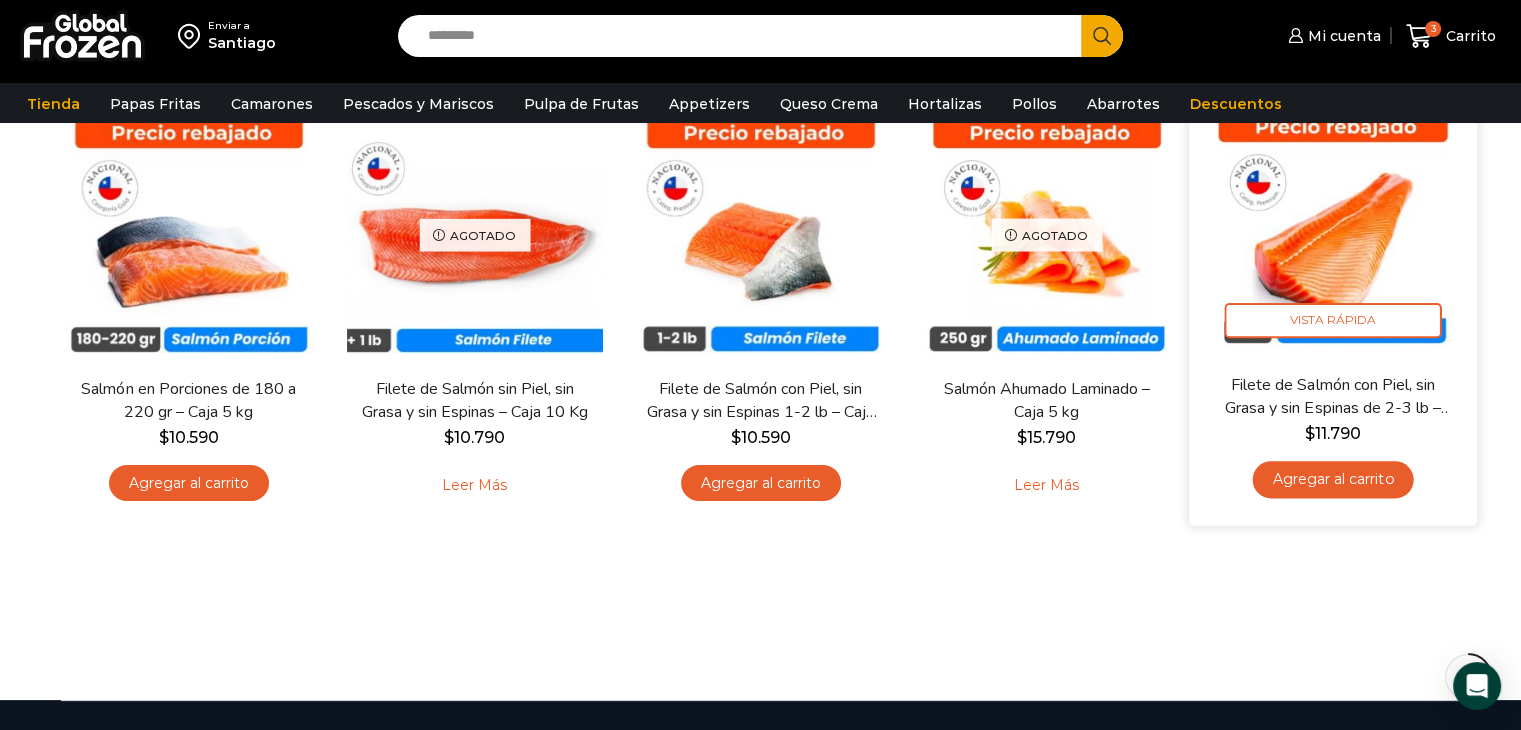 click on "Agregar al carrito" at bounding box center [1332, 479] 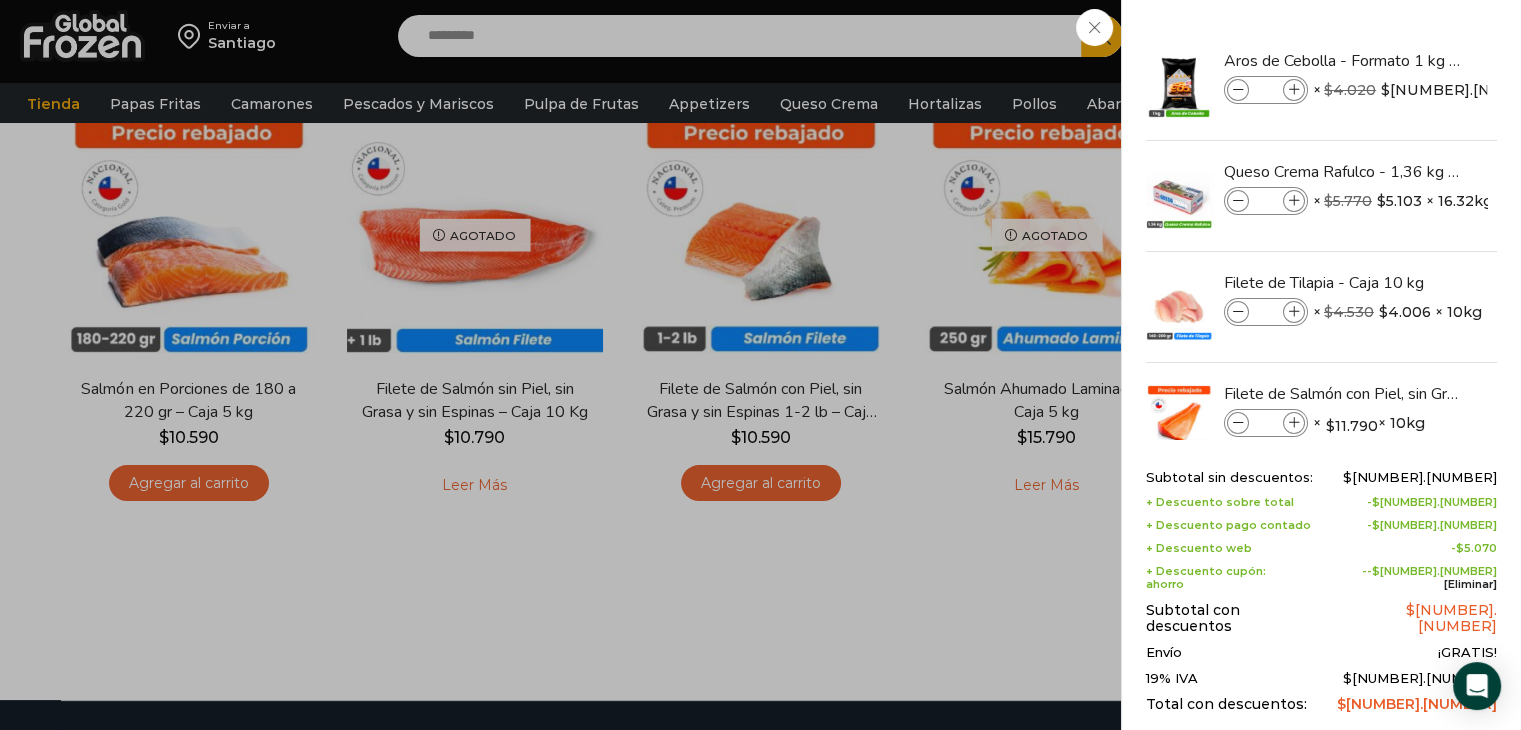 click on "4
Carrito
4
4
Shopping Cart
*
$" at bounding box center (1451, 36) 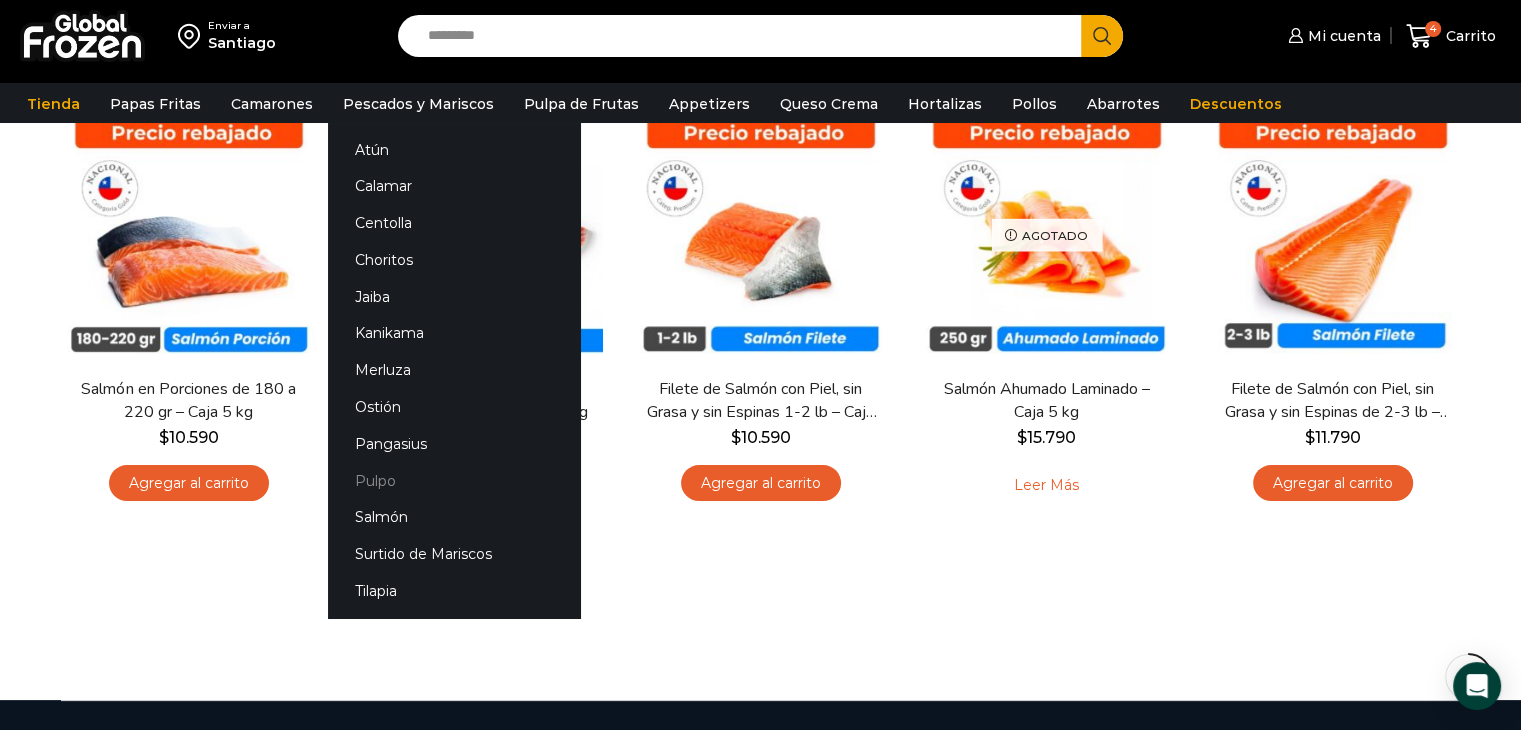 click on "Pulpo" at bounding box center (454, 480) 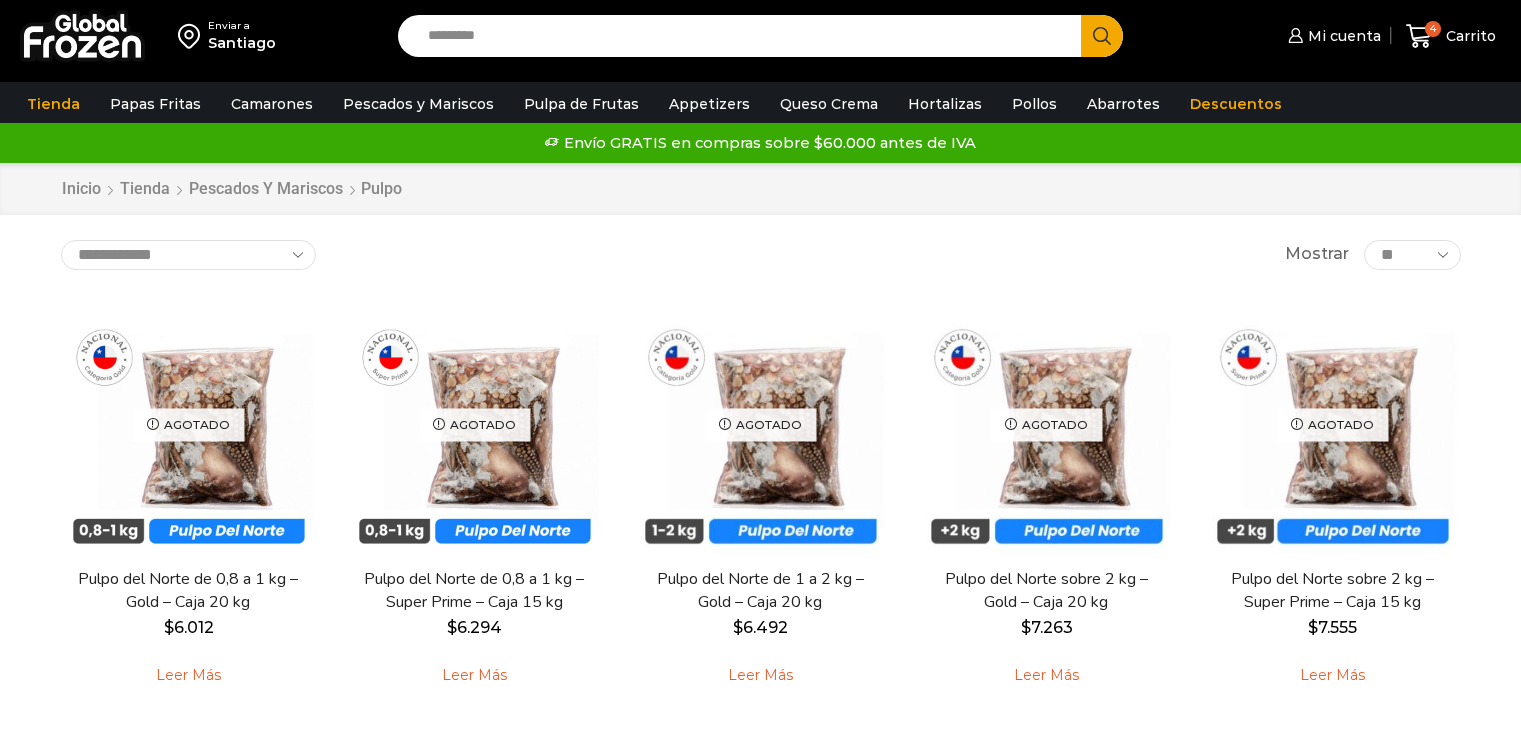 scroll, scrollTop: 0, scrollLeft: 0, axis: both 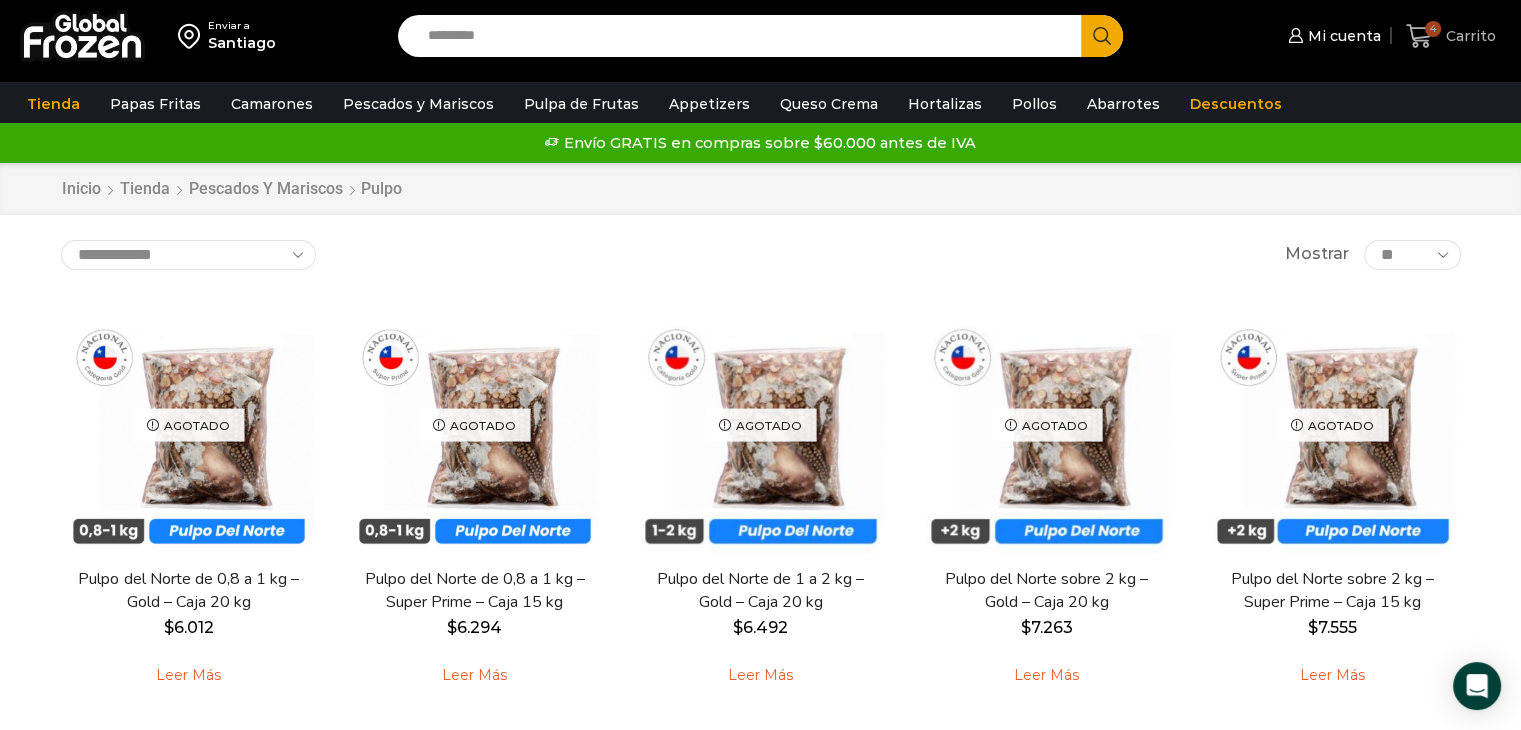 click on "Carrito" at bounding box center [1468, 36] 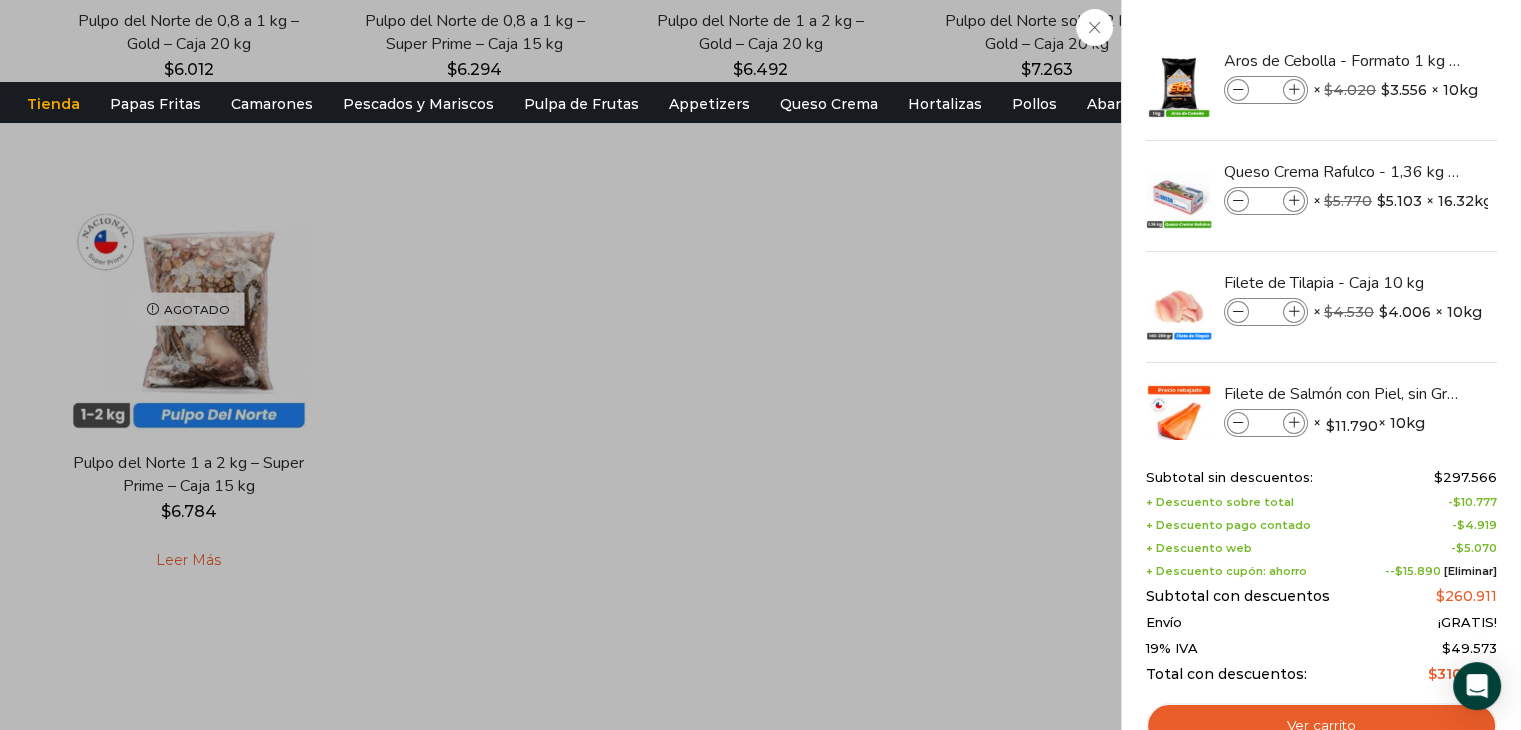 scroll, scrollTop: 579, scrollLeft: 0, axis: vertical 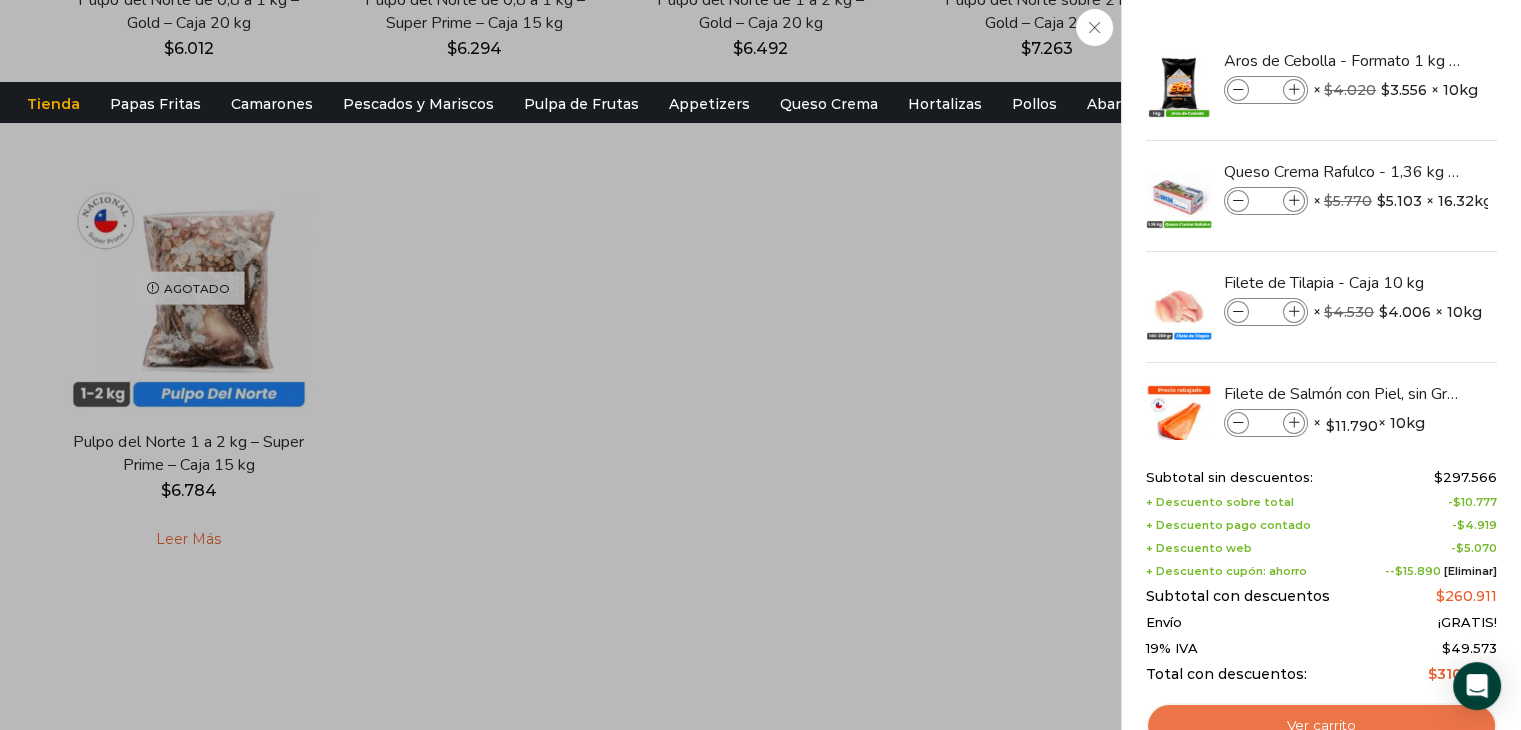 click on "Ver carrito" at bounding box center (1321, 726) 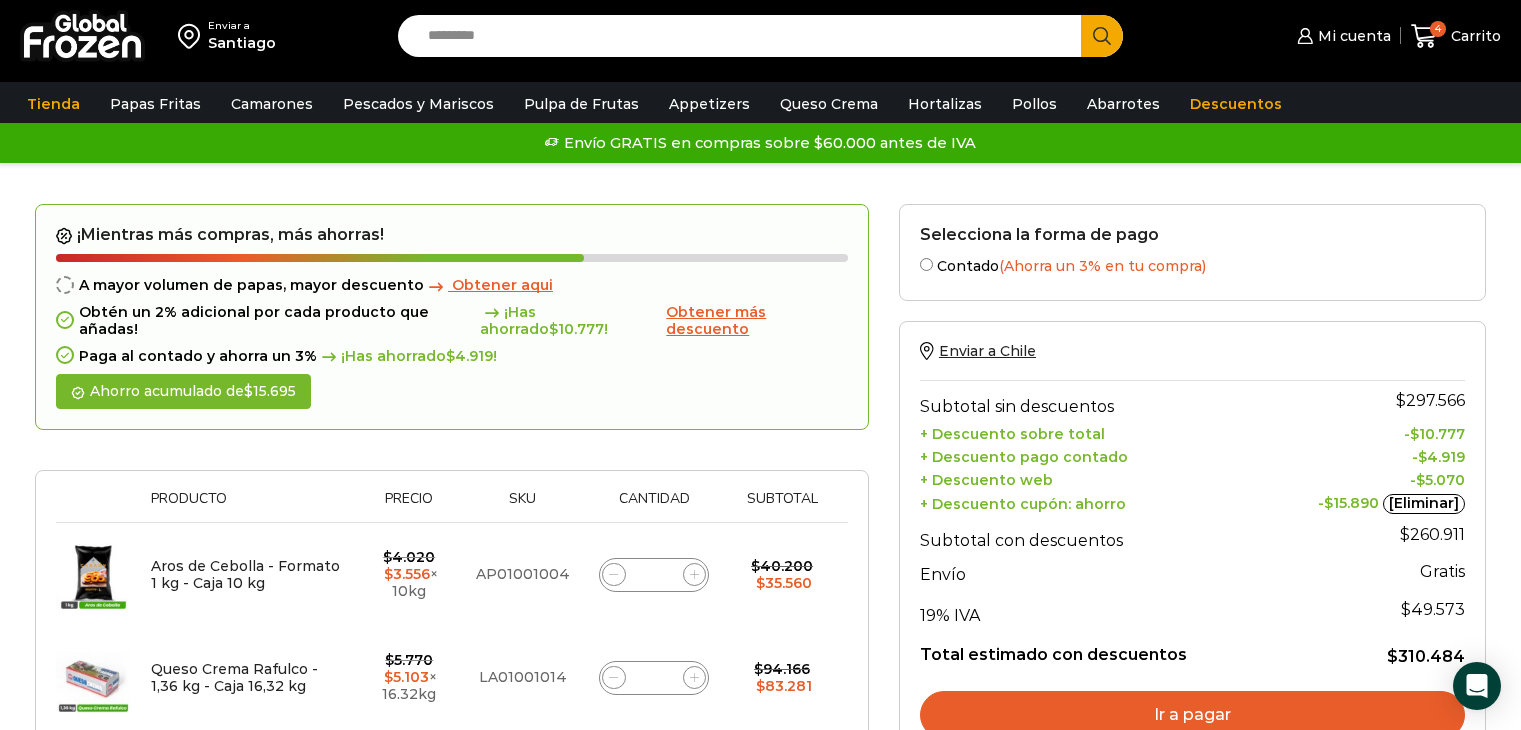 scroll, scrollTop: 0, scrollLeft: 0, axis: both 